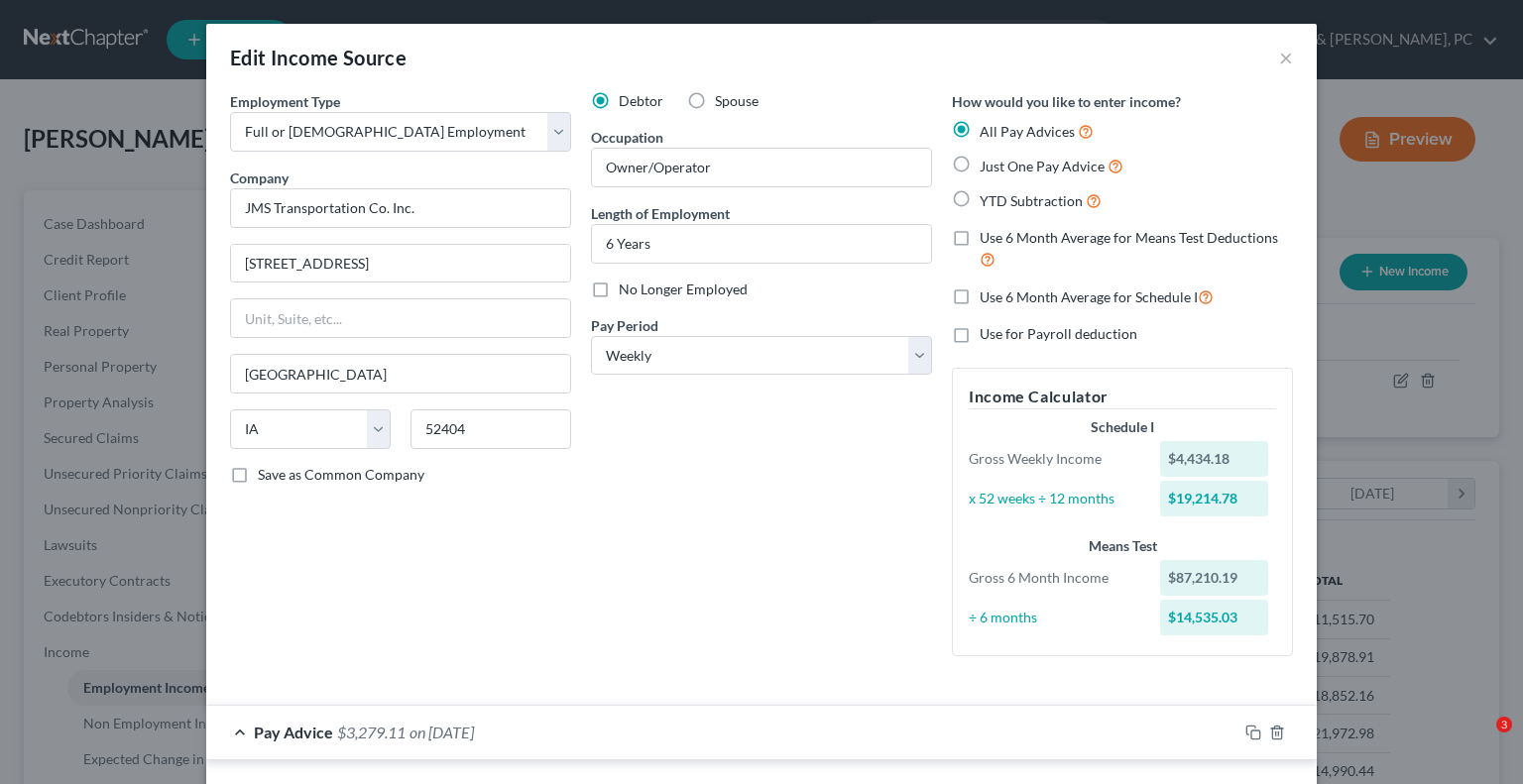select on "0" 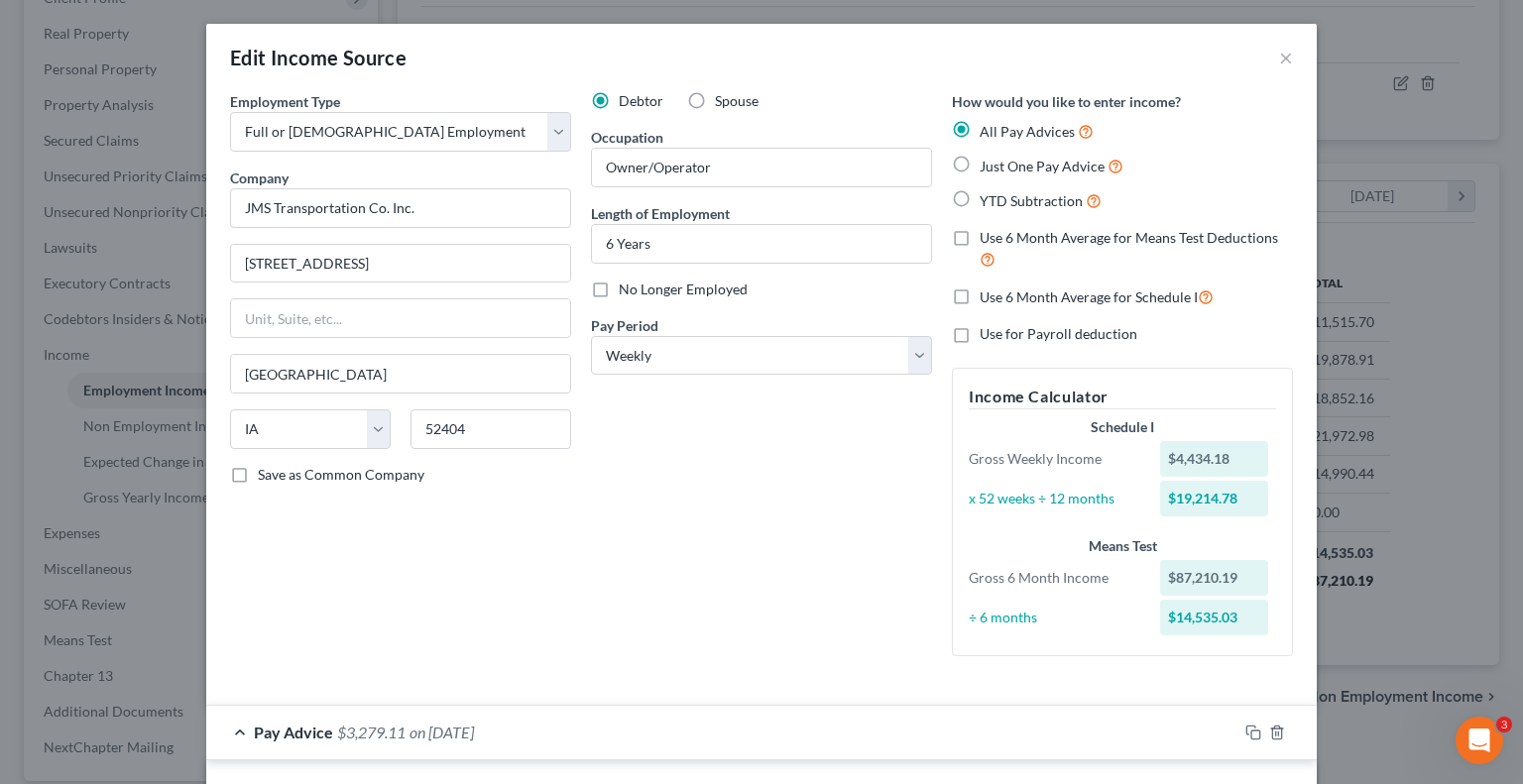 scroll, scrollTop: 0, scrollLeft: 0, axis: both 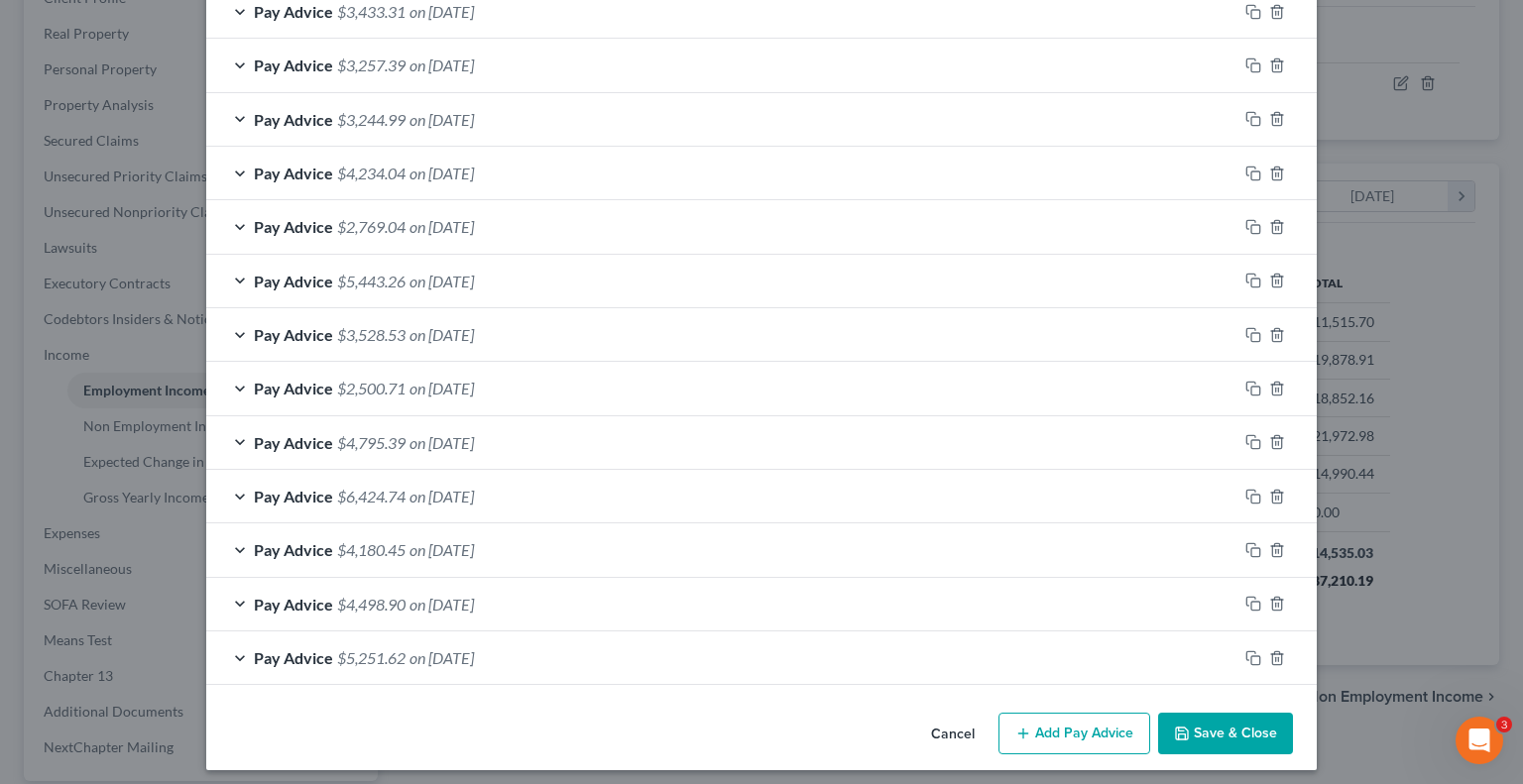 click on "Add Pay Advice" at bounding box center [1074, 733] 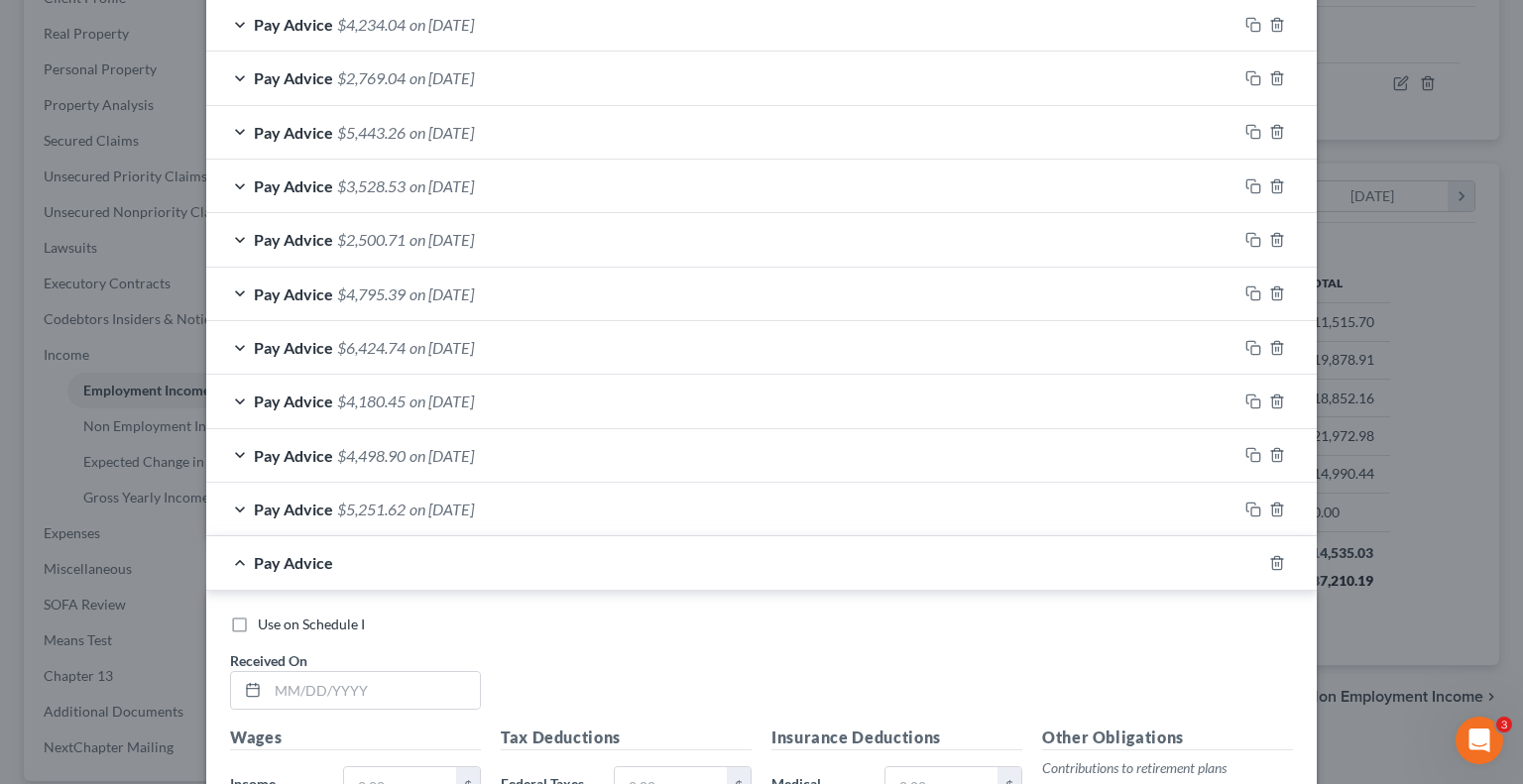 scroll, scrollTop: 2234, scrollLeft: 0, axis: vertical 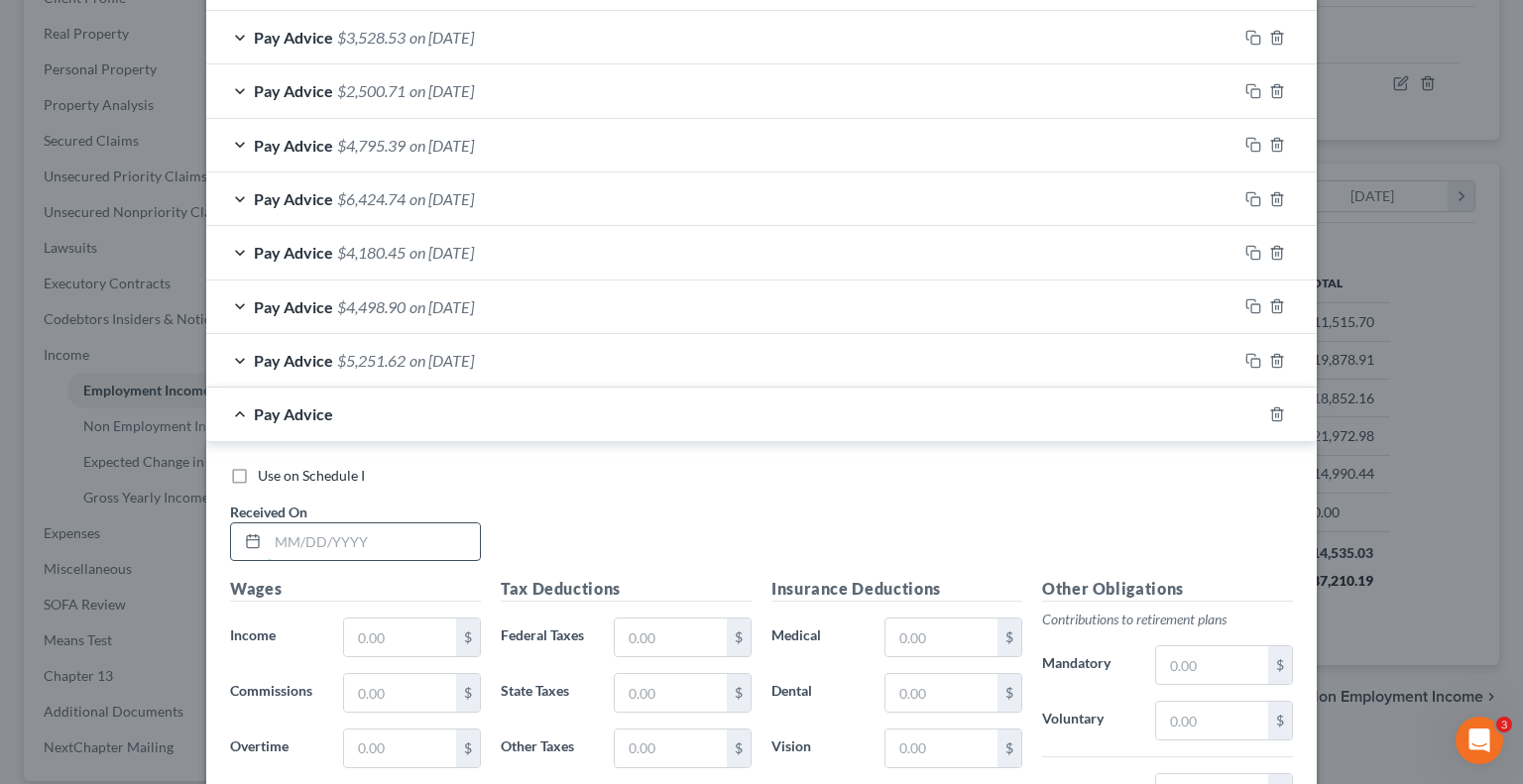 click at bounding box center (374, 542) 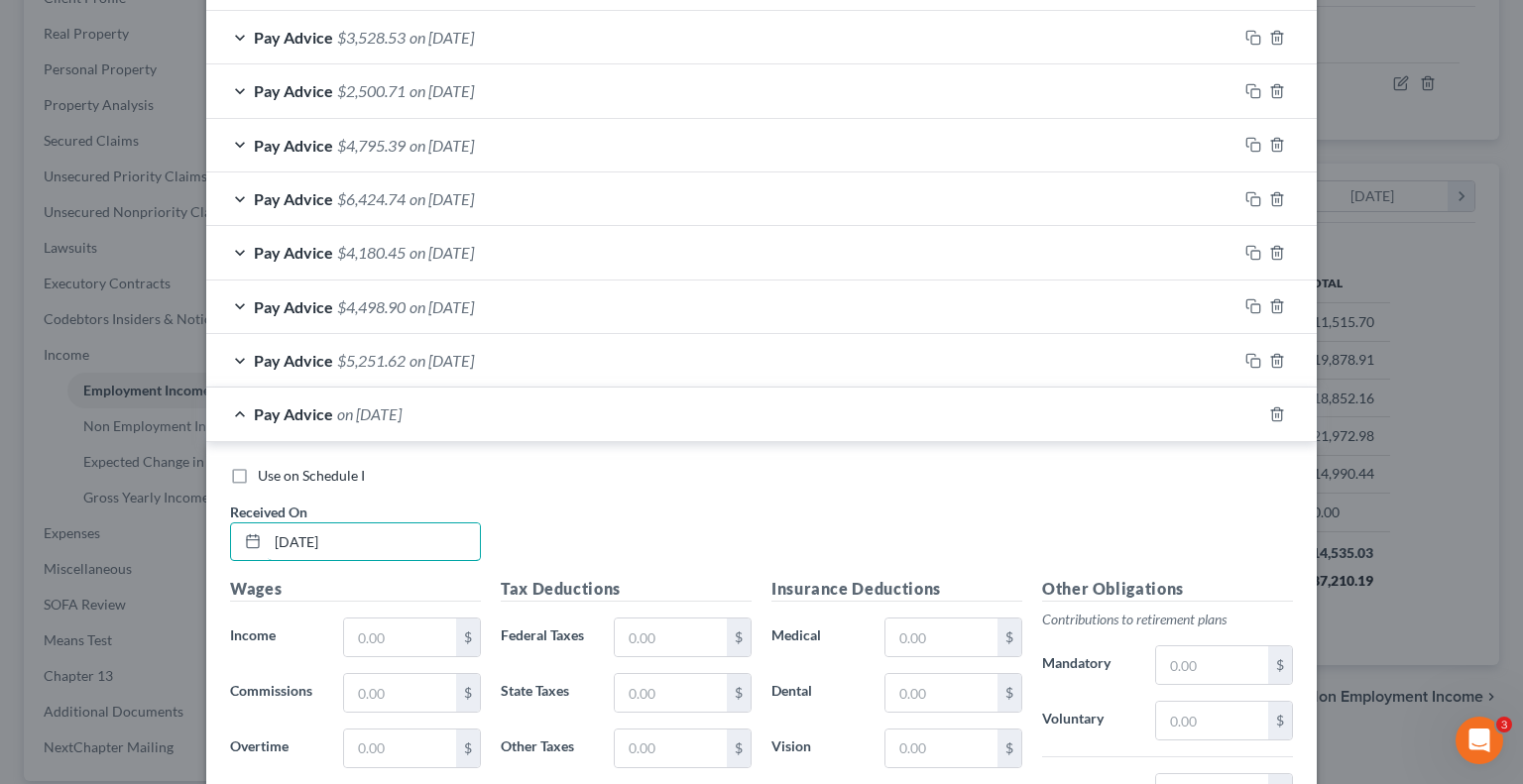 type on "[DATE]" 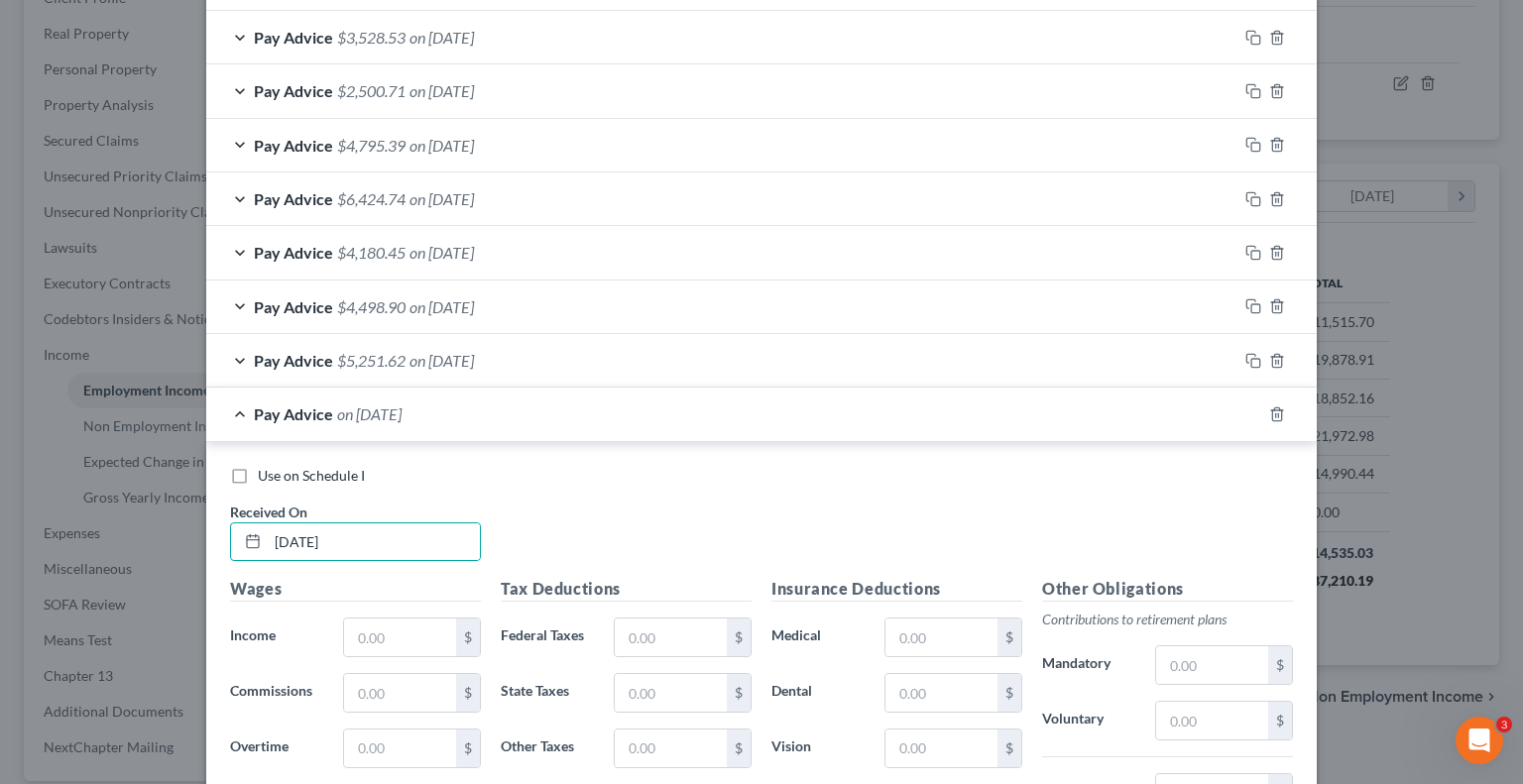 click on "$" at bounding box center (411, 637) 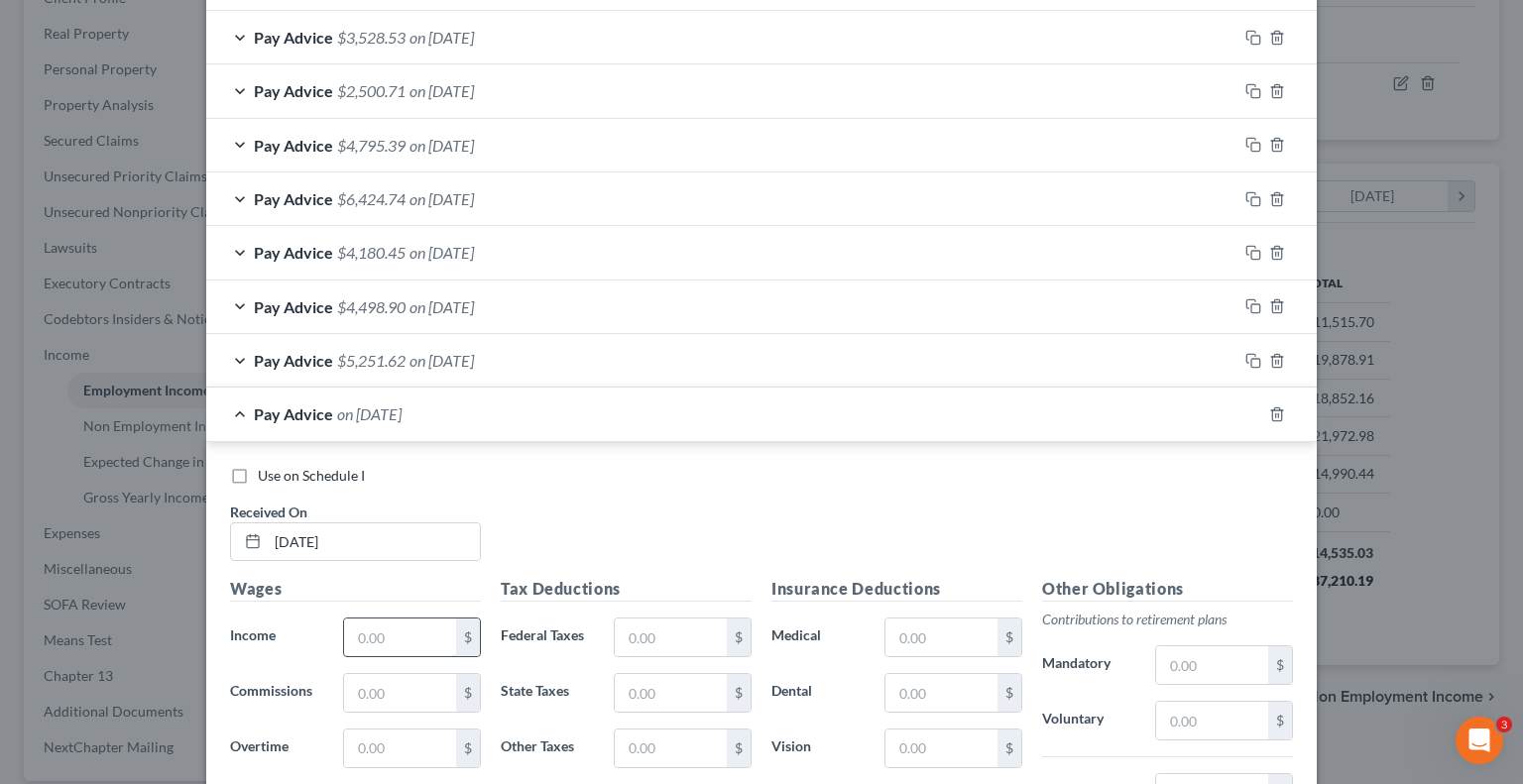 click at bounding box center [400, 637] 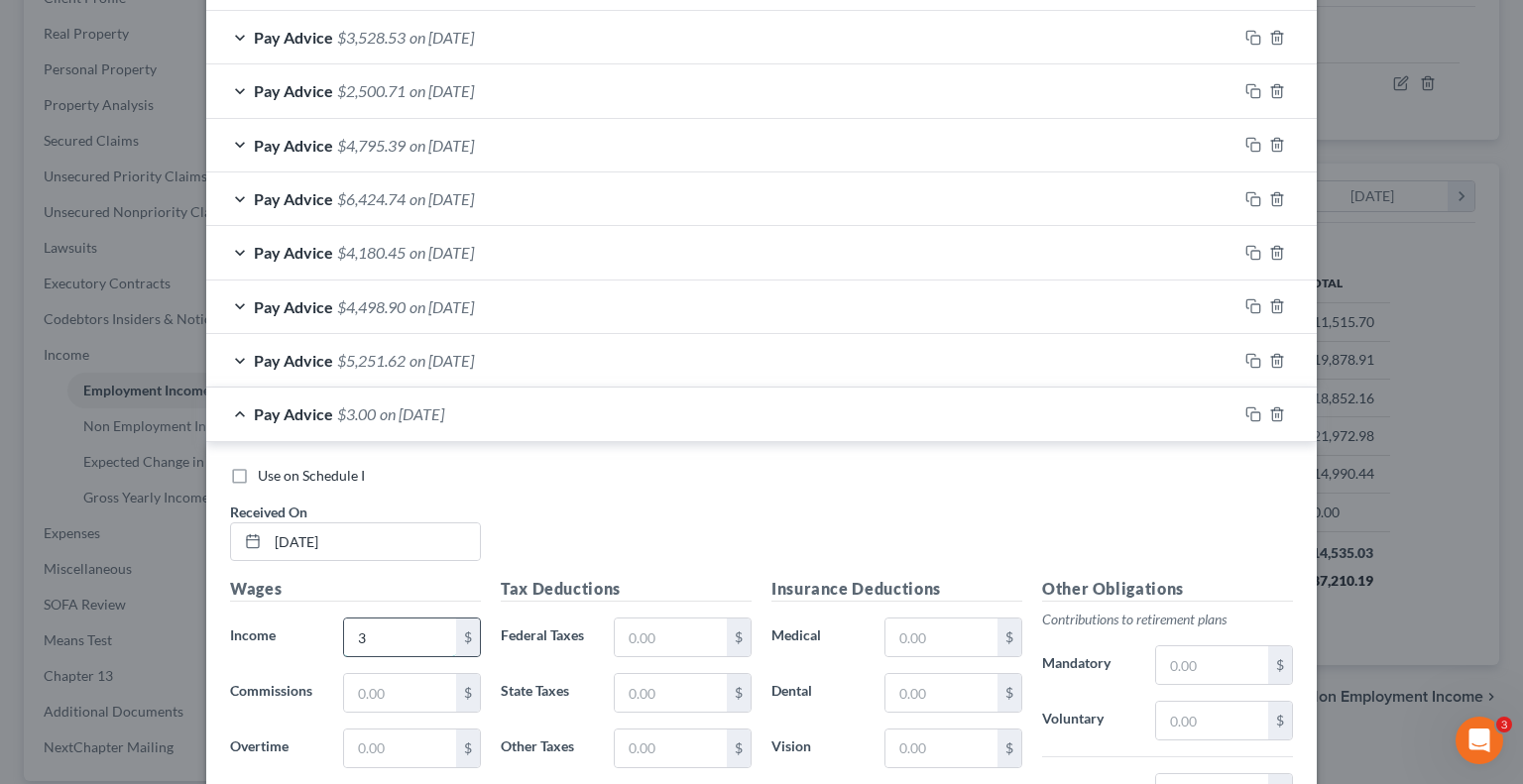 click on "3" at bounding box center (400, 637) 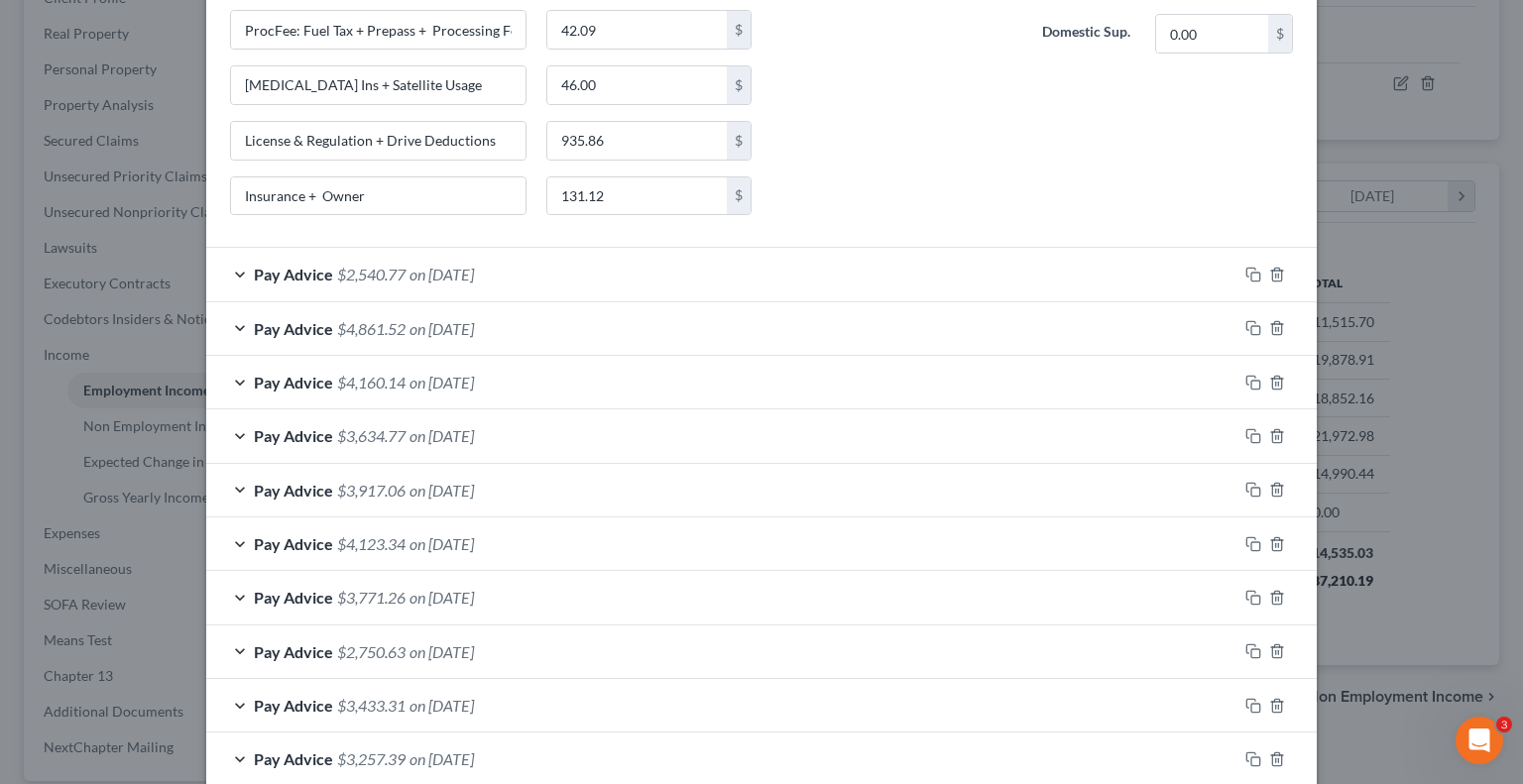 scroll, scrollTop: 846, scrollLeft: 0, axis: vertical 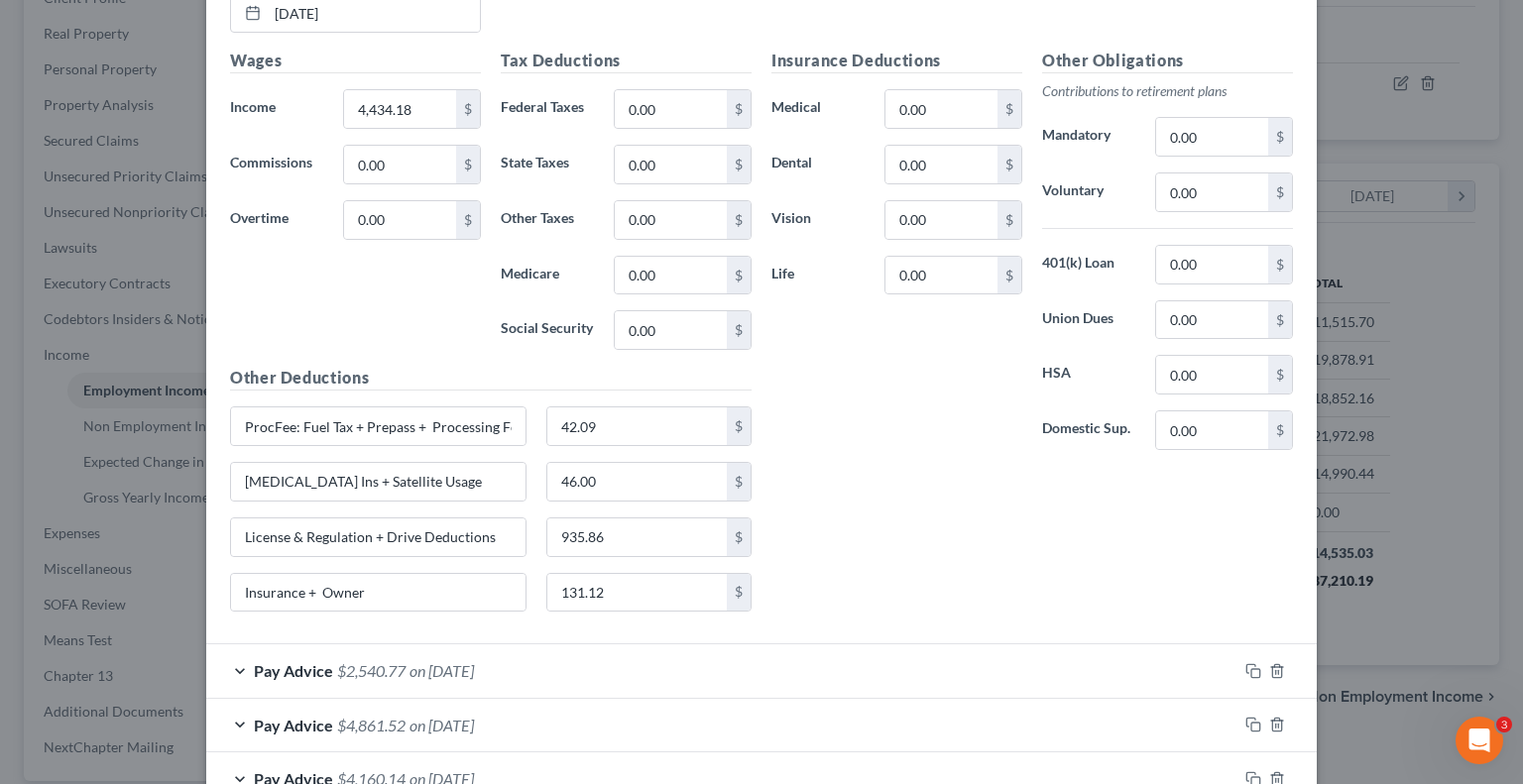 type on "3,528.49" 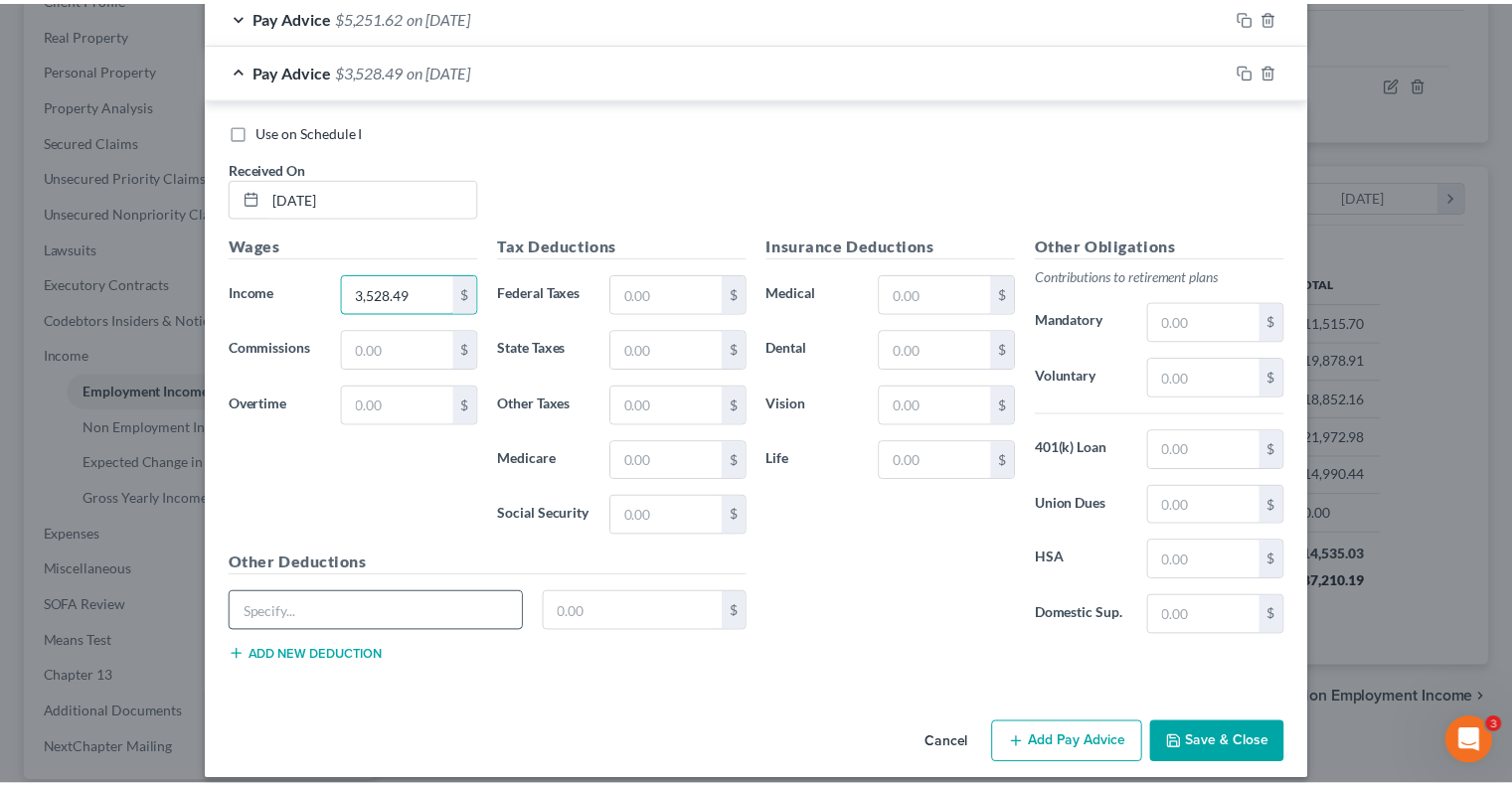 scroll, scrollTop: 2590, scrollLeft: 0, axis: vertical 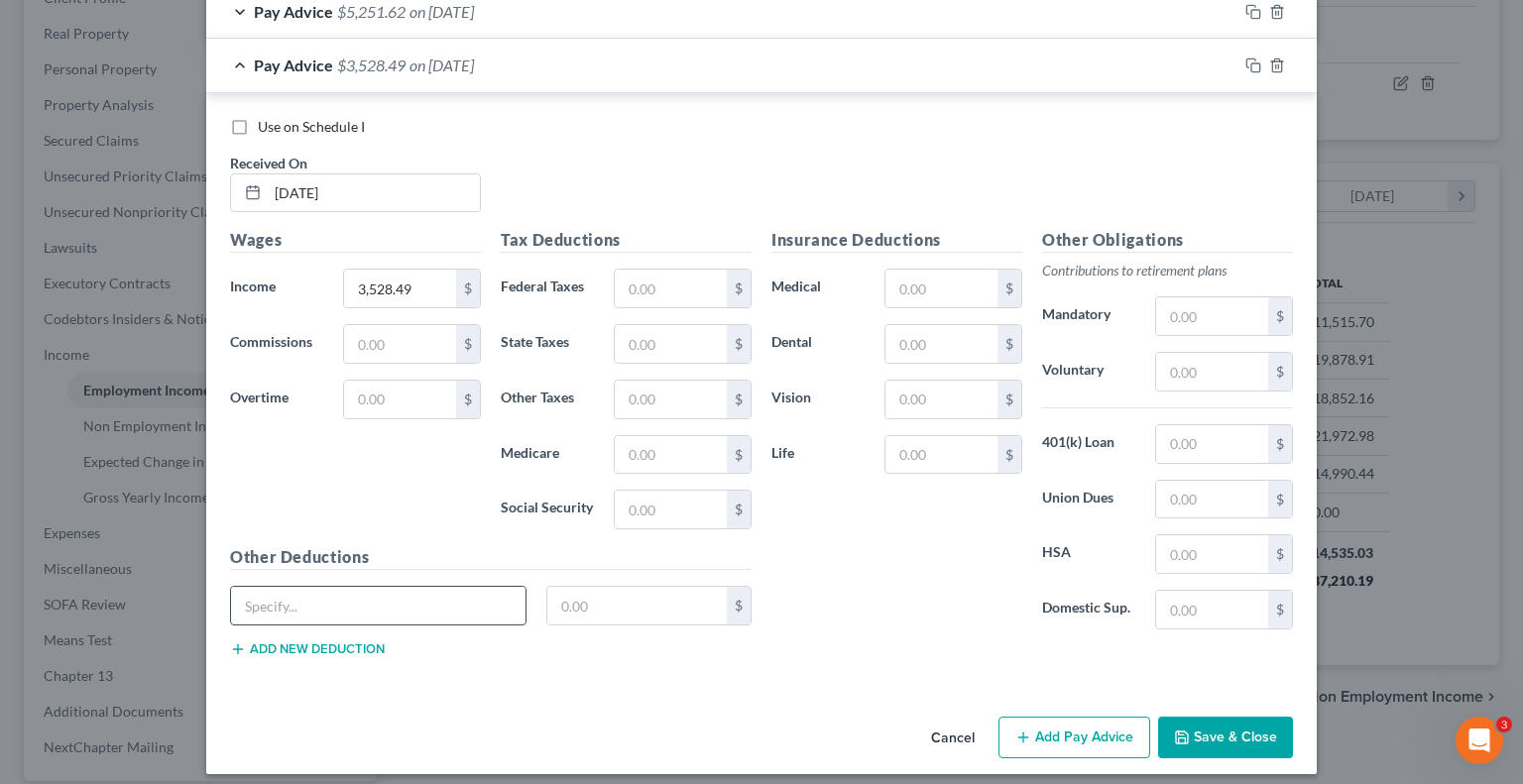click at bounding box center [378, 606] 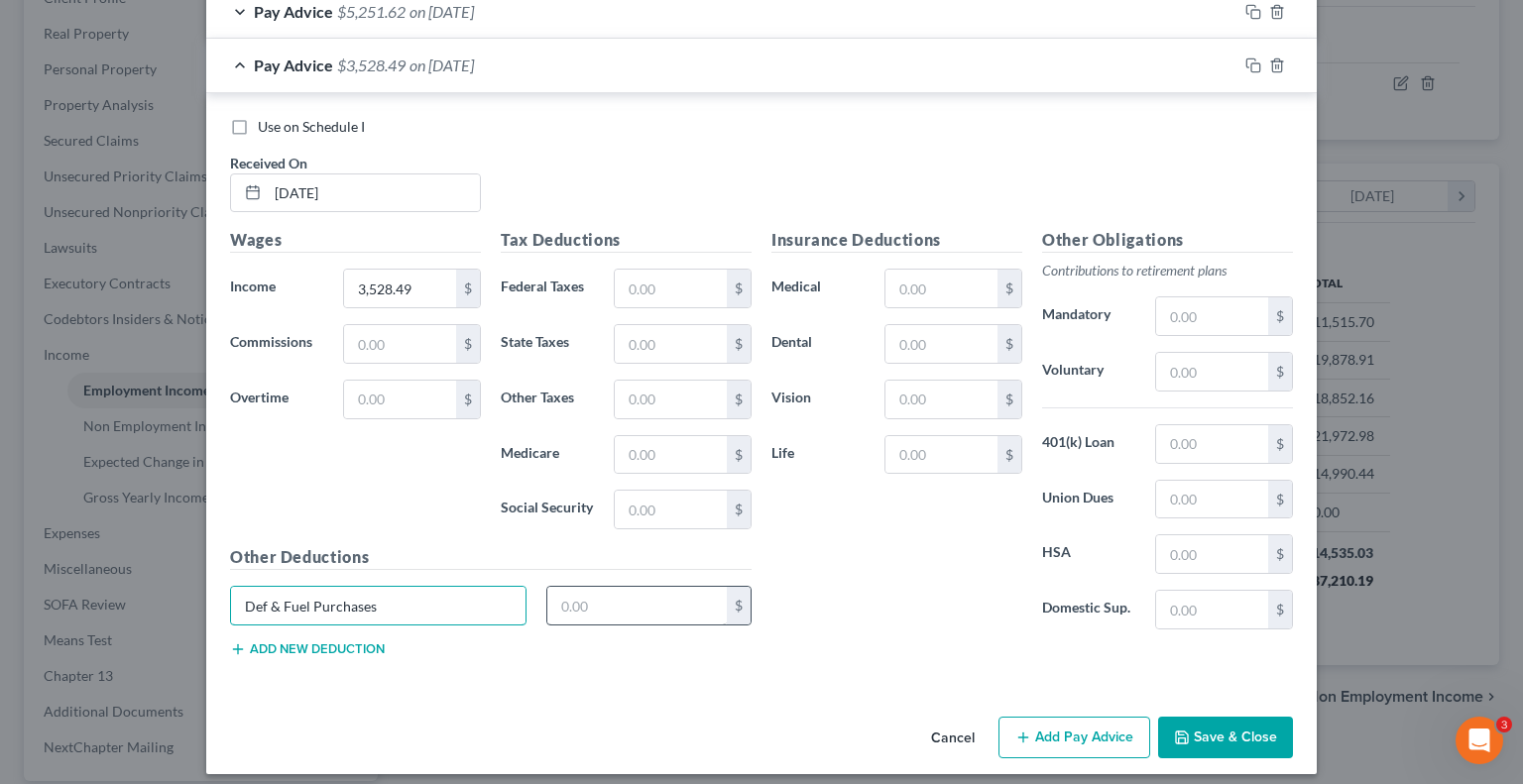 type on "Def & Fuel Purchases" 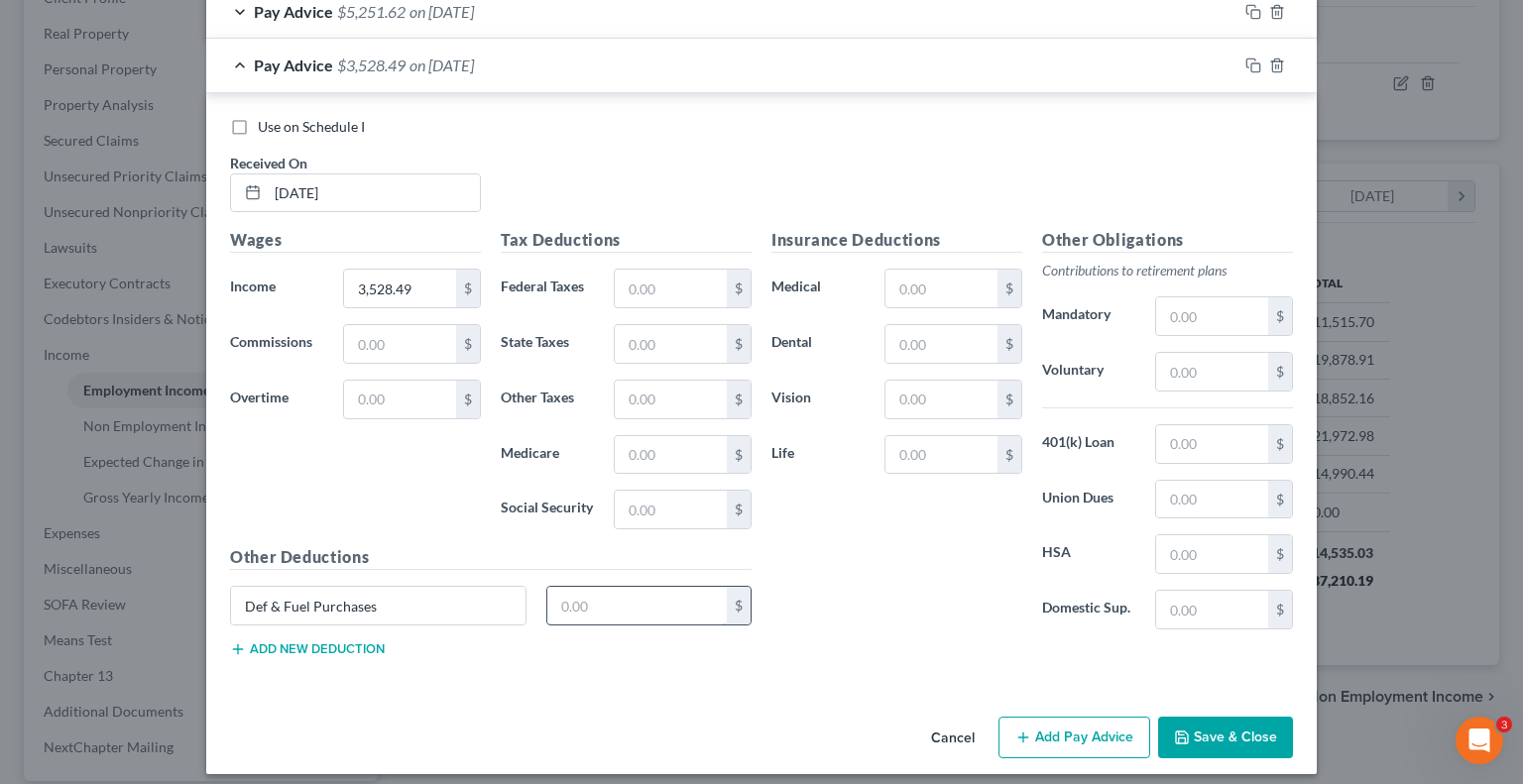 click at bounding box center (638, 606) 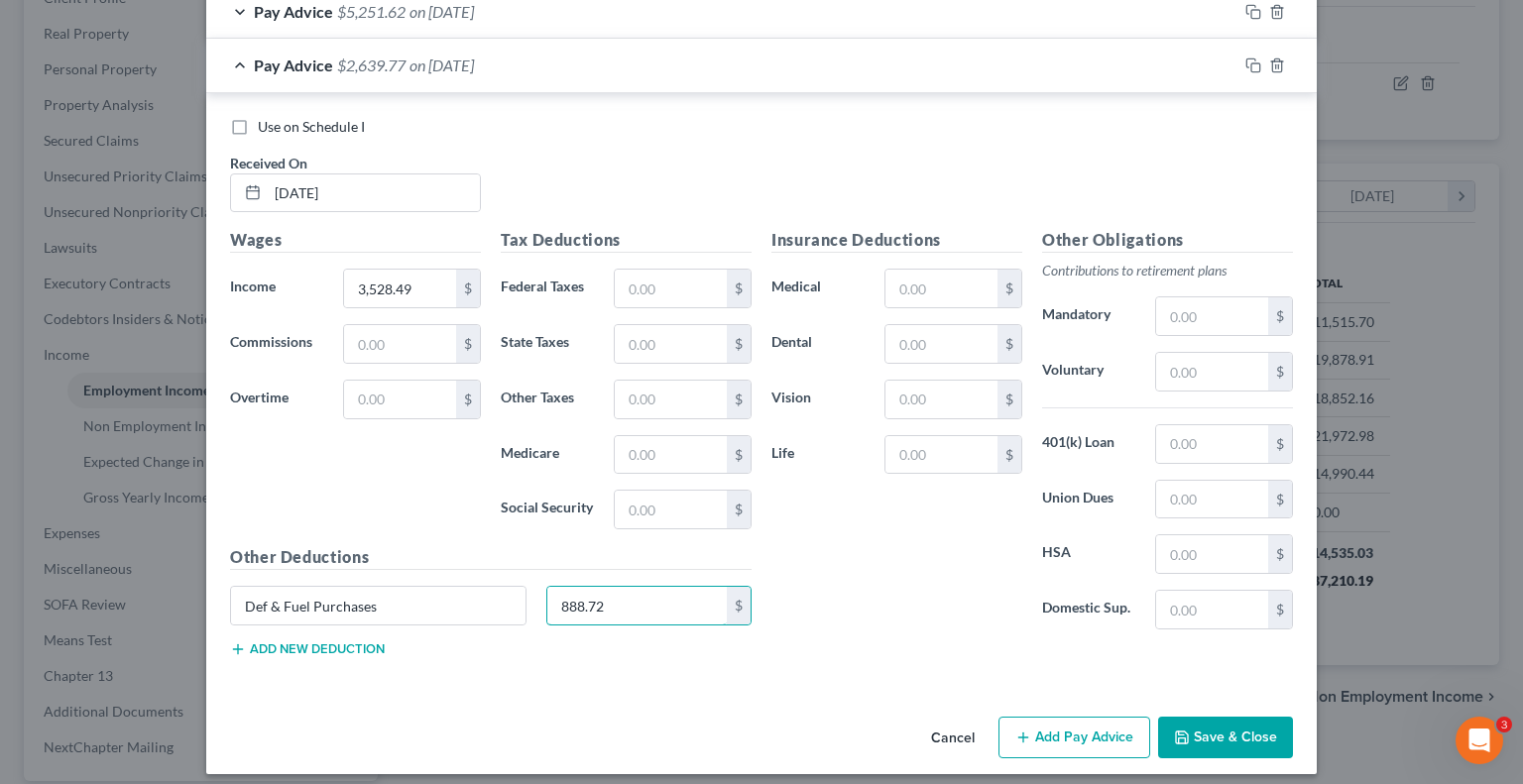 type on "888.72" 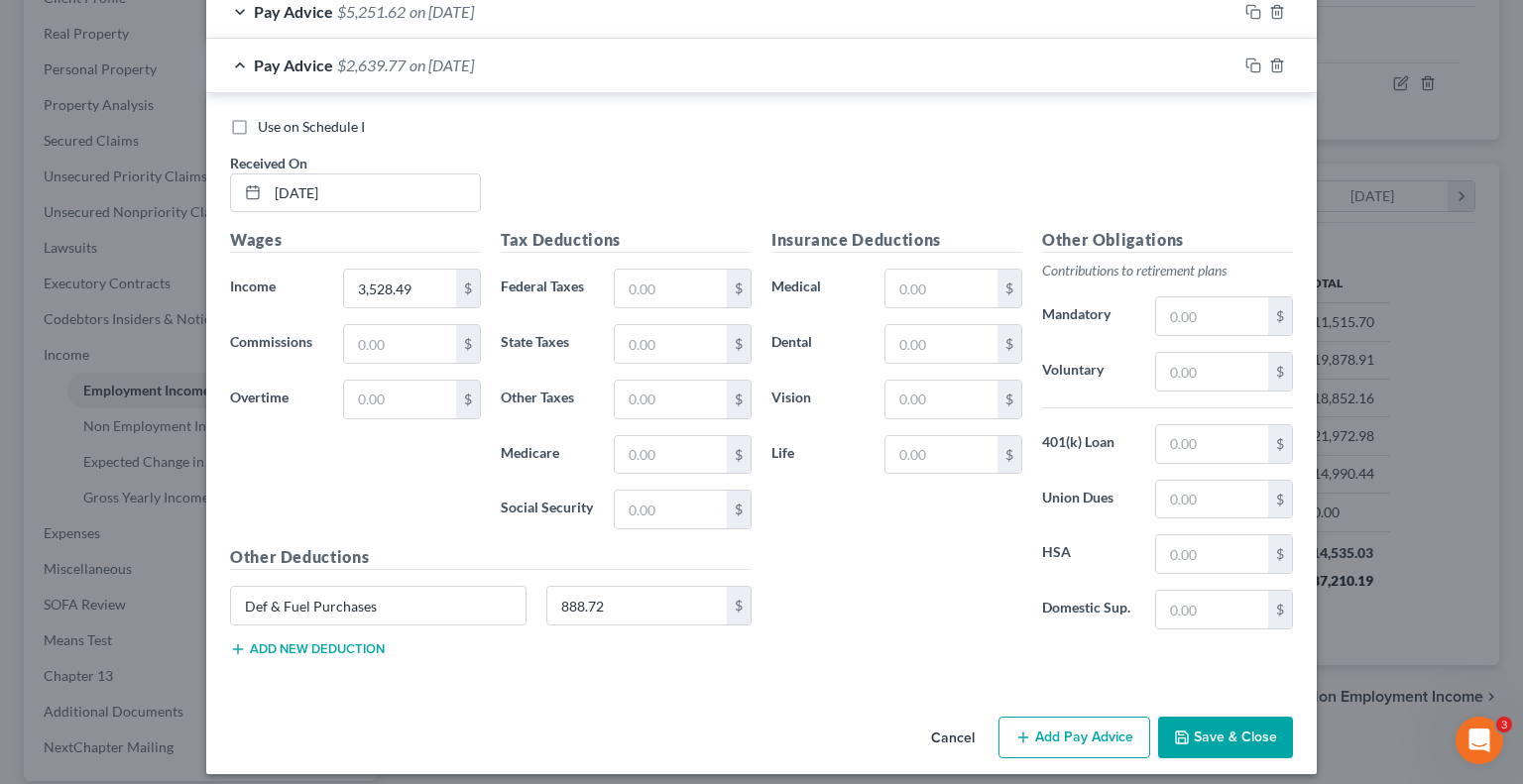 click on "Employment Type
*
Select Full or [DEMOGRAPHIC_DATA] Employment Self Employment
Company
*
JMS Transportation Co. Inc.                      [STREET_ADDRESS][GEOGRAPHIC_DATA] [US_STATE][GEOGRAPHIC_DATA] [GEOGRAPHIC_DATA] [GEOGRAPHIC_DATA] CO [GEOGRAPHIC_DATA] DE DC [GEOGRAPHIC_DATA] [GEOGRAPHIC_DATA] GU HI ID [GEOGRAPHIC_DATA] IN [GEOGRAPHIC_DATA] [GEOGRAPHIC_DATA] [GEOGRAPHIC_DATA] [GEOGRAPHIC_DATA] MD [GEOGRAPHIC_DATA] [GEOGRAPHIC_DATA] [GEOGRAPHIC_DATA] [GEOGRAPHIC_DATA] [GEOGRAPHIC_DATA] MT [GEOGRAPHIC_DATA] [GEOGRAPHIC_DATA] [GEOGRAPHIC_DATA] [GEOGRAPHIC_DATA] [GEOGRAPHIC_DATA] [GEOGRAPHIC_DATA] [GEOGRAPHIC_DATA] [GEOGRAPHIC_DATA] [GEOGRAPHIC_DATA] [GEOGRAPHIC_DATA] OR [GEOGRAPHIC_DATA] PR RI SC SD [GEOGRAPHIC_DATA] [GEOGRAPHIC_DATA] [GEOGRAPHIC_DATA] VI [GEOGRAPHIC_DATA] VT [GEOGRAPHIC_DATA] WV [GEOGRAPHIC_DATA] WY 52404 Save as Common Company Debtor Spouse Occupation Owner/Operator Length of Employment 6 Years No Longer Employed
Pay Period
*
Select Monthly Twice Monthly Every Other Week Weekly How would you like to enter income?
All Pay Advices
Just One Pay Advice
YTD Subtraction
Use 6 Month Average for Means Test Deductions  Use 6 Month Average for Schedule I  Use for Payroll deduction Income Calculator
Schedule I Gross Weekly Income $3,528.49 x 52 weeks ÷ 12 months $15,290.12 Means Test Gross 6 Month Income $90,738.68 ÷ 6 months $15,123.11
*" at bounding box center [762, -892] 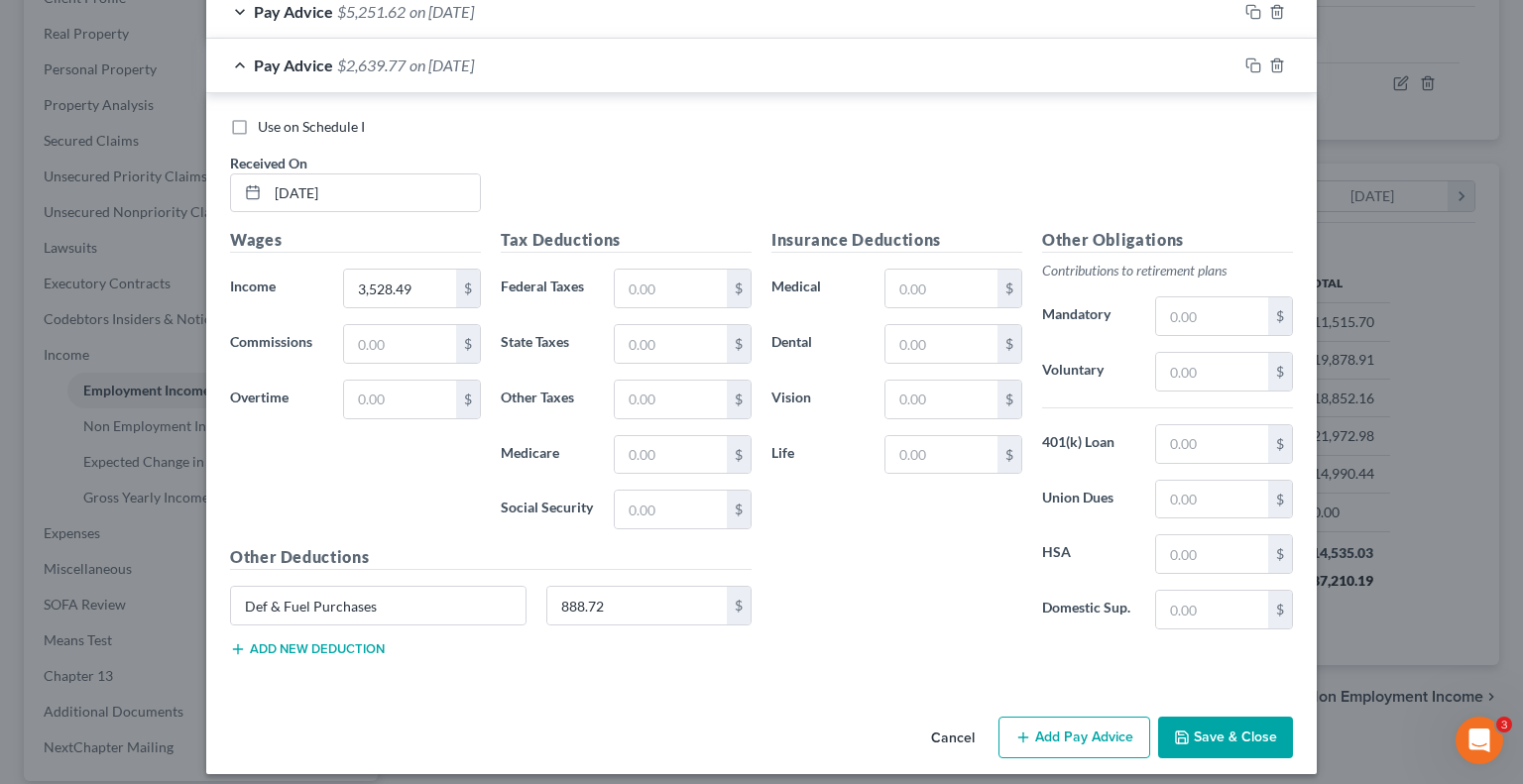 click on "Save & Close" at bounding box center (1226, 737) 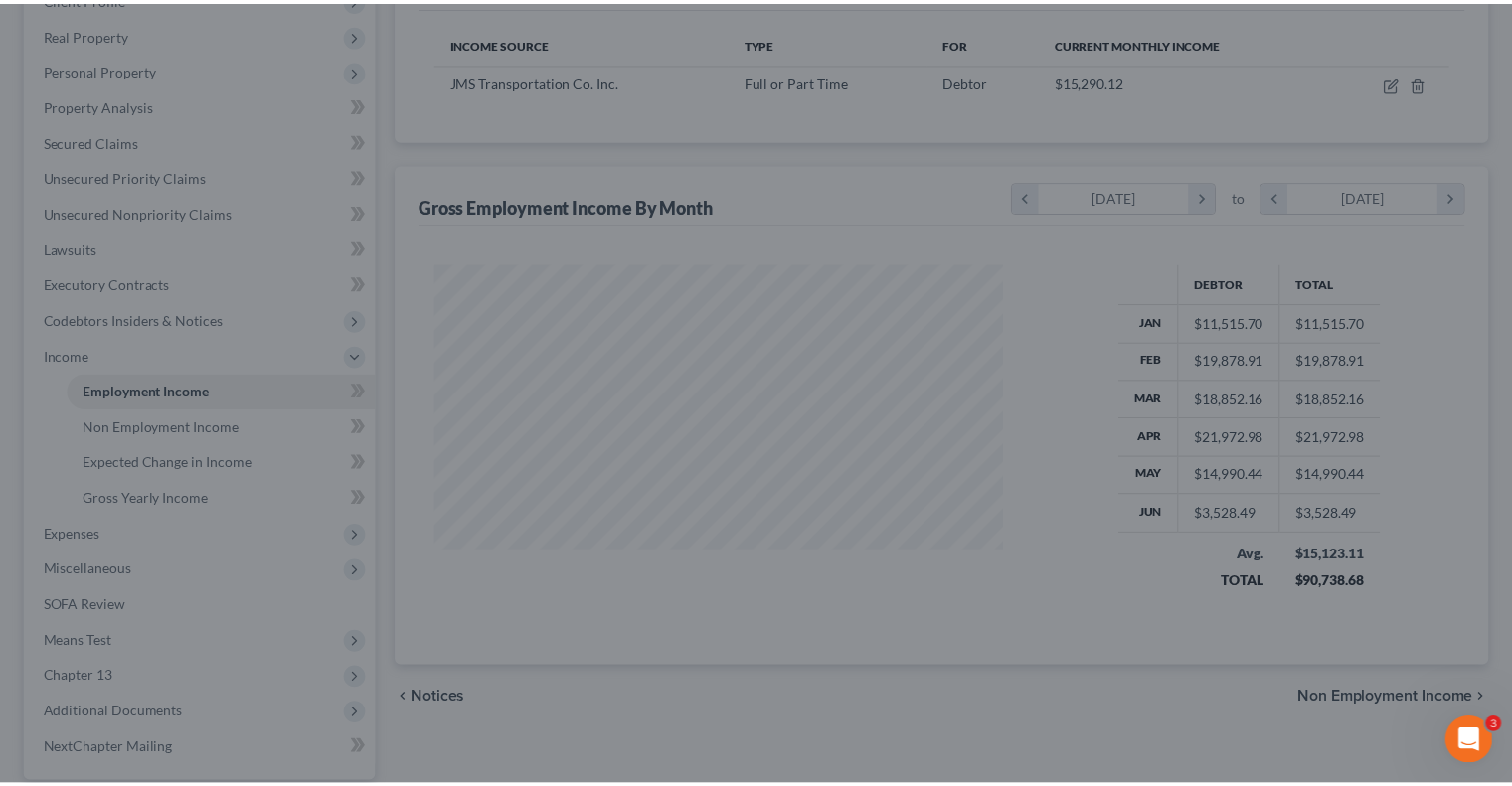 scroll, scrollTop: 354, scrollLeft: 613, axis: both 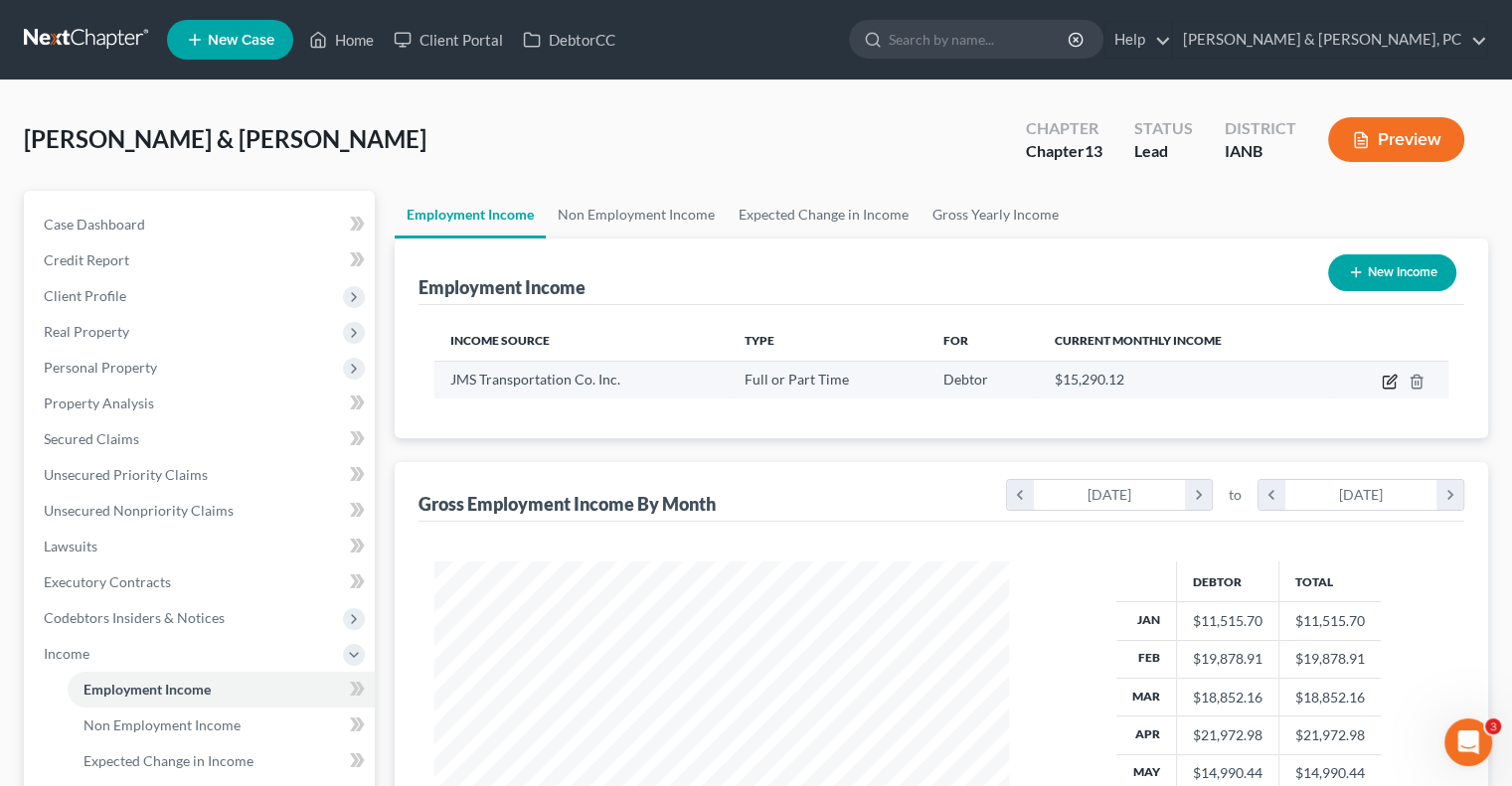 click 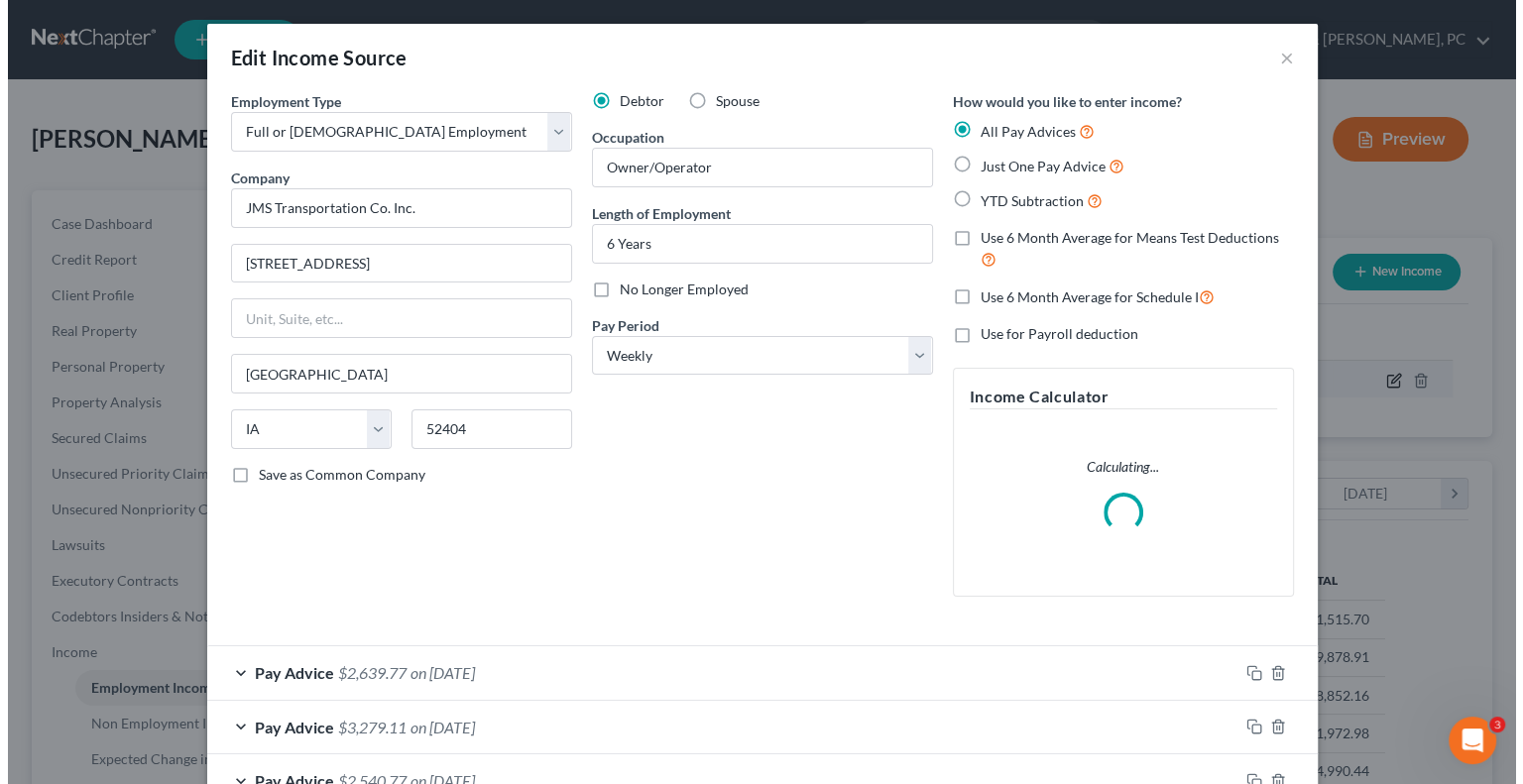 scroll, scrollTop: 990797, scrollLeft: 990917, axis: both 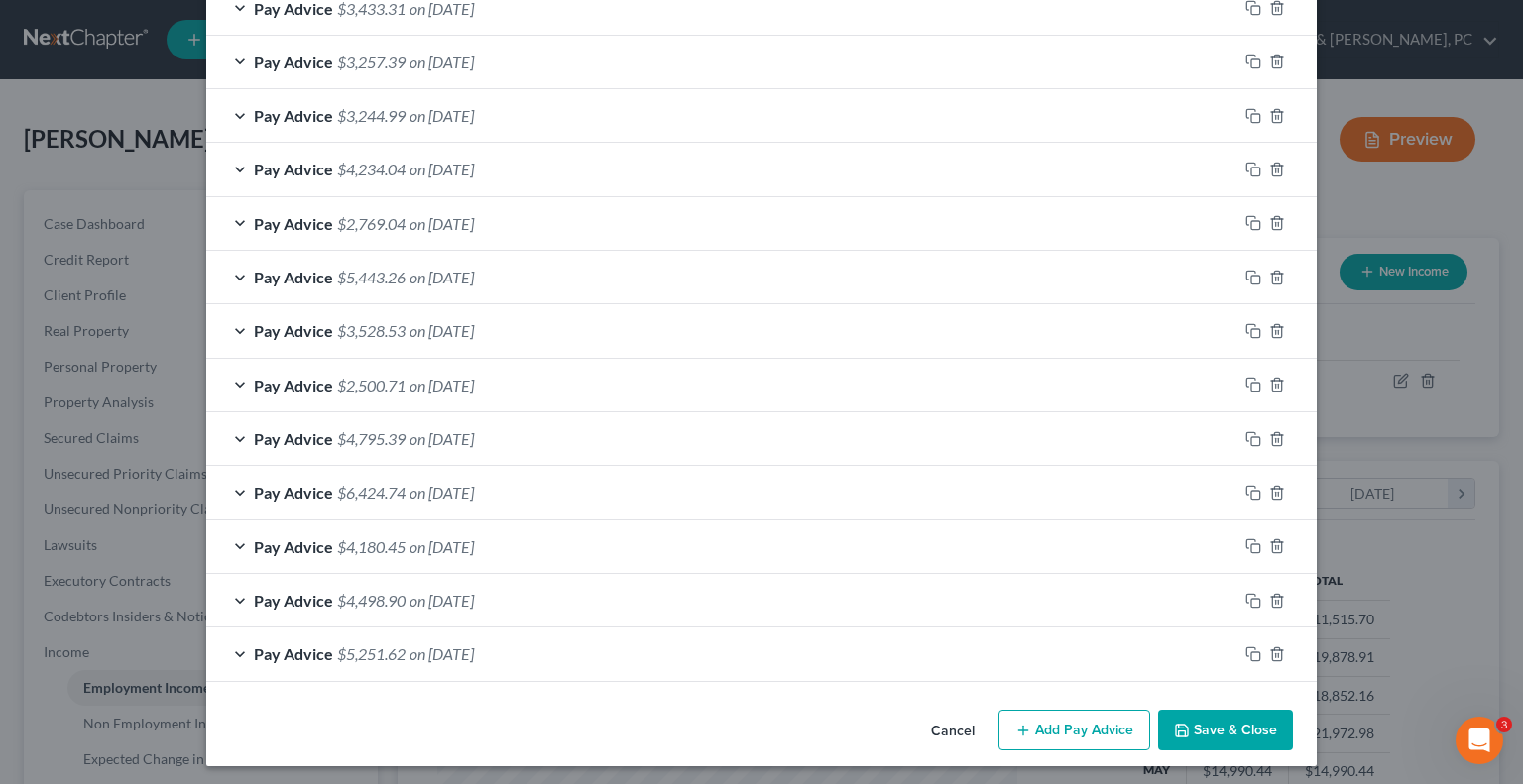 click on "Add Pay Advice" at bounding box center (1074, 730) 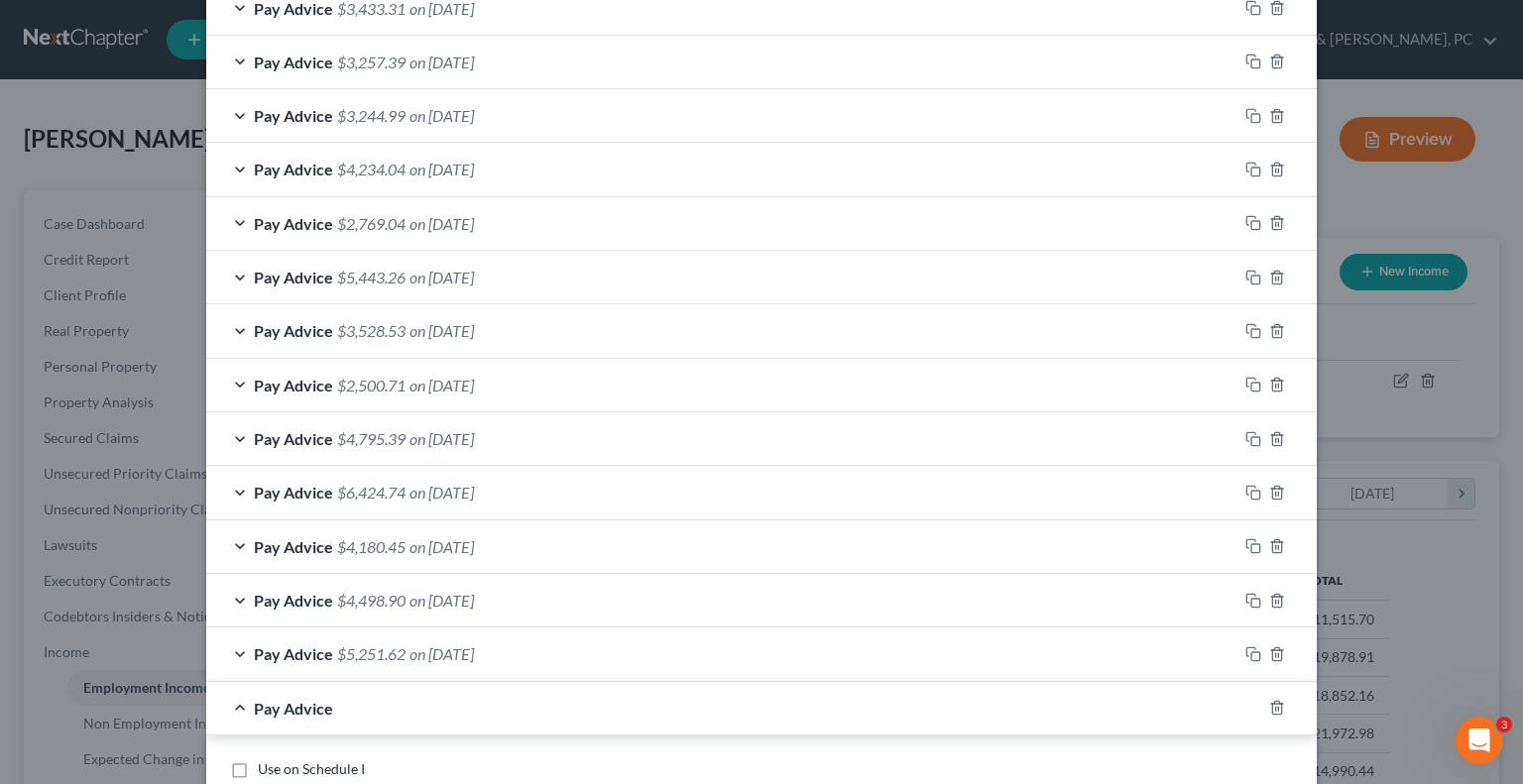 scroll, scrollTop: 1560, scrollLeft: 0, axis: vertical 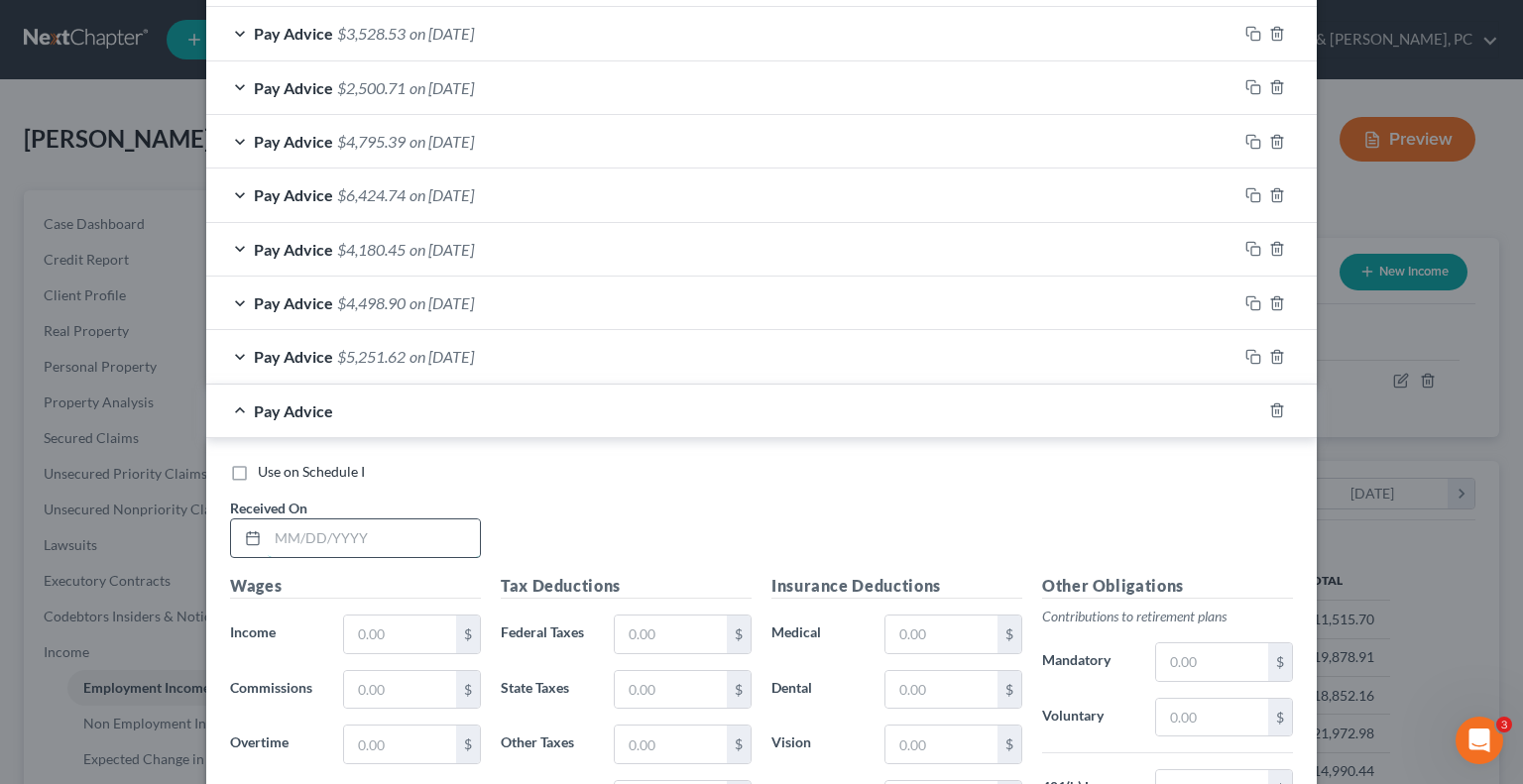 click at bounding box center [374, 538] 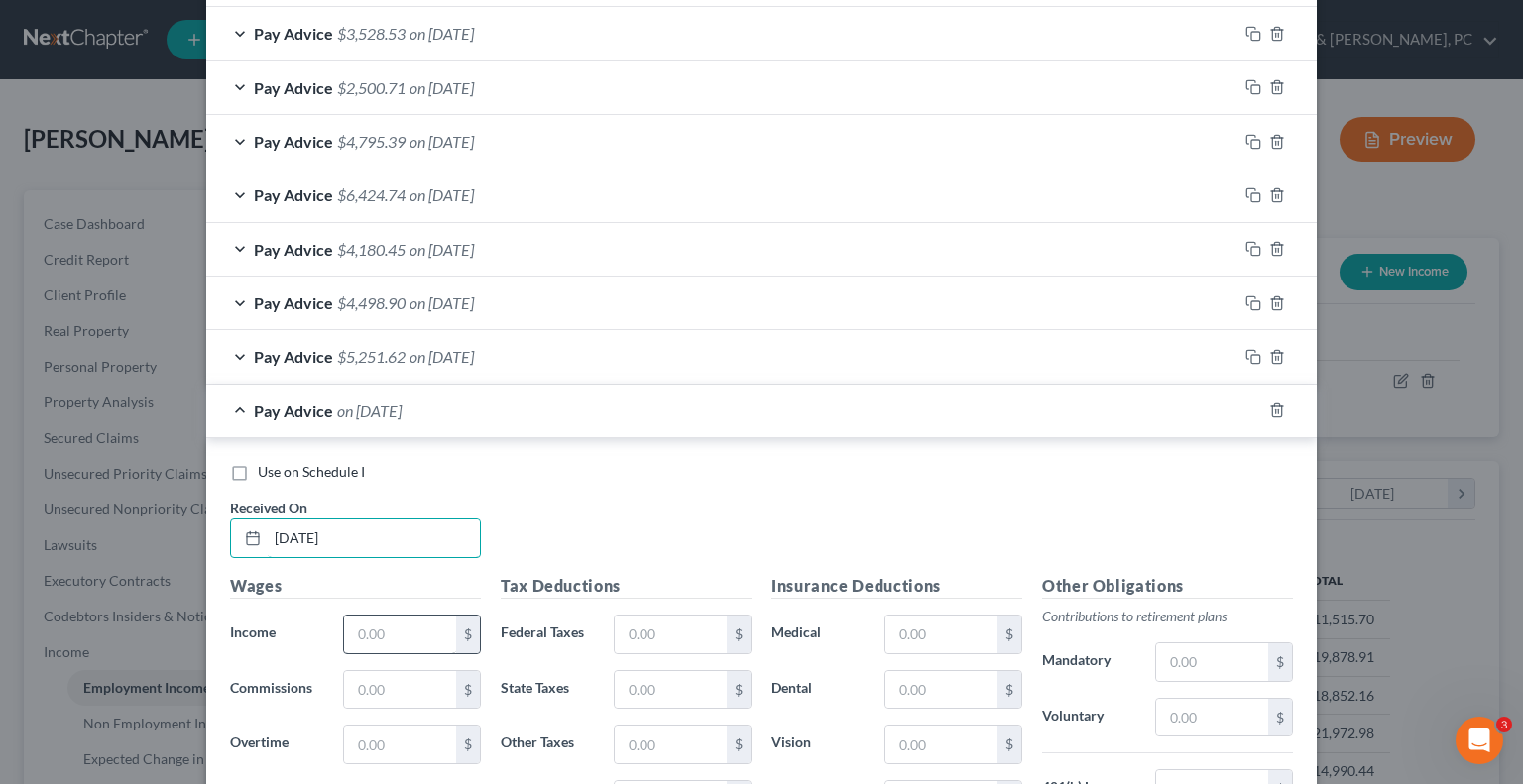 type on "[DATE]" 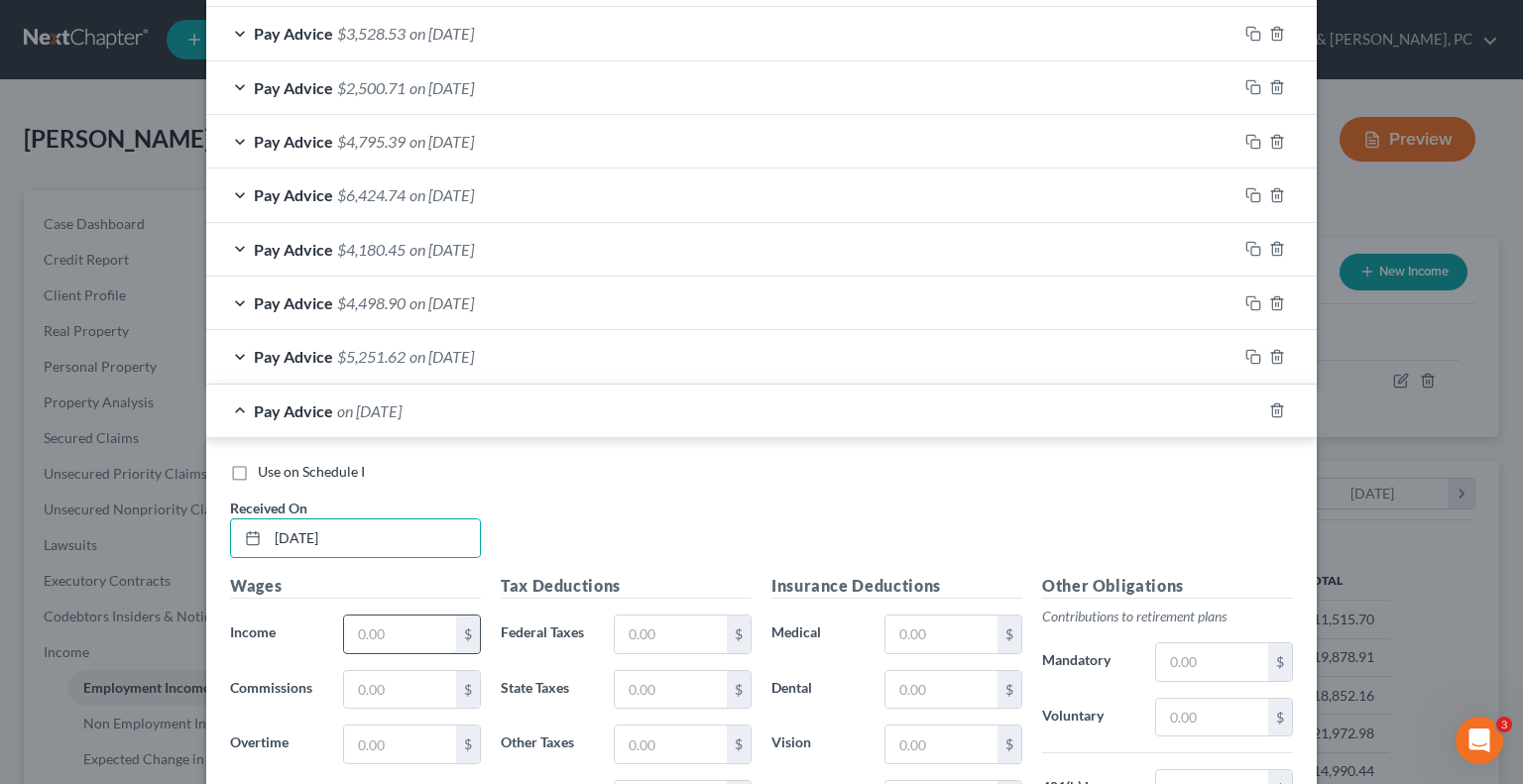 click at bounding box center (400, 634) 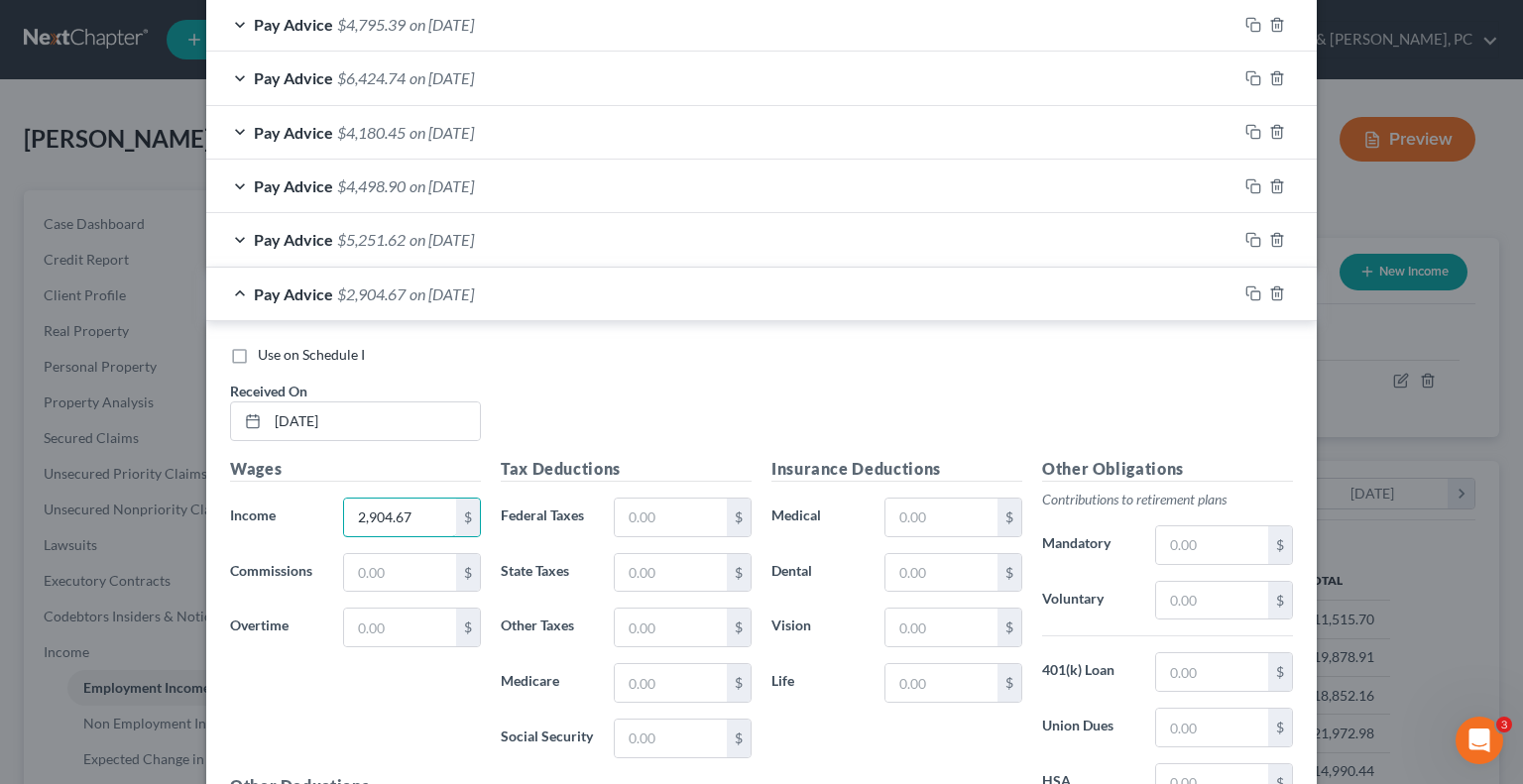 scroll, scrollTop: 1857, scrollLeft: 0, axis: vertical 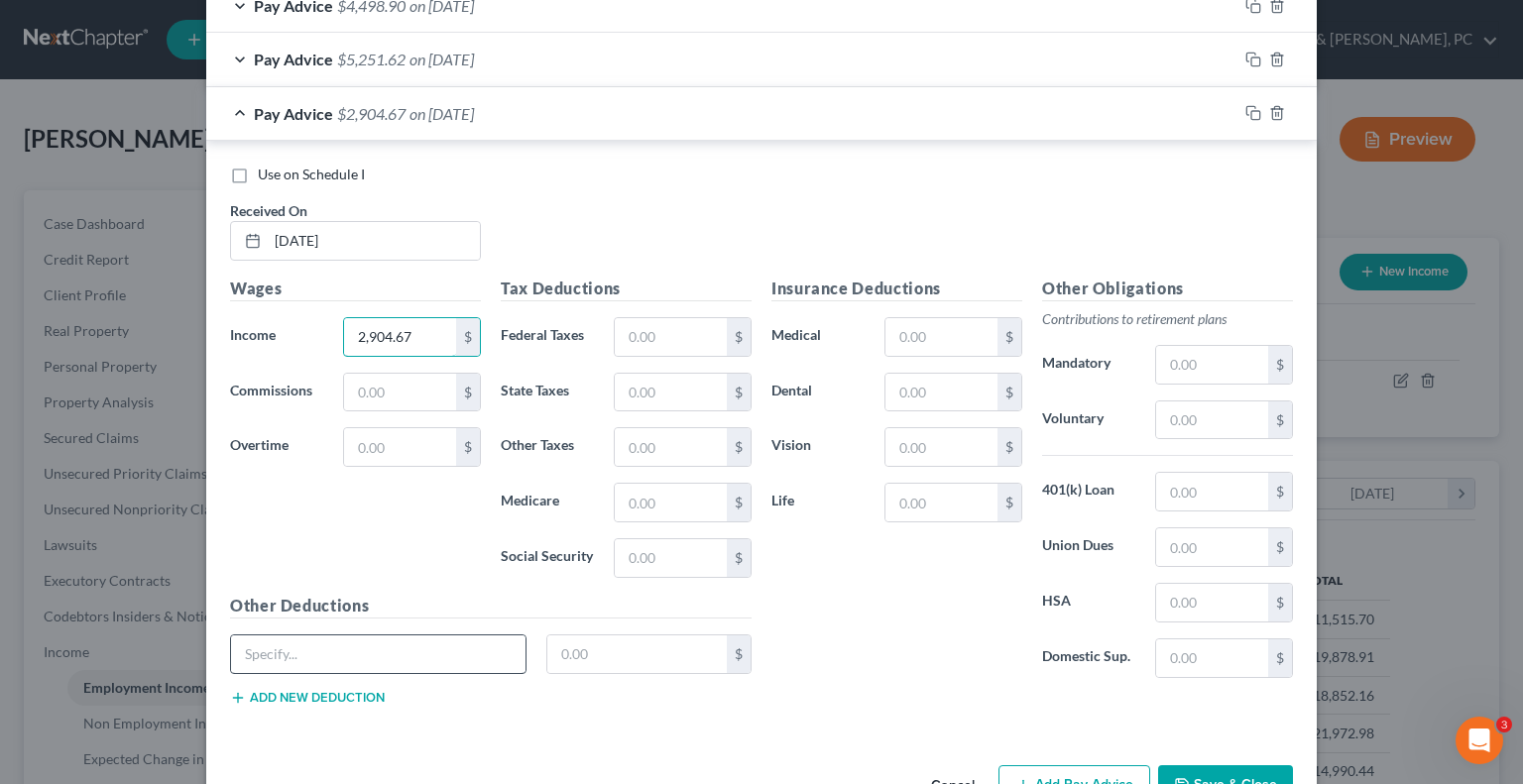 type on "2,904.67" 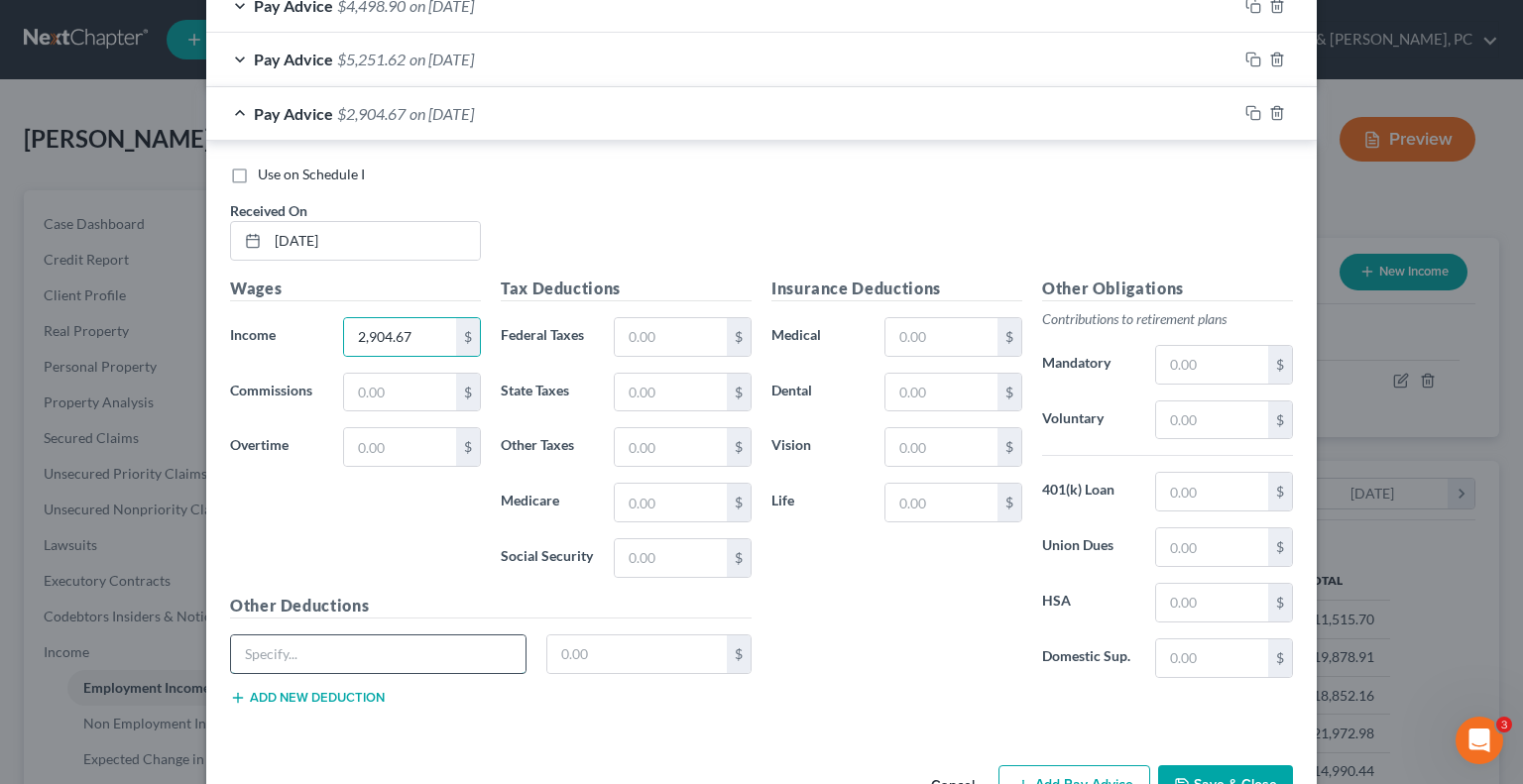 click at bounding box center [378, 654] 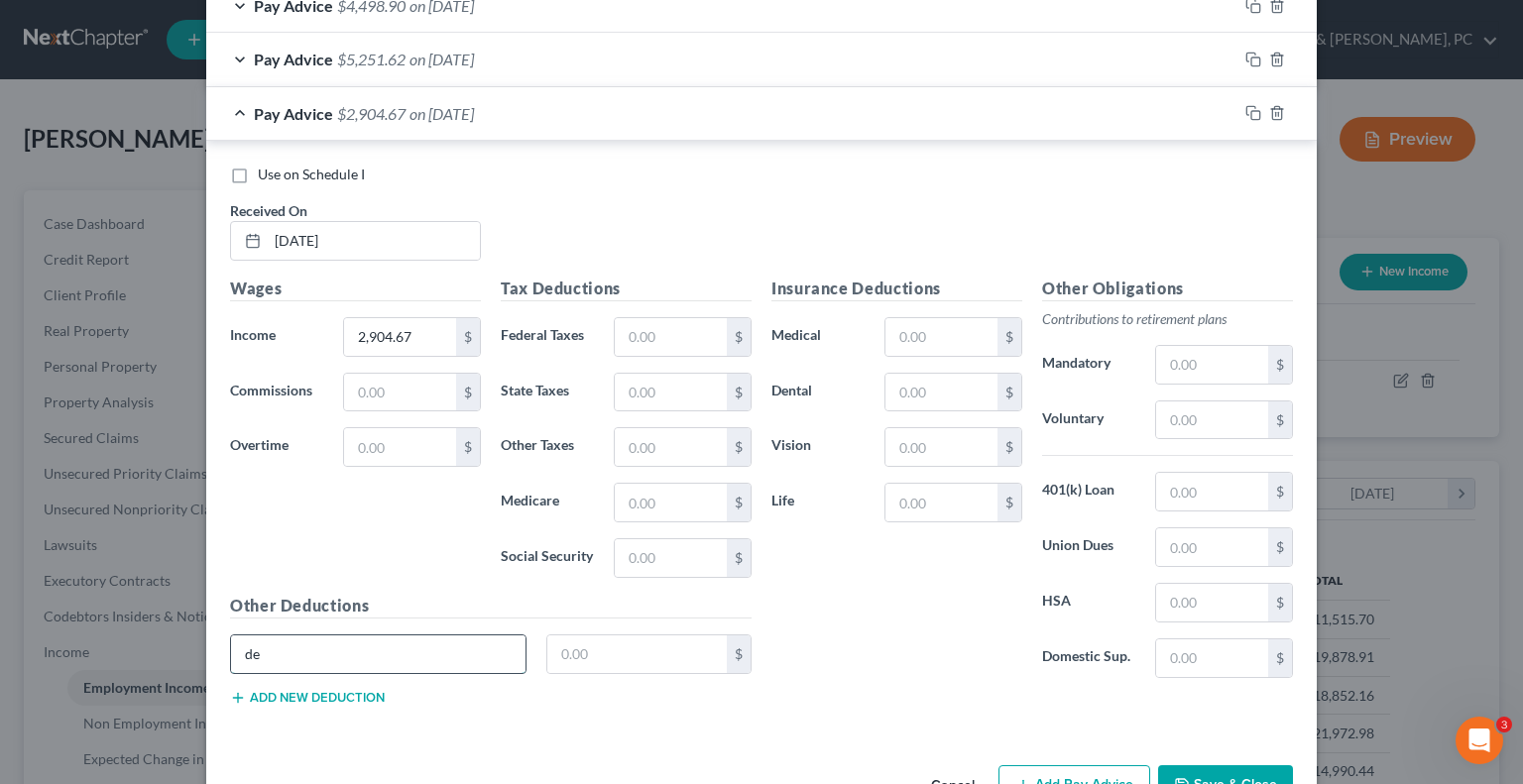 type on "d" 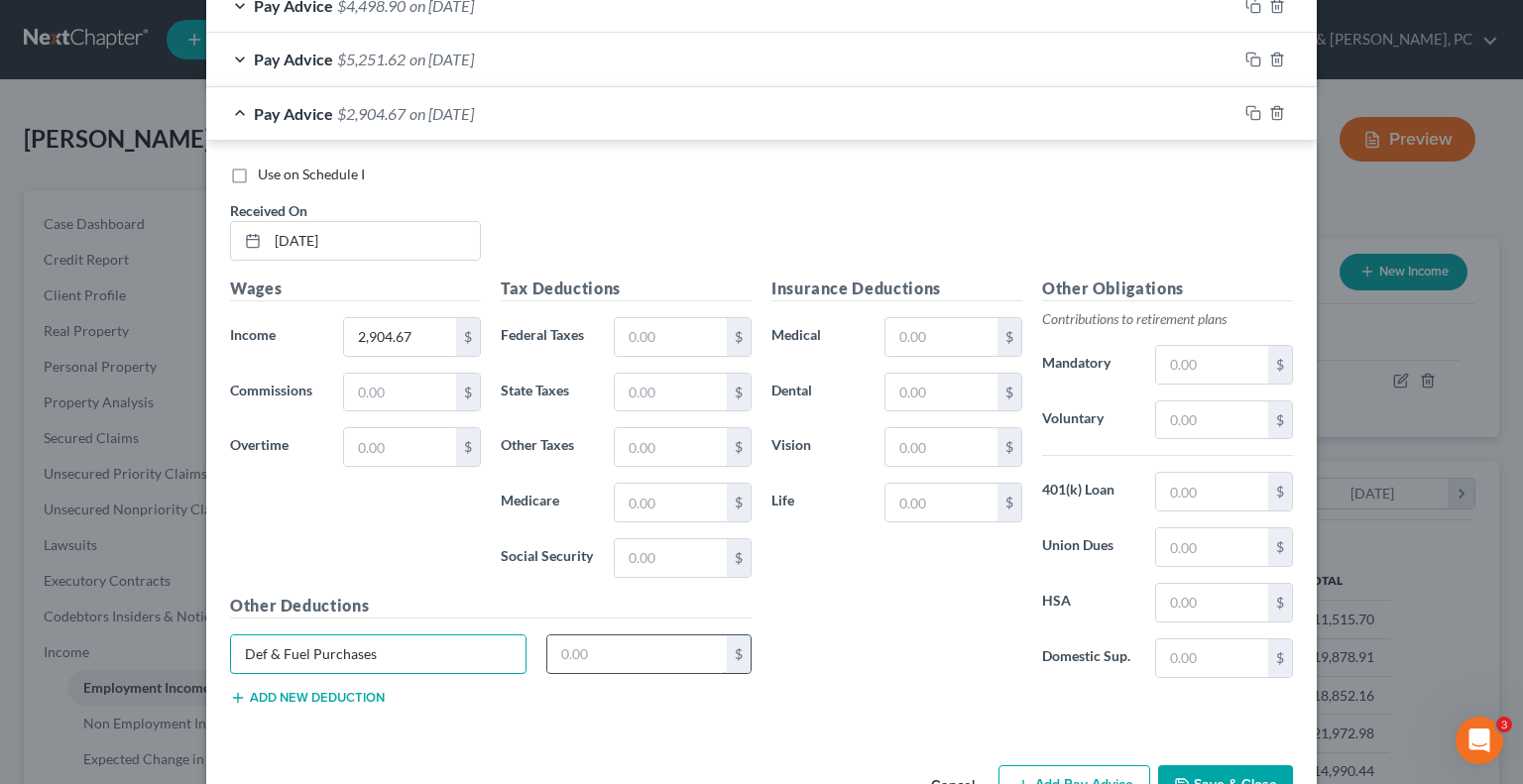 type on "Def & Fuel Purchases" 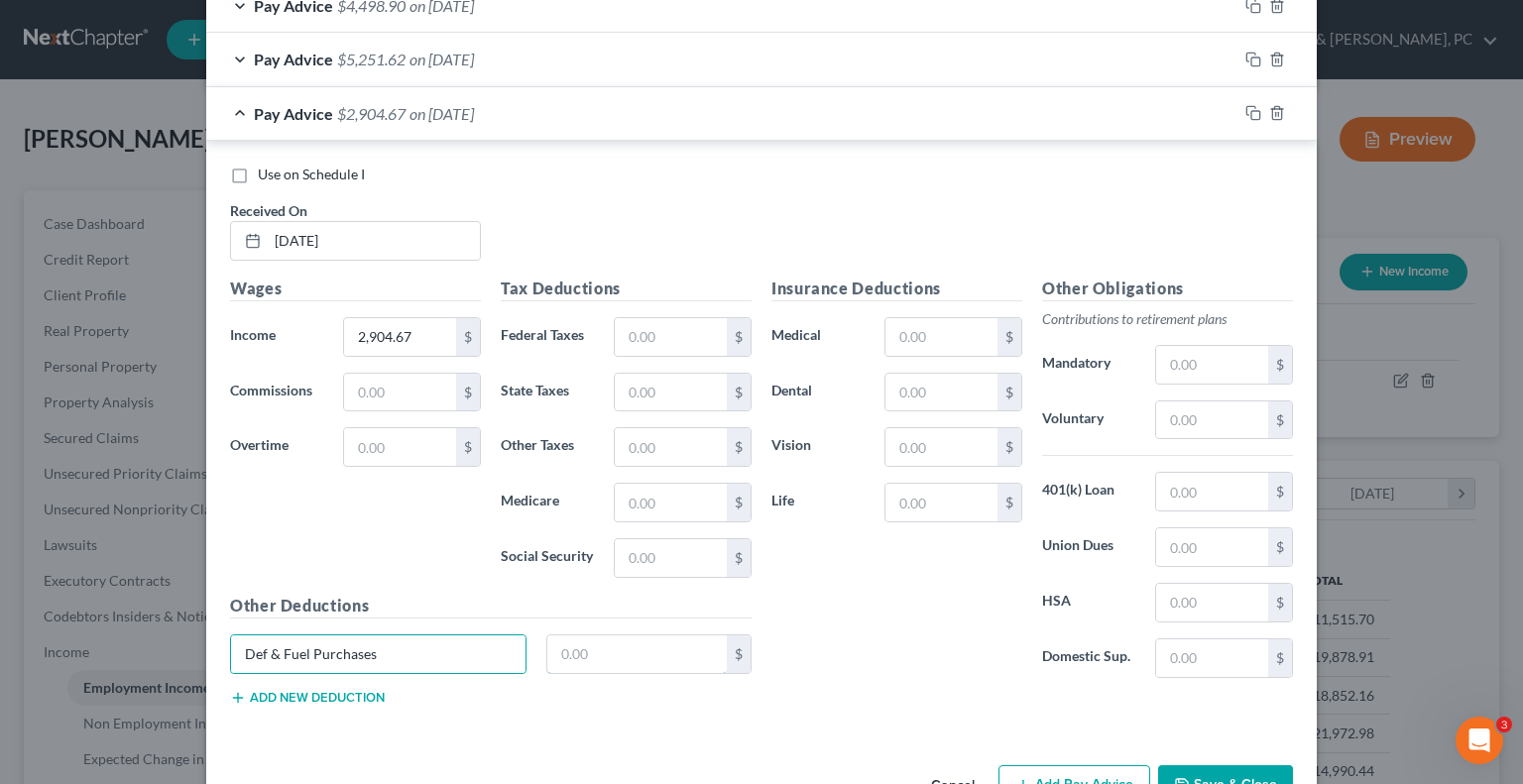 drag, startPoint x: 581, startPoint y: 647, endPoint x: 700, endPoint y: 669, distance: 121 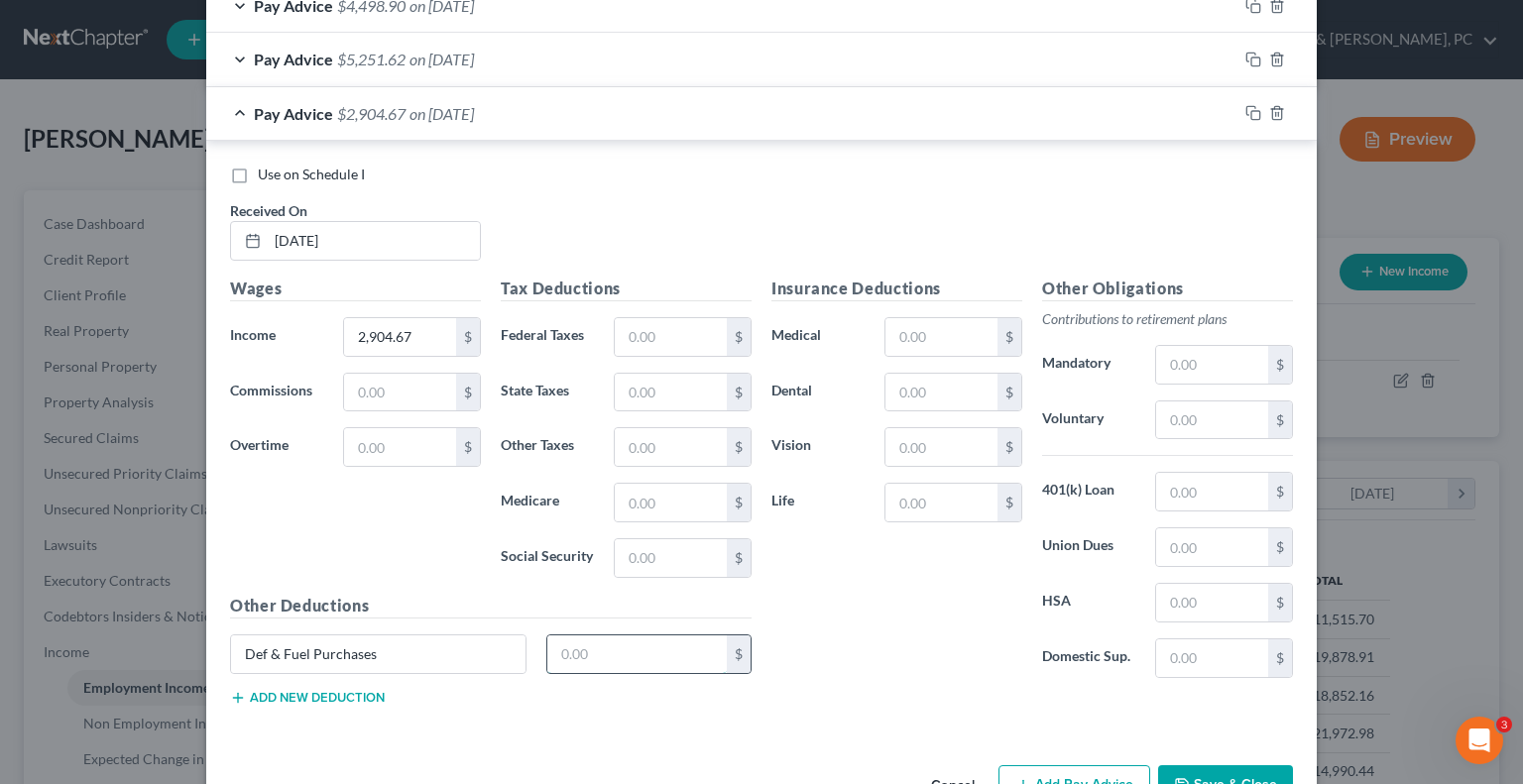 click at bounding box center (638, 654) 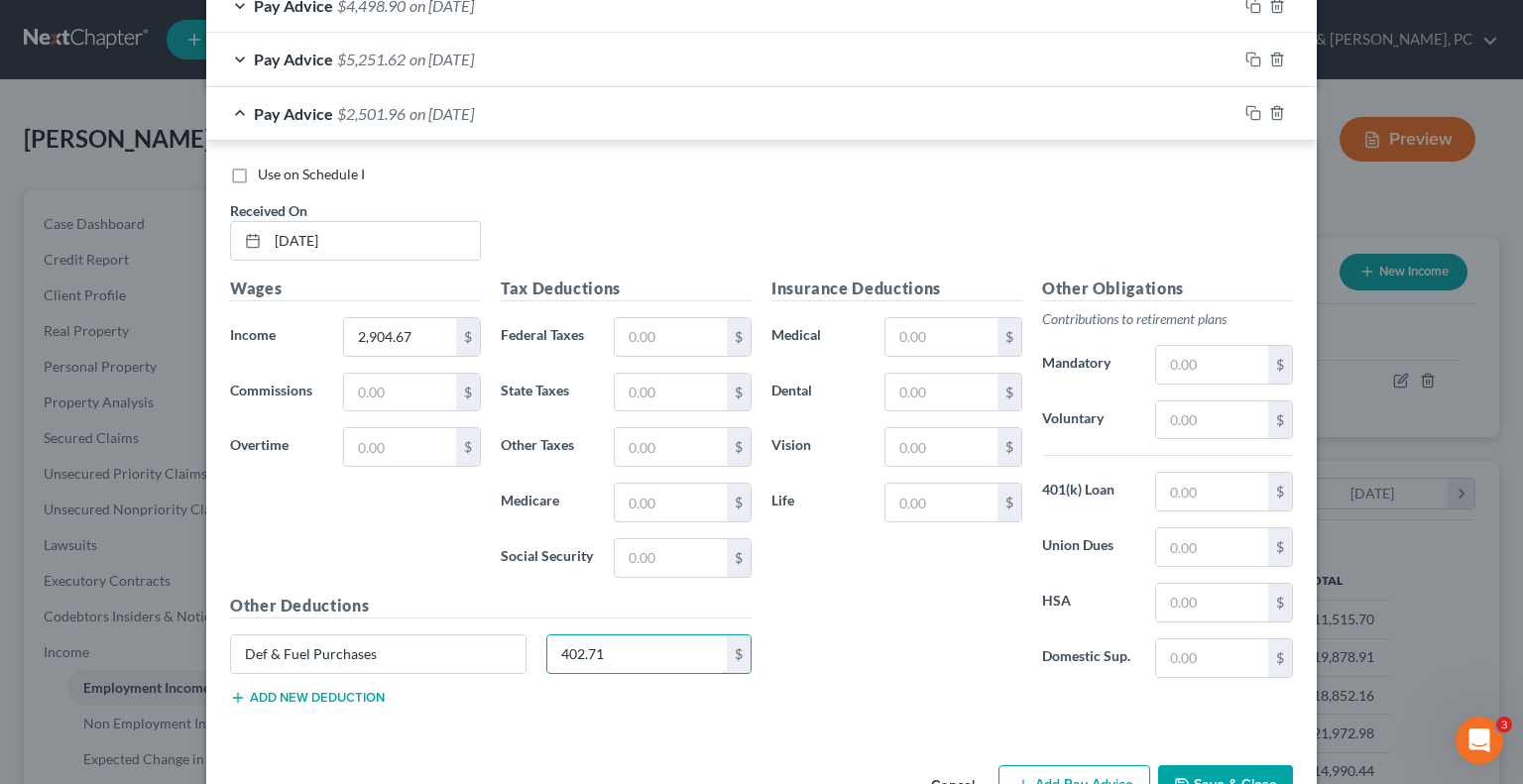 type on "402.71" 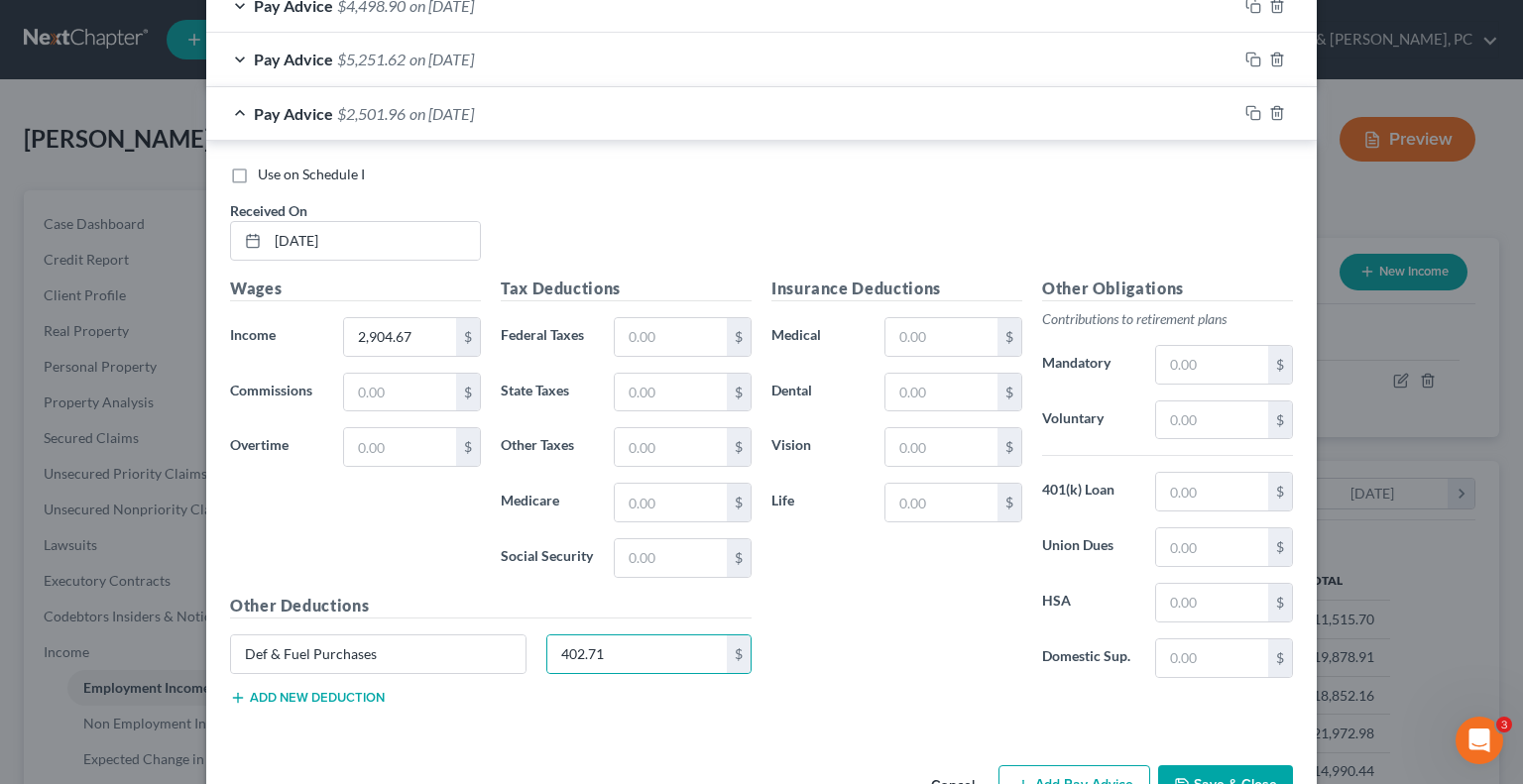 click on "Use on Schedule I
Received On
*
[DATE] Wages
Income
*
2,904.67 $ Commissions $ Overtime $ Tax Deductions Federal Taxes $ State Taxes $ Other Taxes $ Medicare $ Social Security $ Other Deductions Def & Fuel Purchases 402.71 $ Add new deduction Insurance Deductions Medical $ Dental $ Vision $ Life $ Other Obligations Contributions to retirement plans Mandatory $ Voluntary $ 401(k) Loan $ Union Dues $ HSA $ Domestic Sup. $" at bounding box center (762, 438) 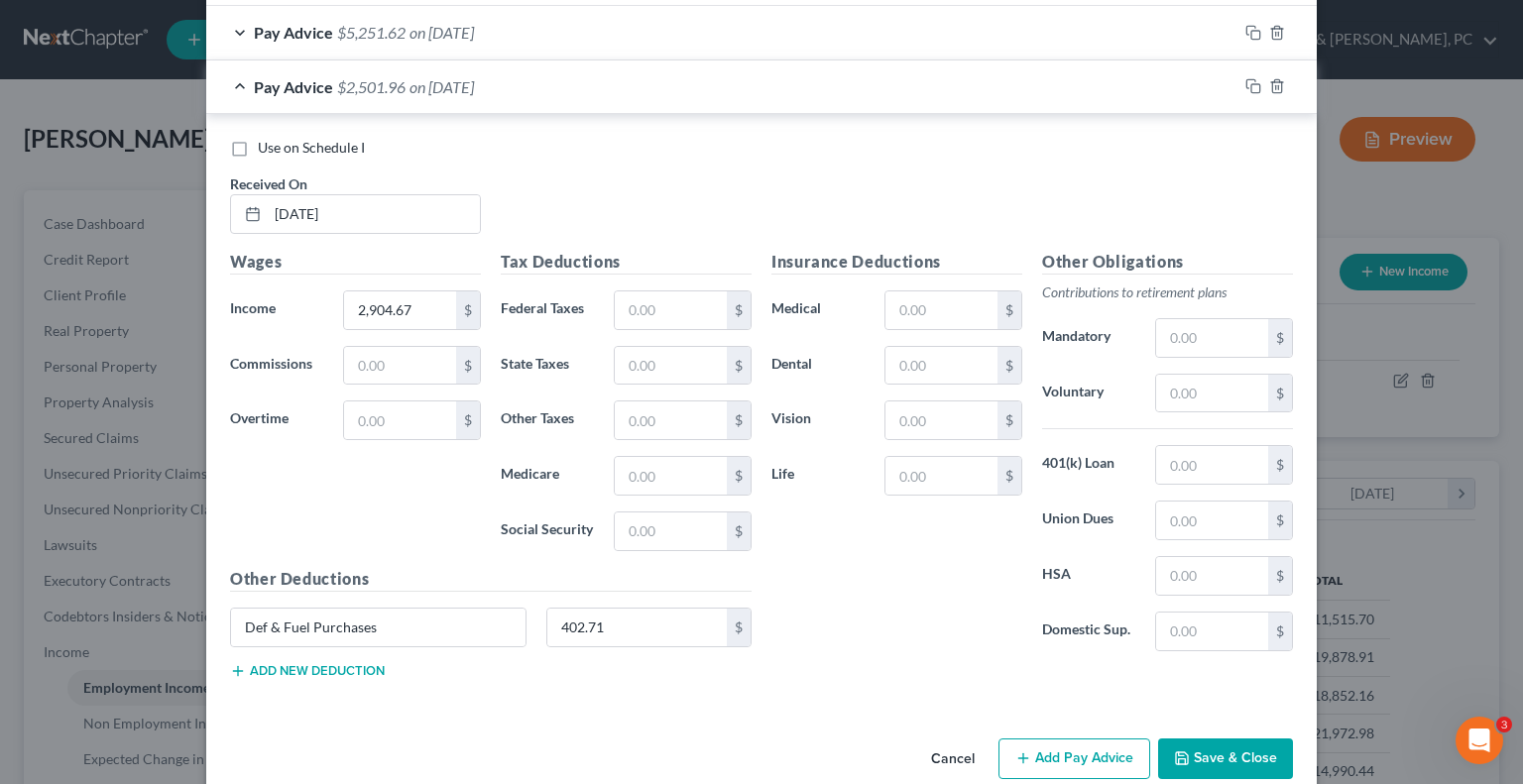 scroll, scrollTop: 1910, scrollLeft: 0, axis: vertical 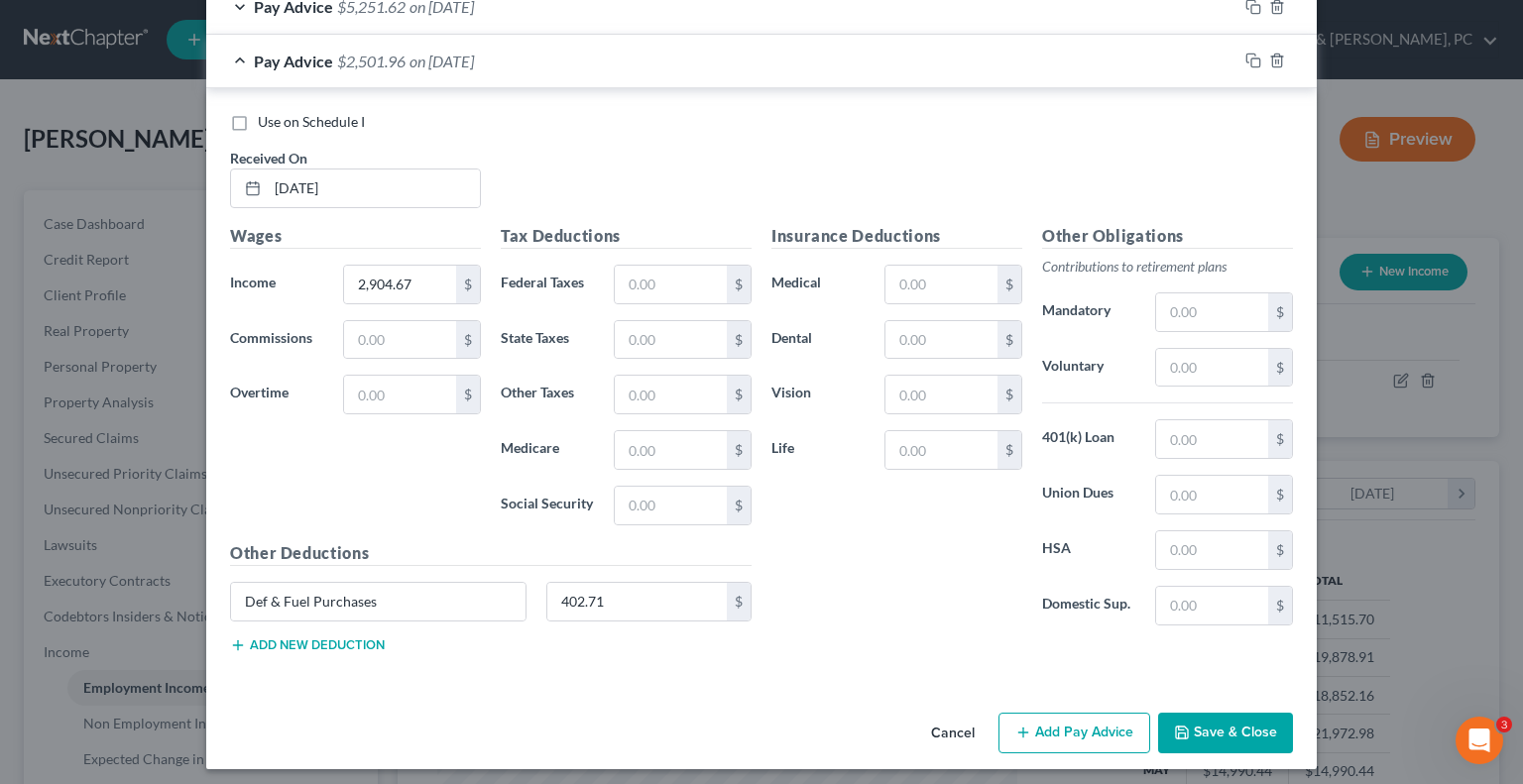 click on "Add Pay Advice" at bounding box center (1074, 733) 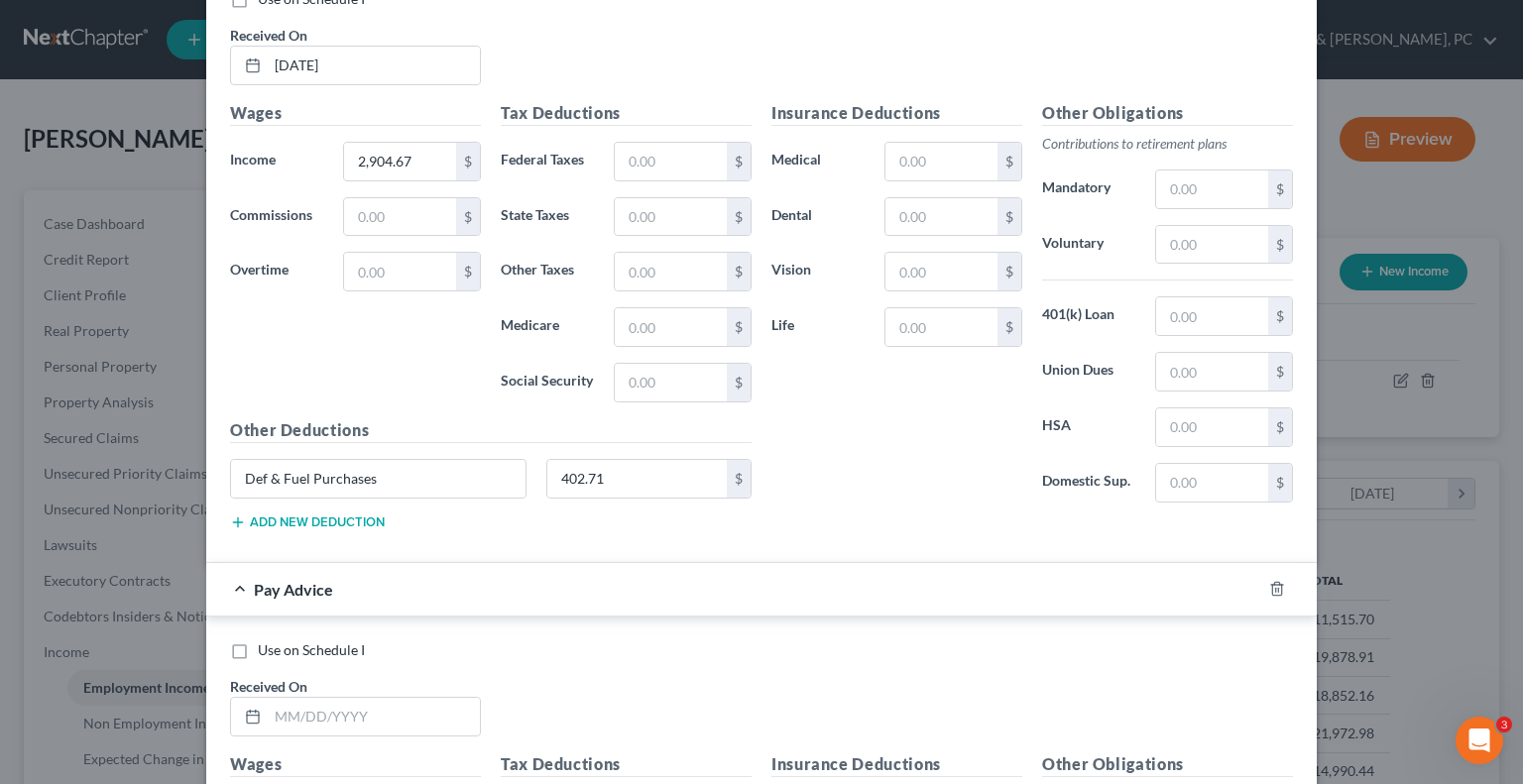 scroll, scrollTop: 2207, scrollLeft: 0, axis: vertical 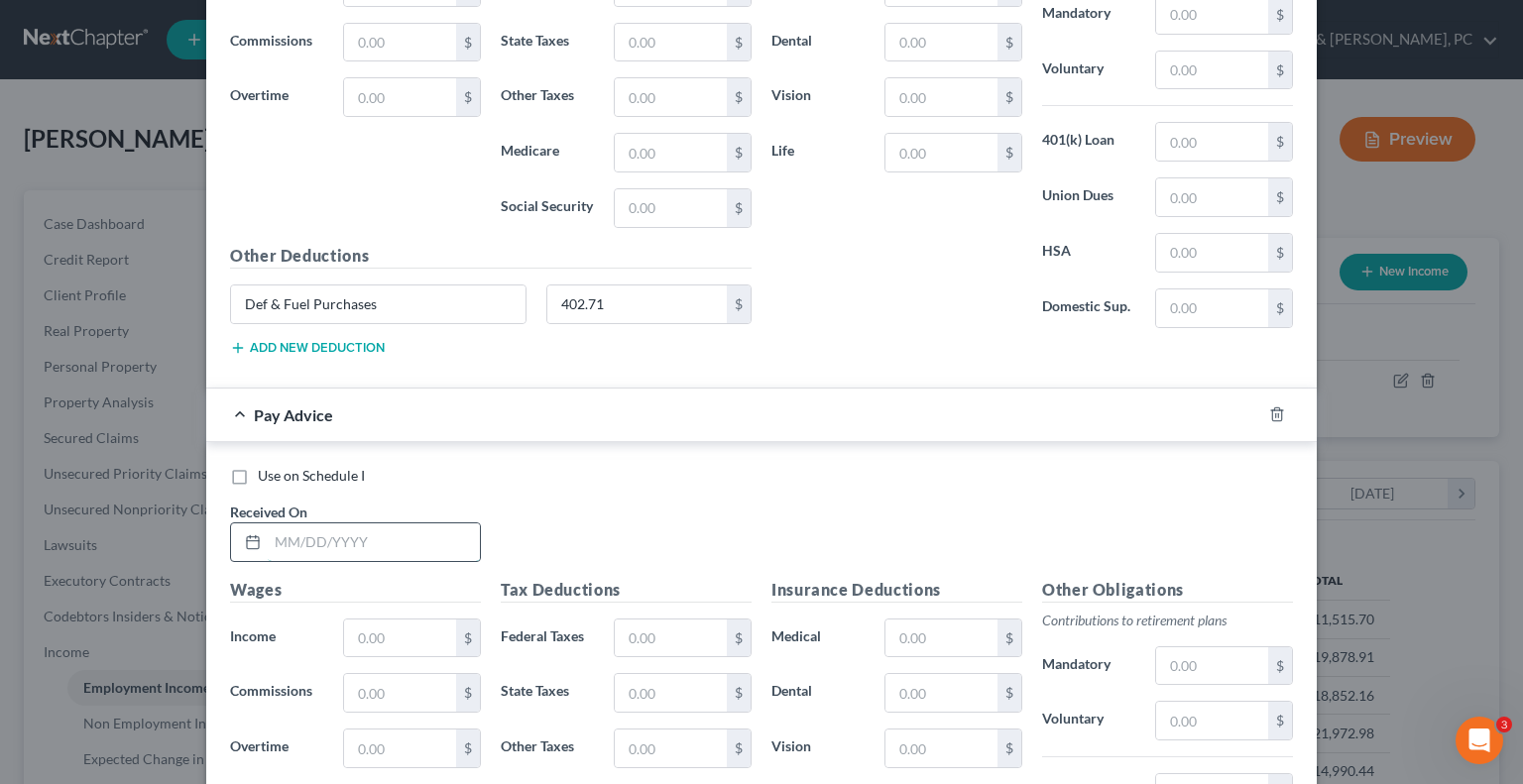 click at bounding box center (374, 542) 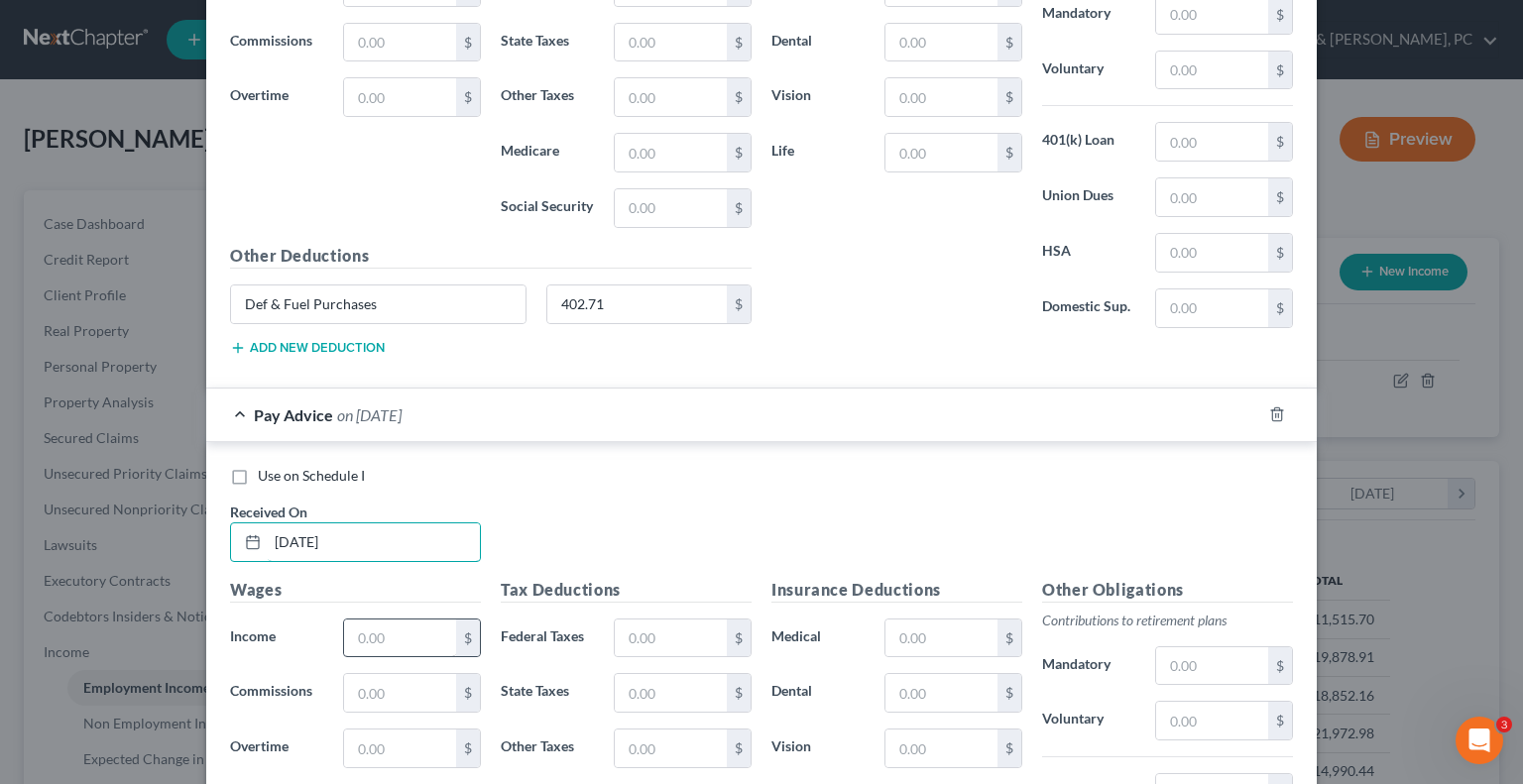 type on "[DATE]" 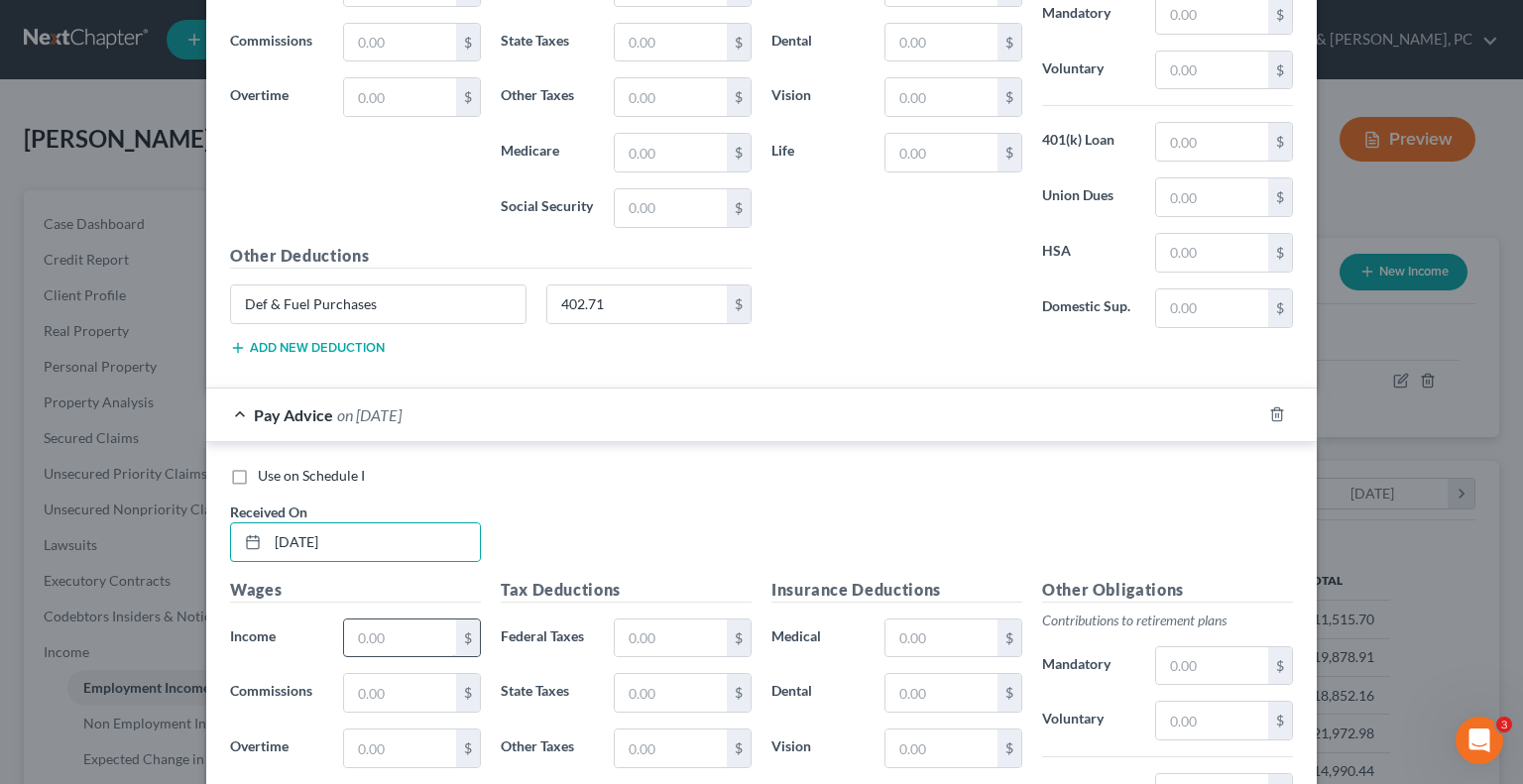 click at bounding box center (400, 638) 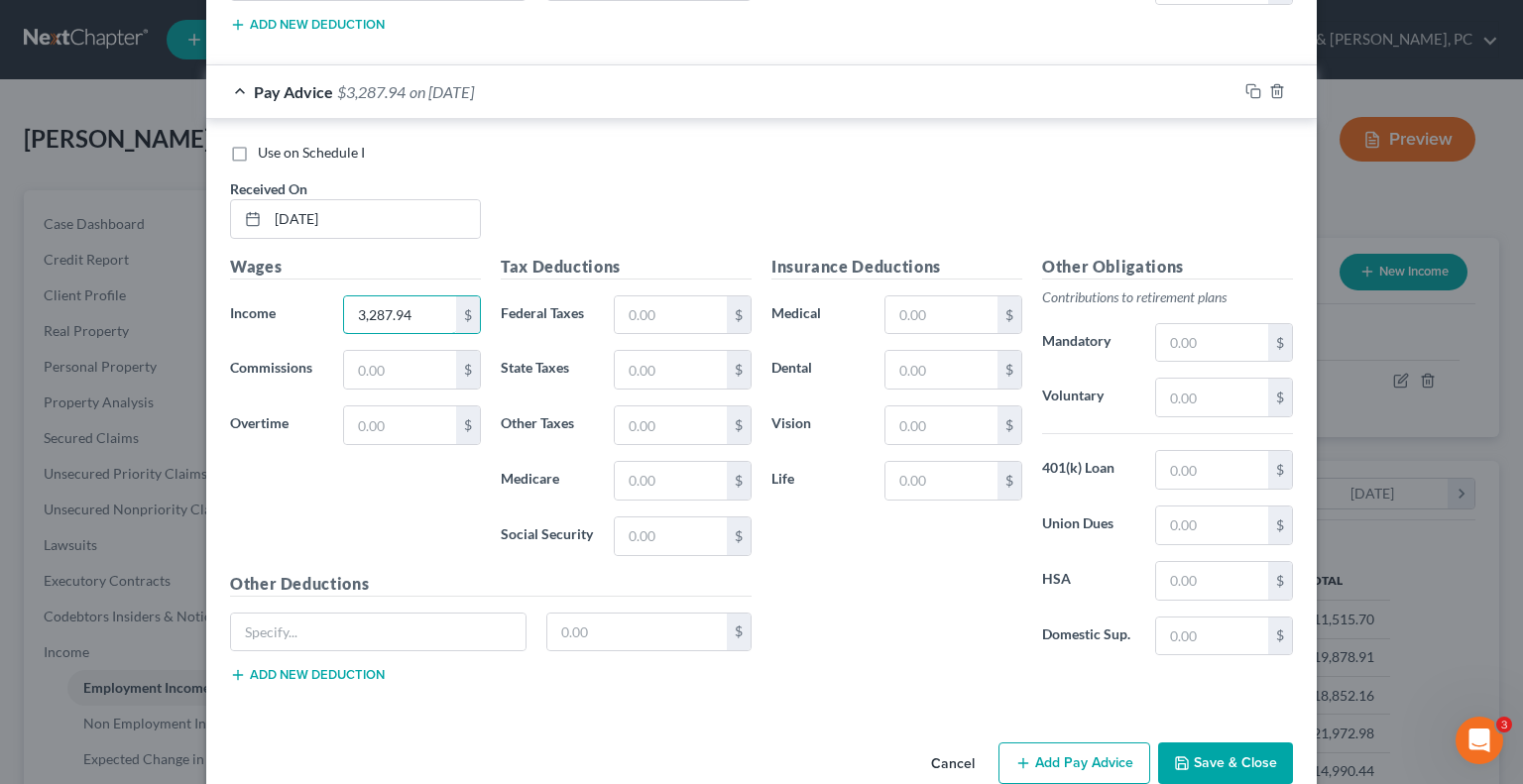 scroll, scrollTop: 2557, scrollLeft: 0, axis: vertical 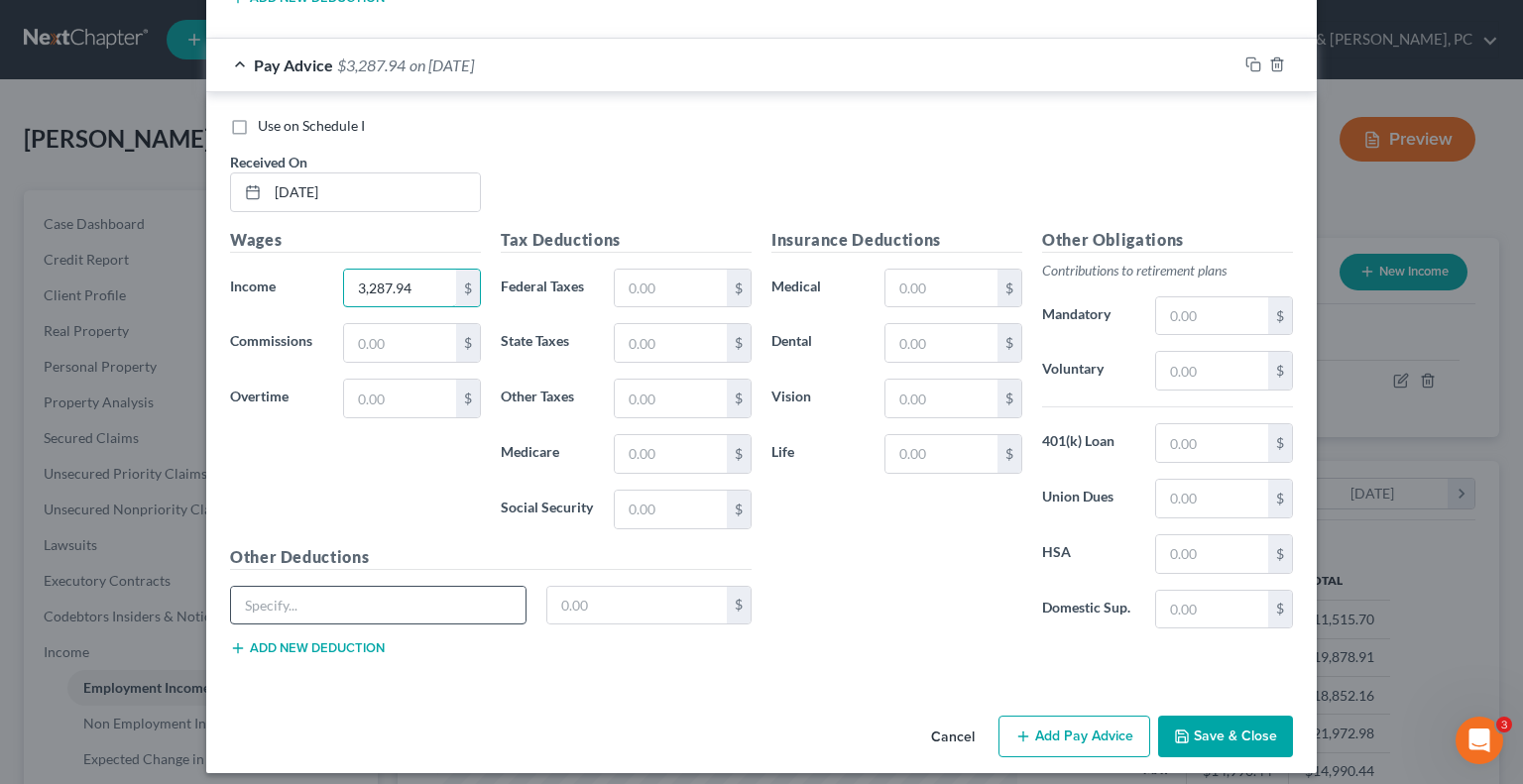 type on "3,287.94" 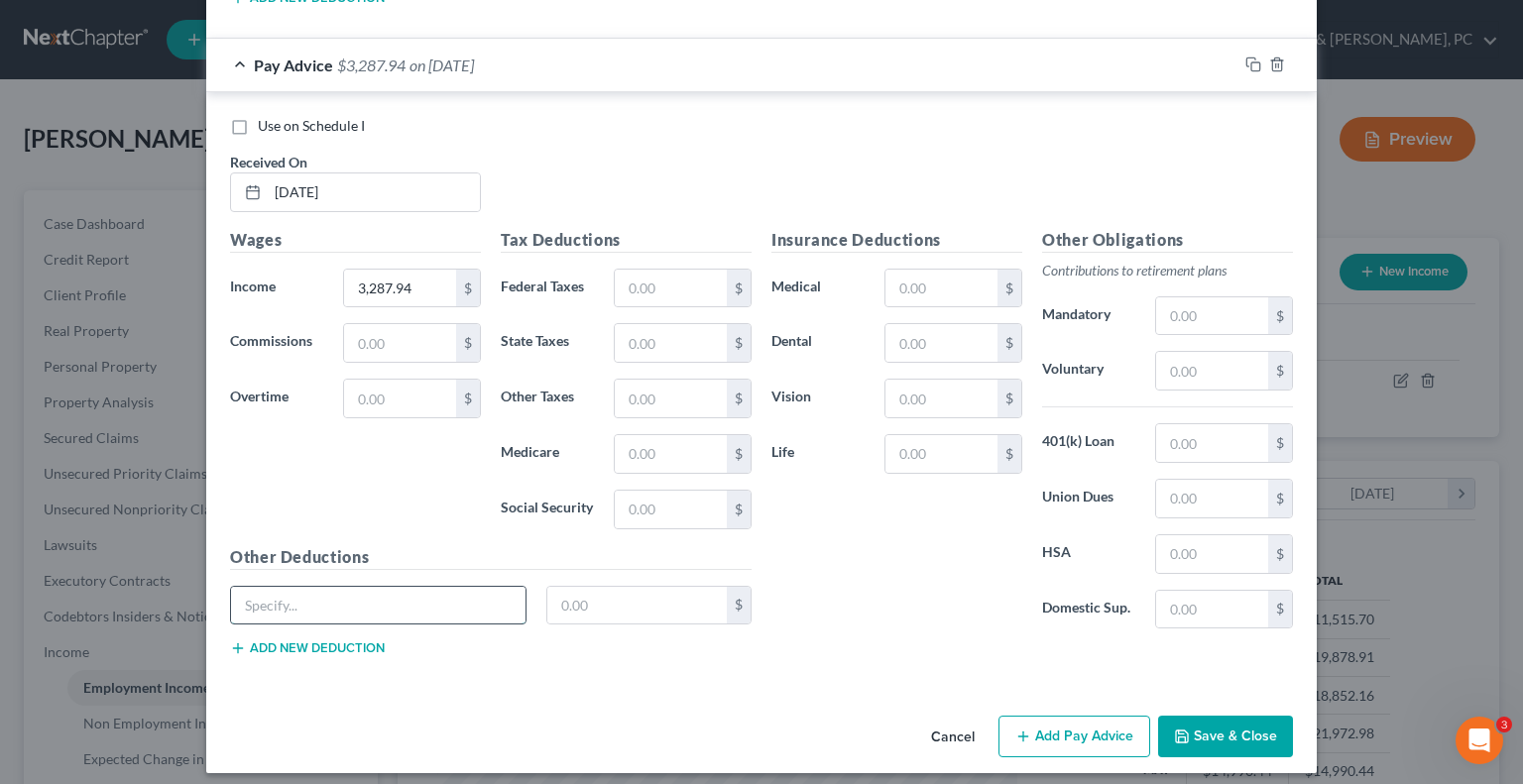click at bounding box center [378, 606] 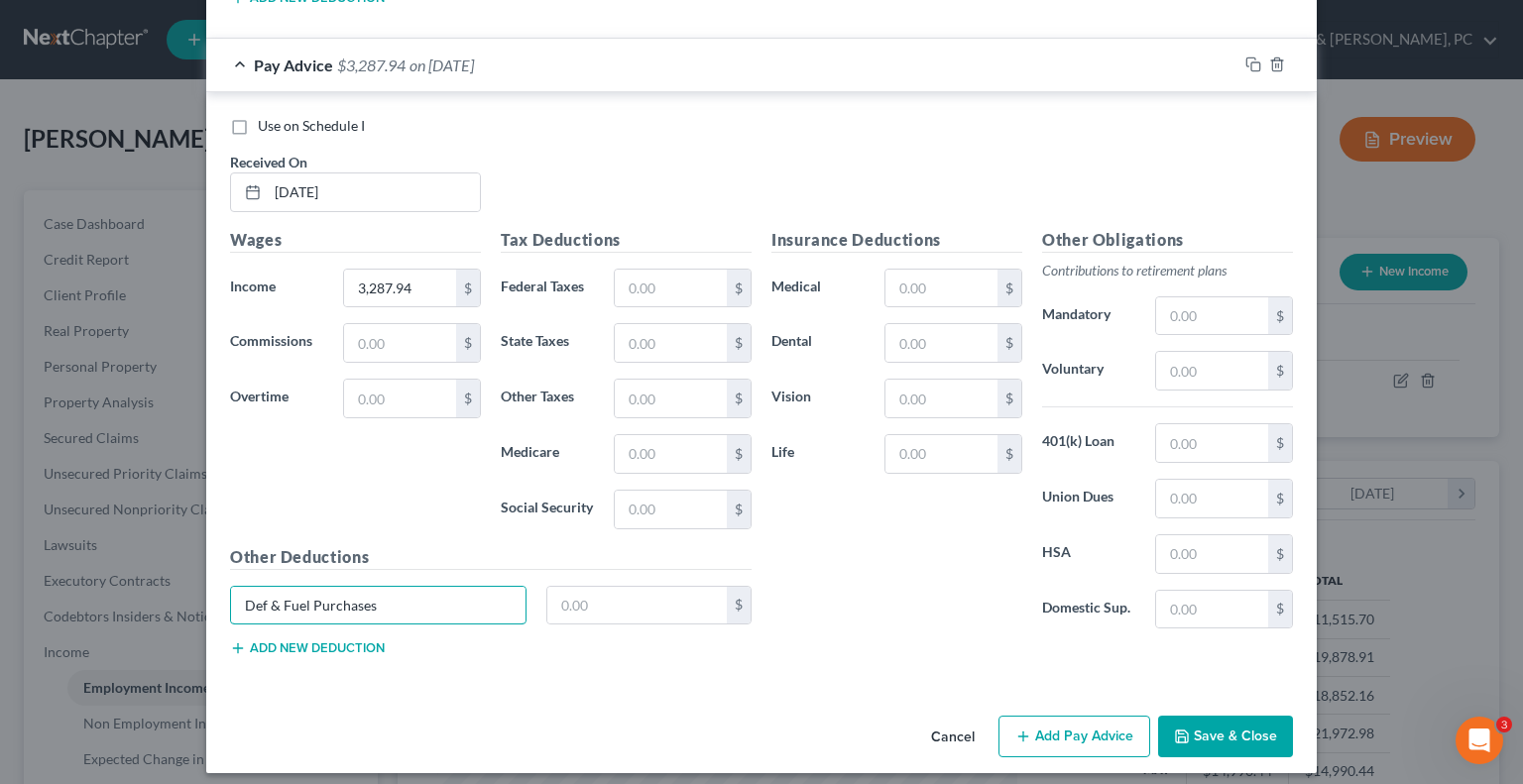 type on "Def & Fuel Purchases" 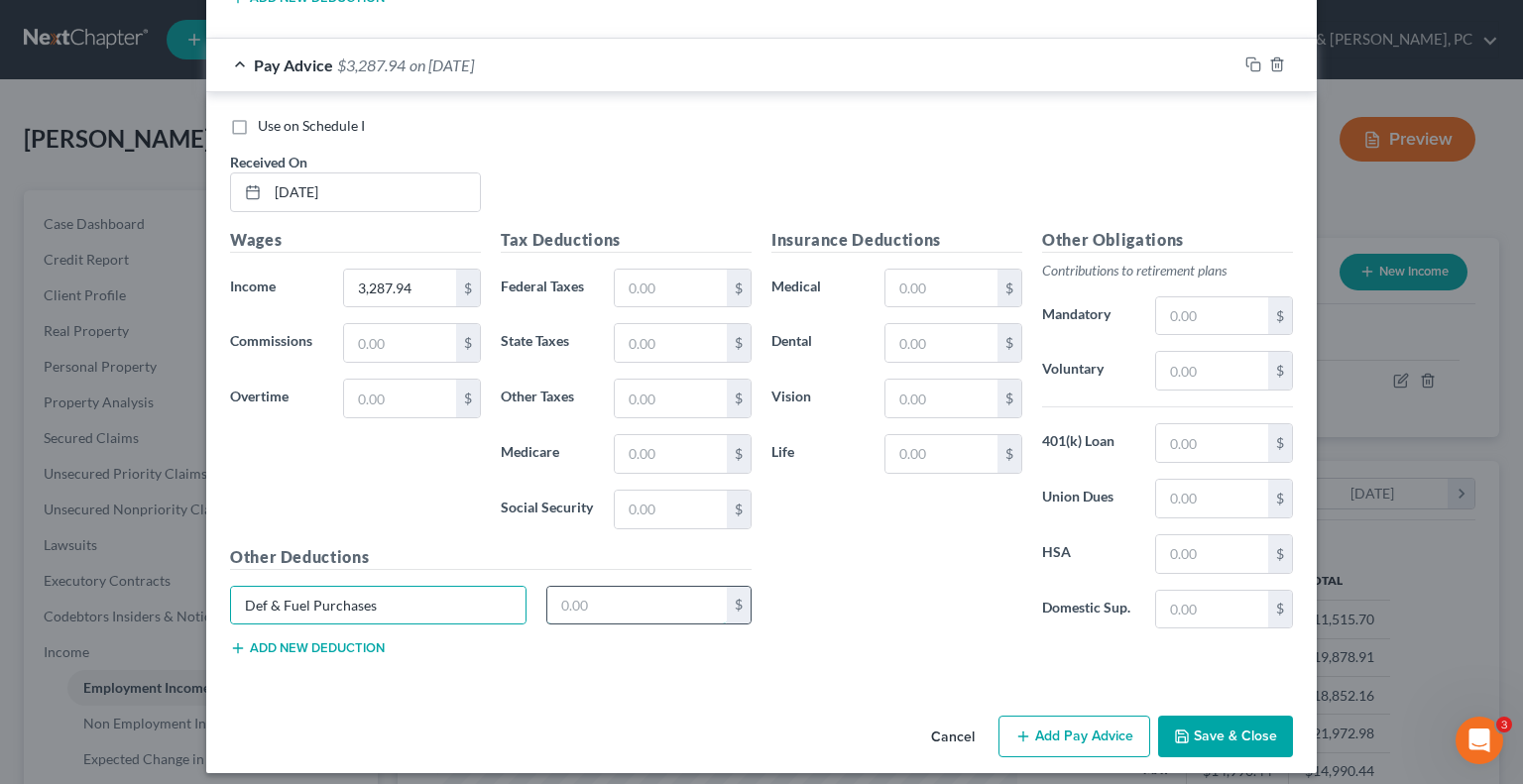click at bounding box center [638, 606] 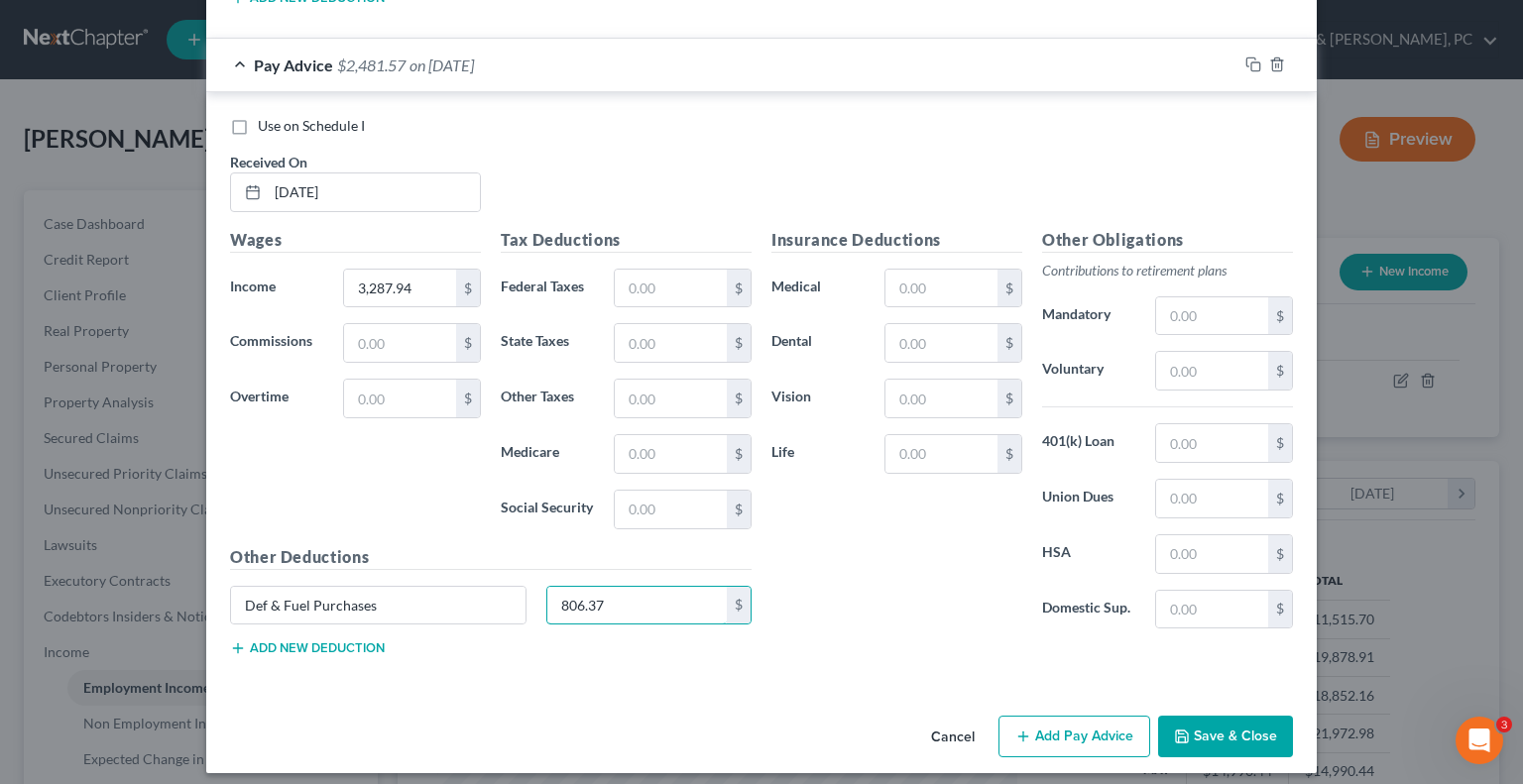 type on "806.37" 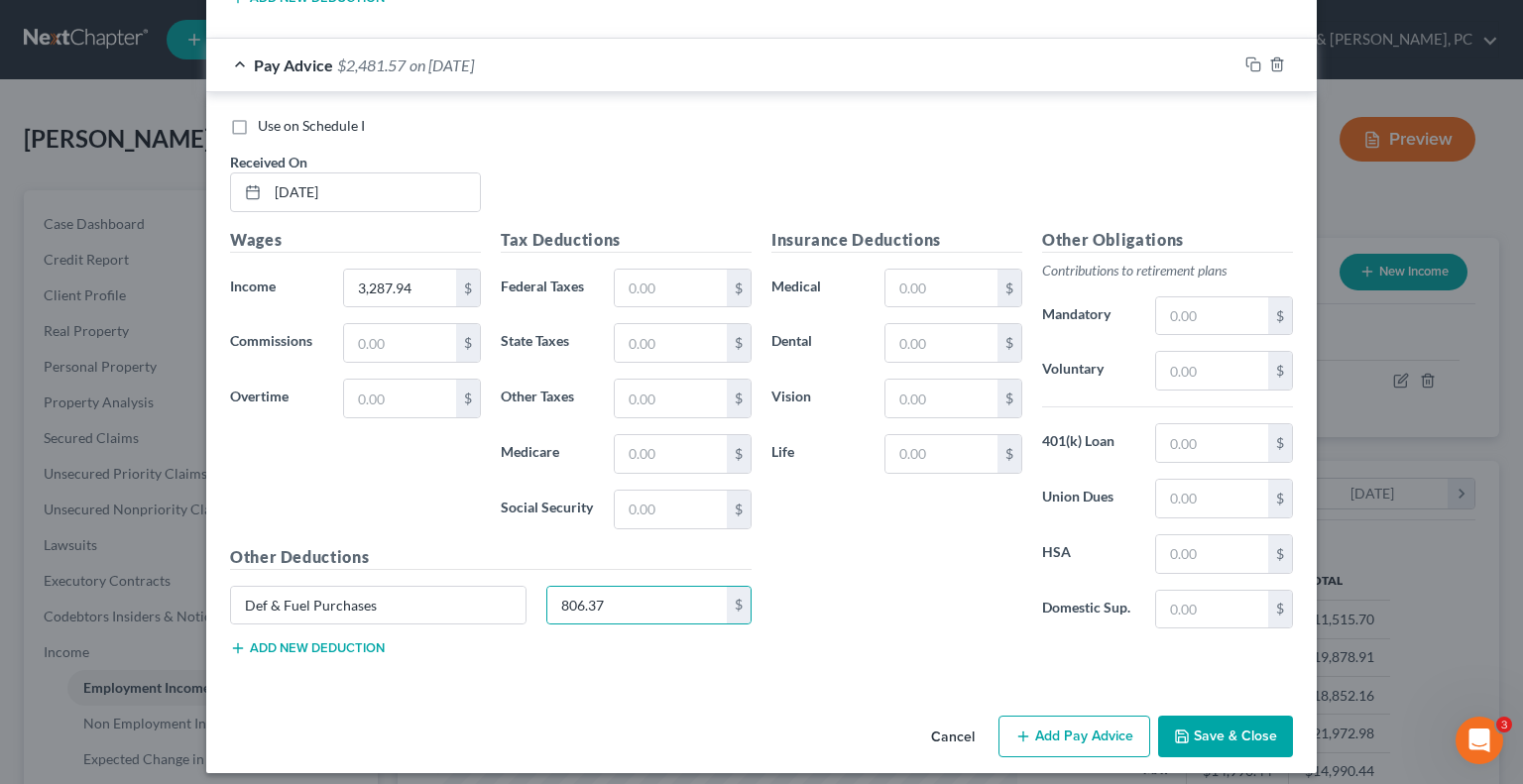 click on "Add Pay Advice" at bounding box center [1074, 736] 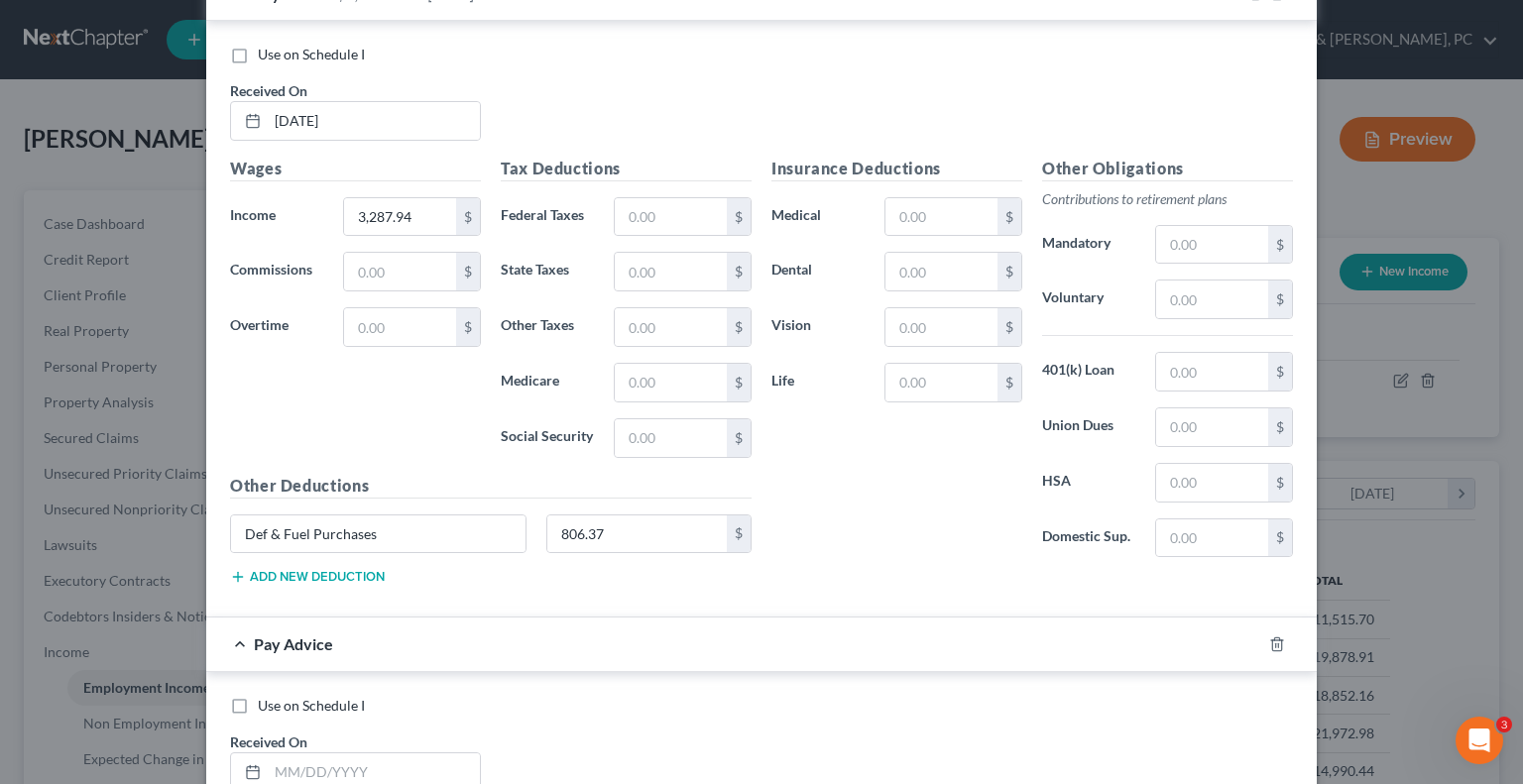 scroll, scrollTop: 2855, scrollLeft: 0, axis: vertical 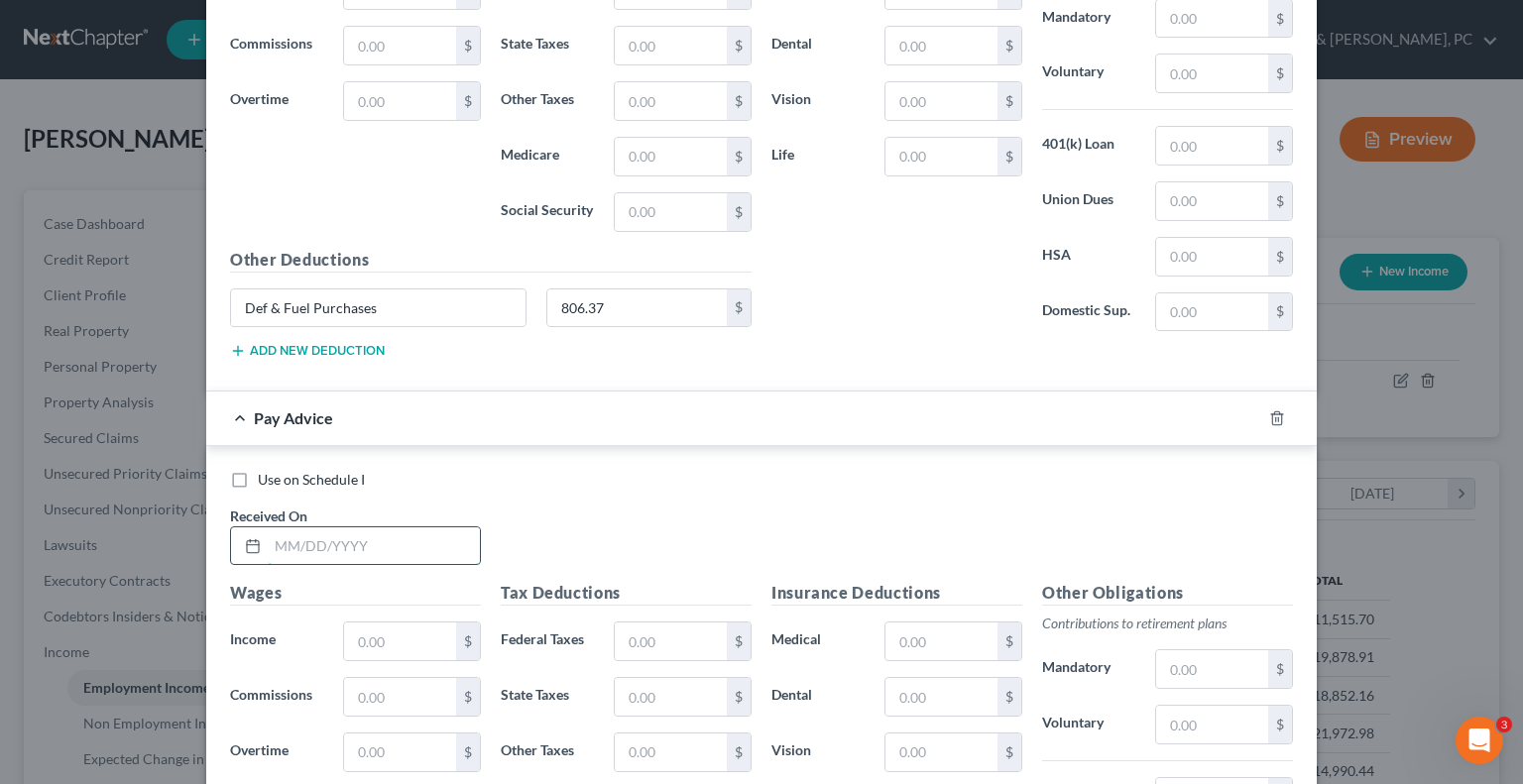 click at bounding box center [374, 546] 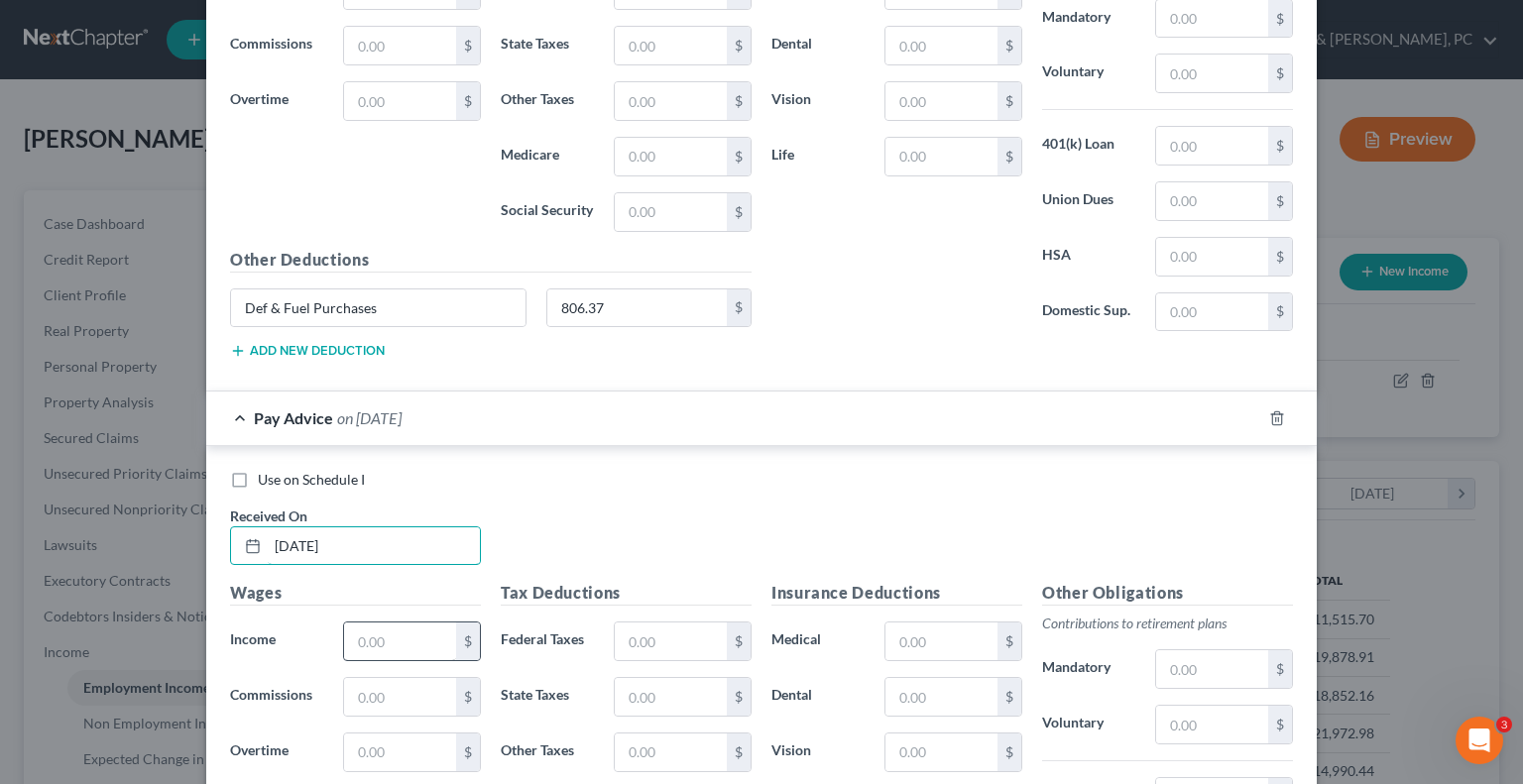 type on "[DATE]" 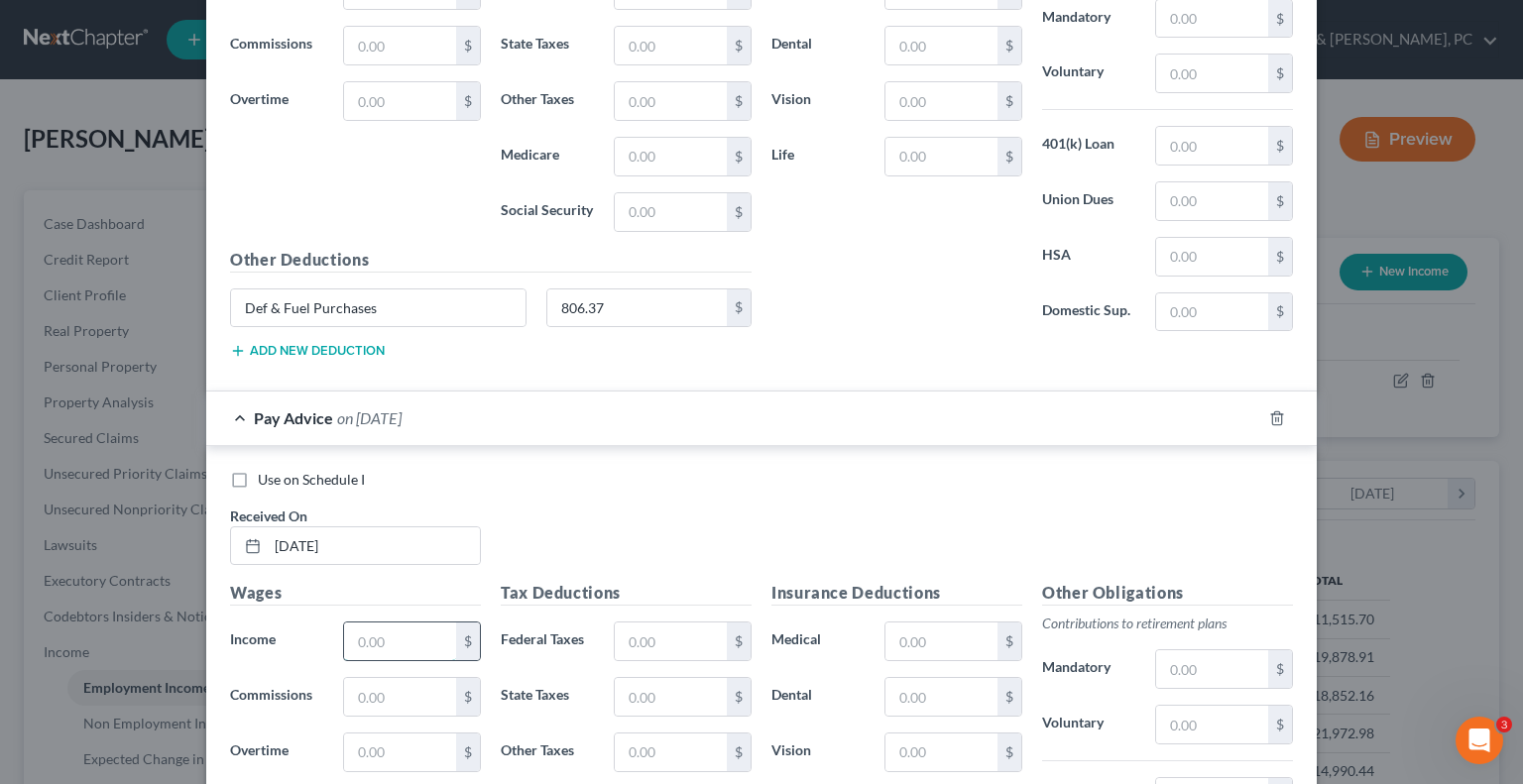 drag, startPoint x: 379, startPoint y: 622, endPoint x: 400, endPoint y: 617, distance: 21.587033 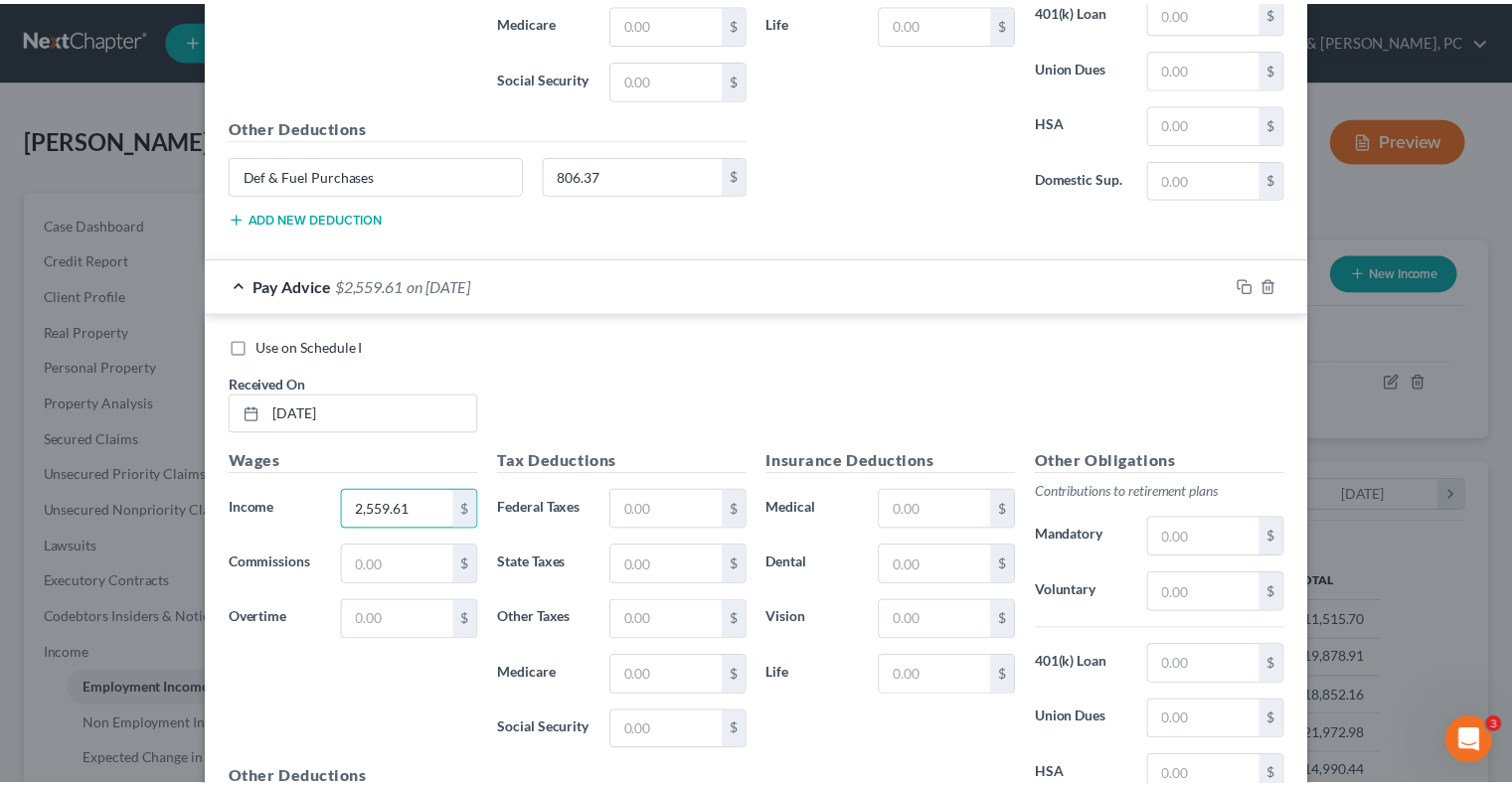 scroll, scrollTop: 3213, scrollLeft: 0, axis: vertical 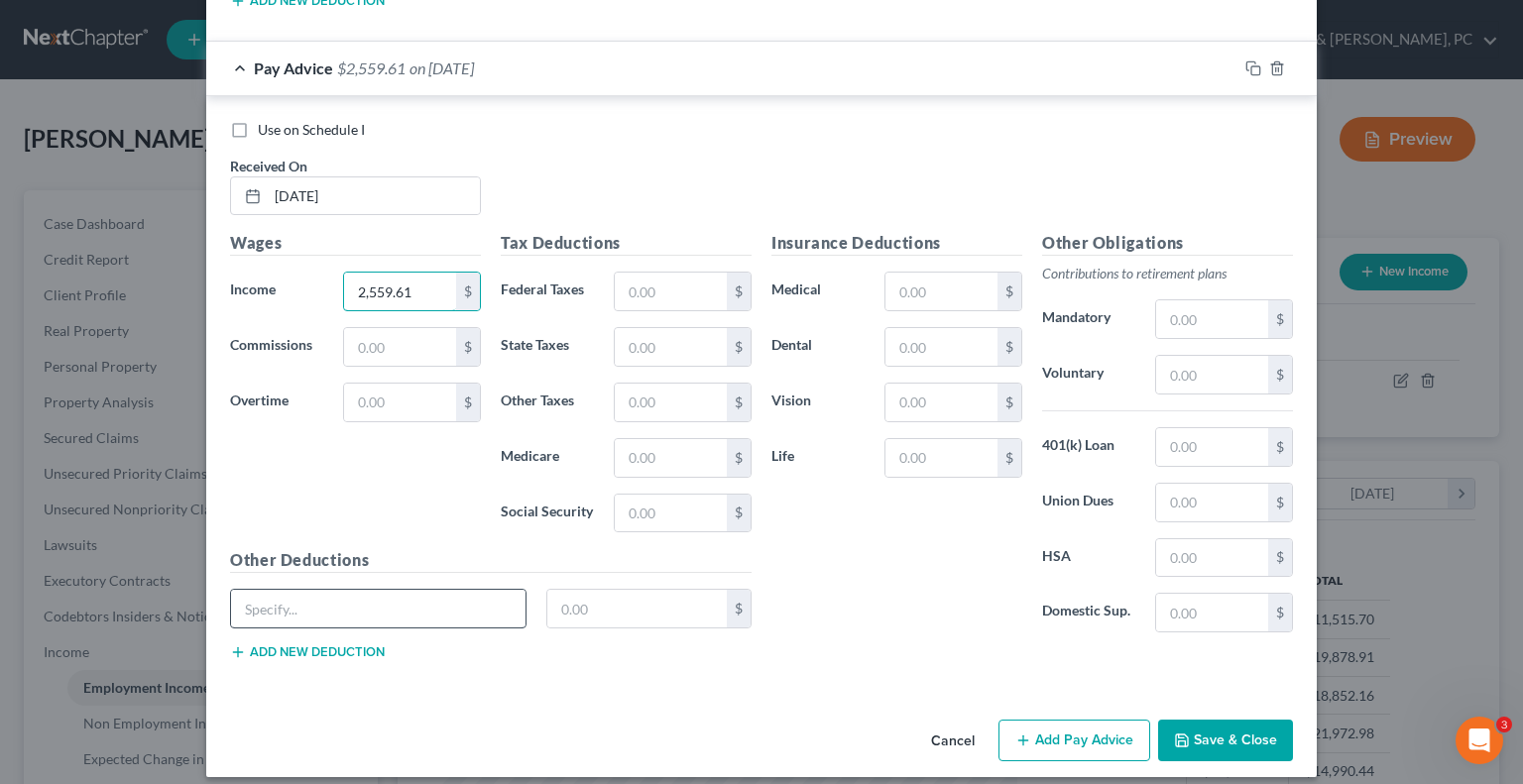 type on "2,559.61" 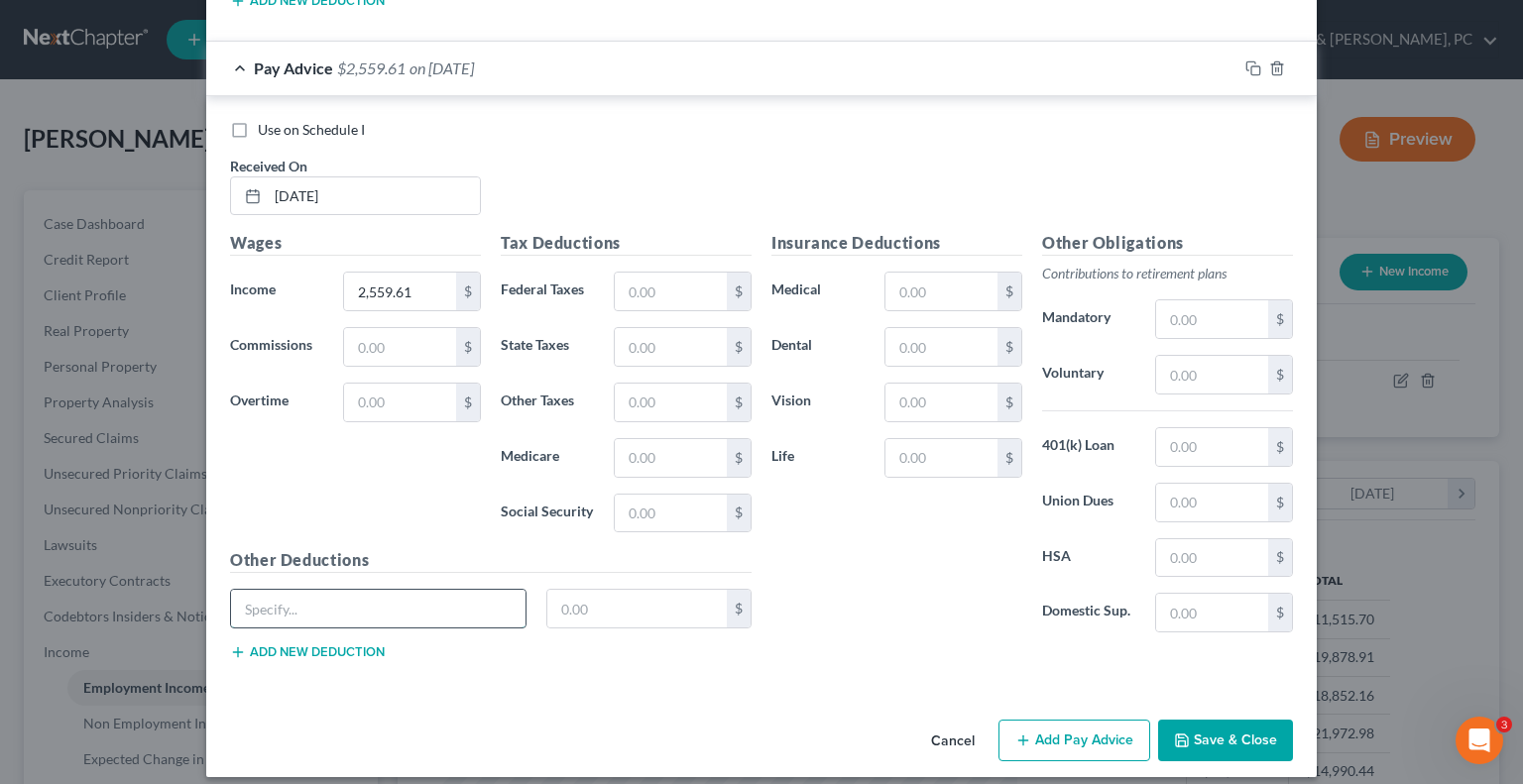 click at bounding box center [378, 609] 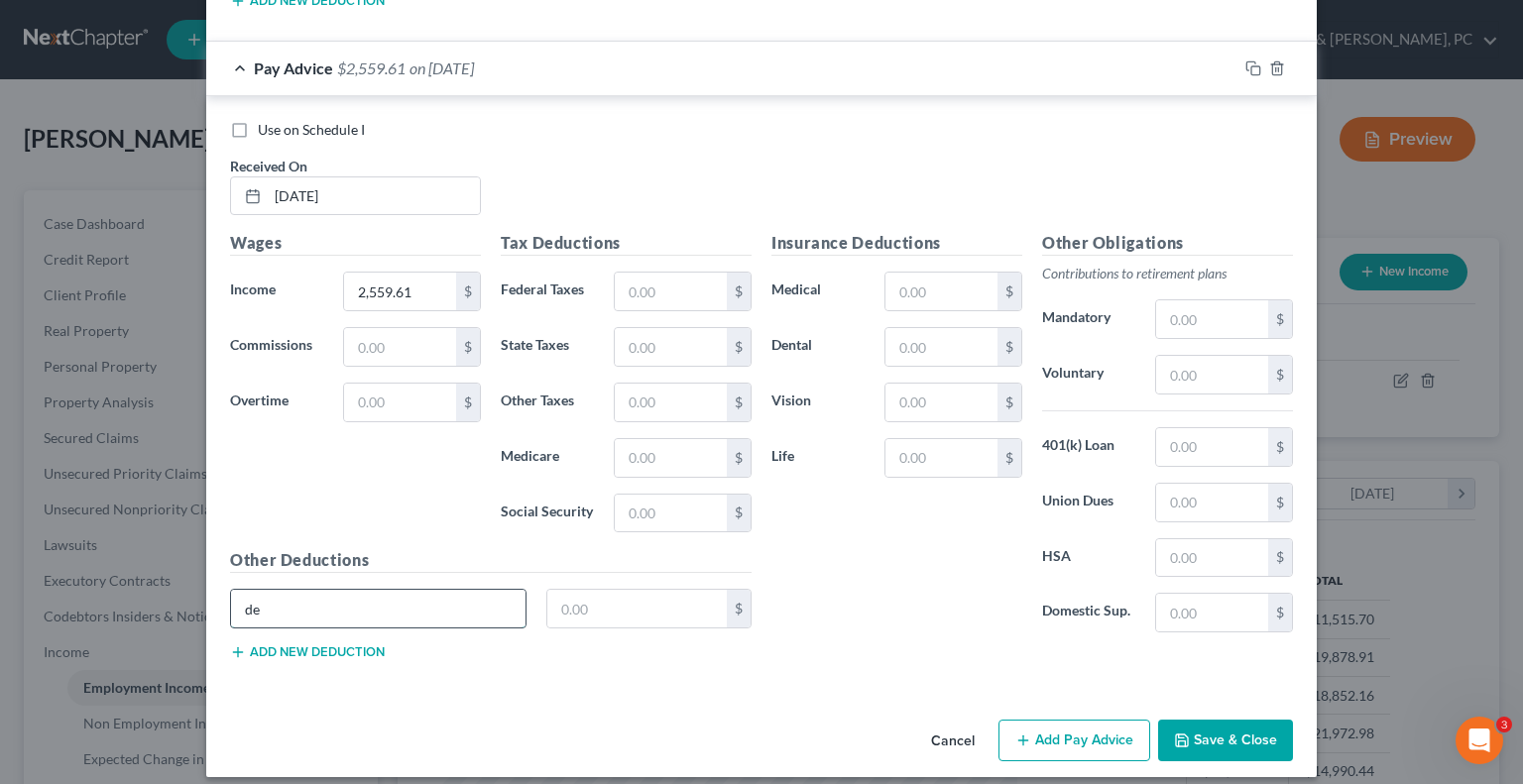 type on "d" 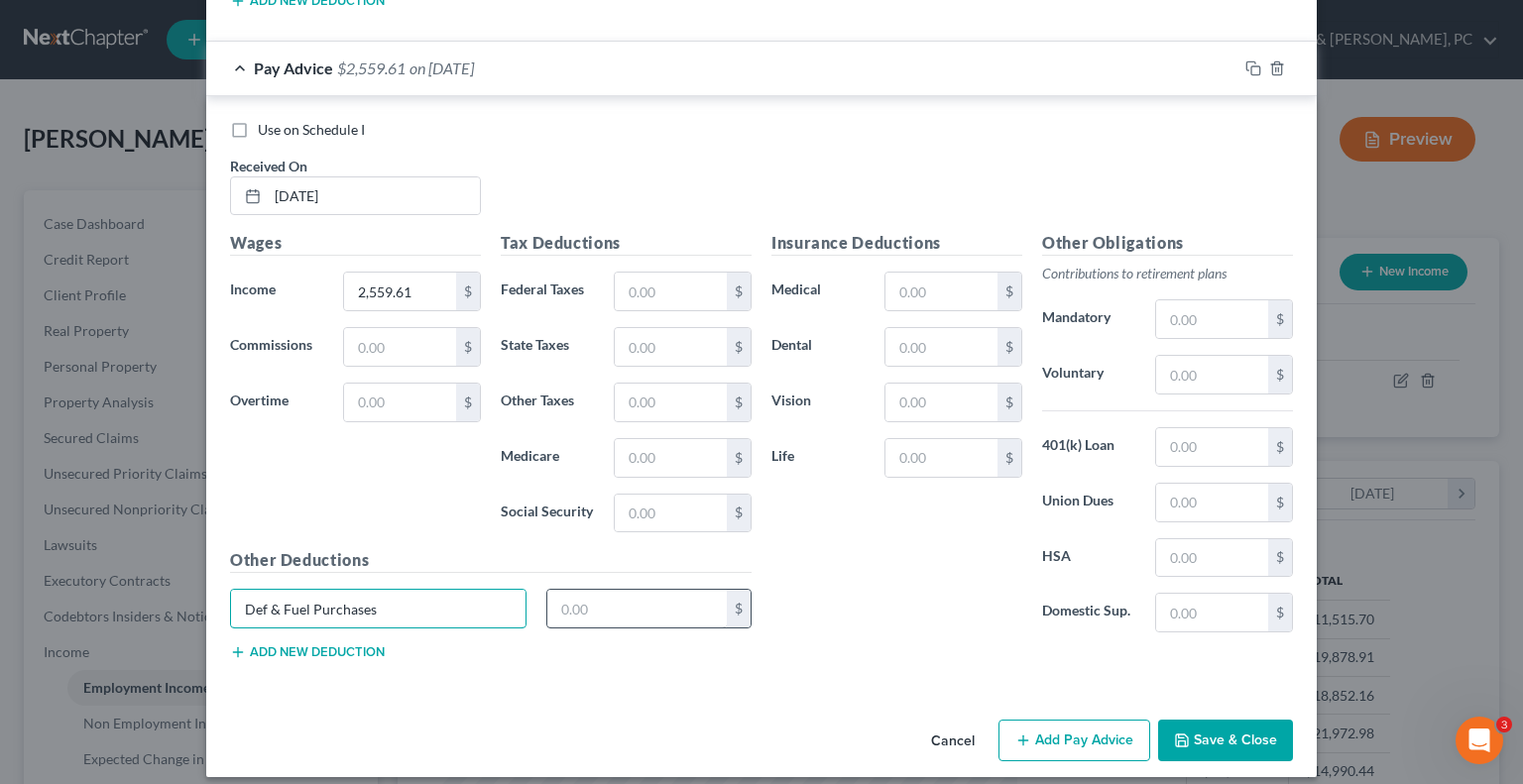 type on "Def & Fuel Purchases" 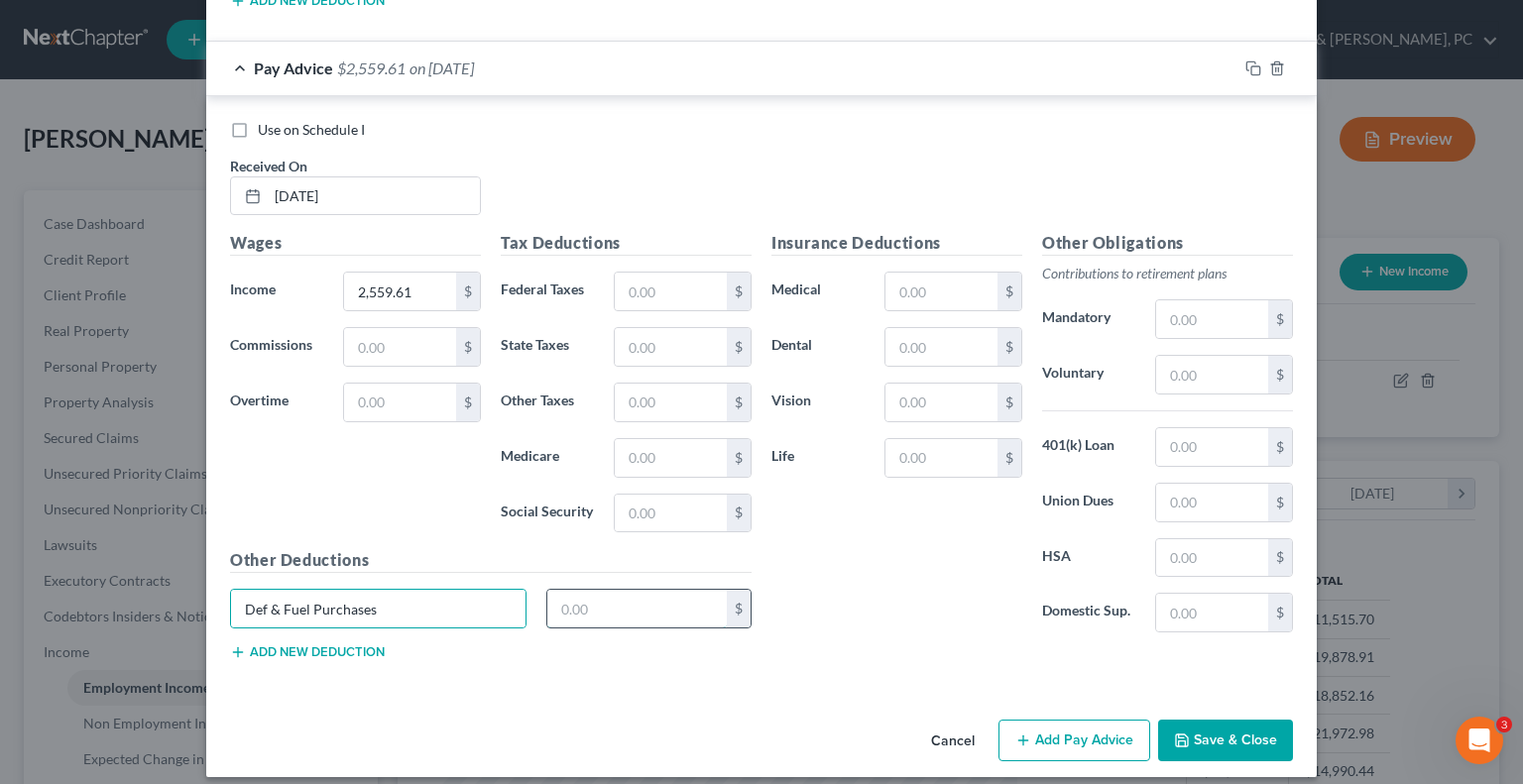 click at bounding box center [638, 609] 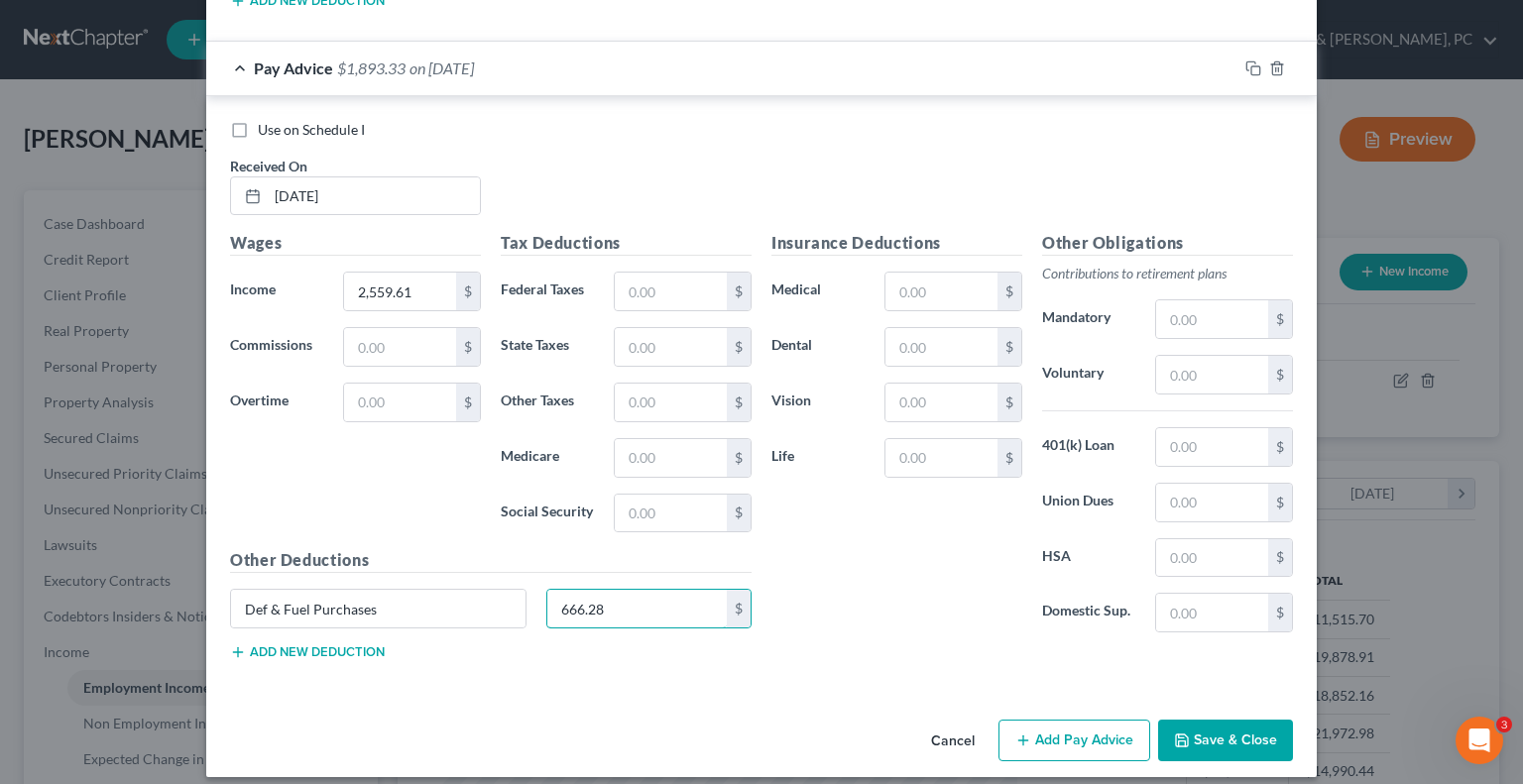 type on "666.28" 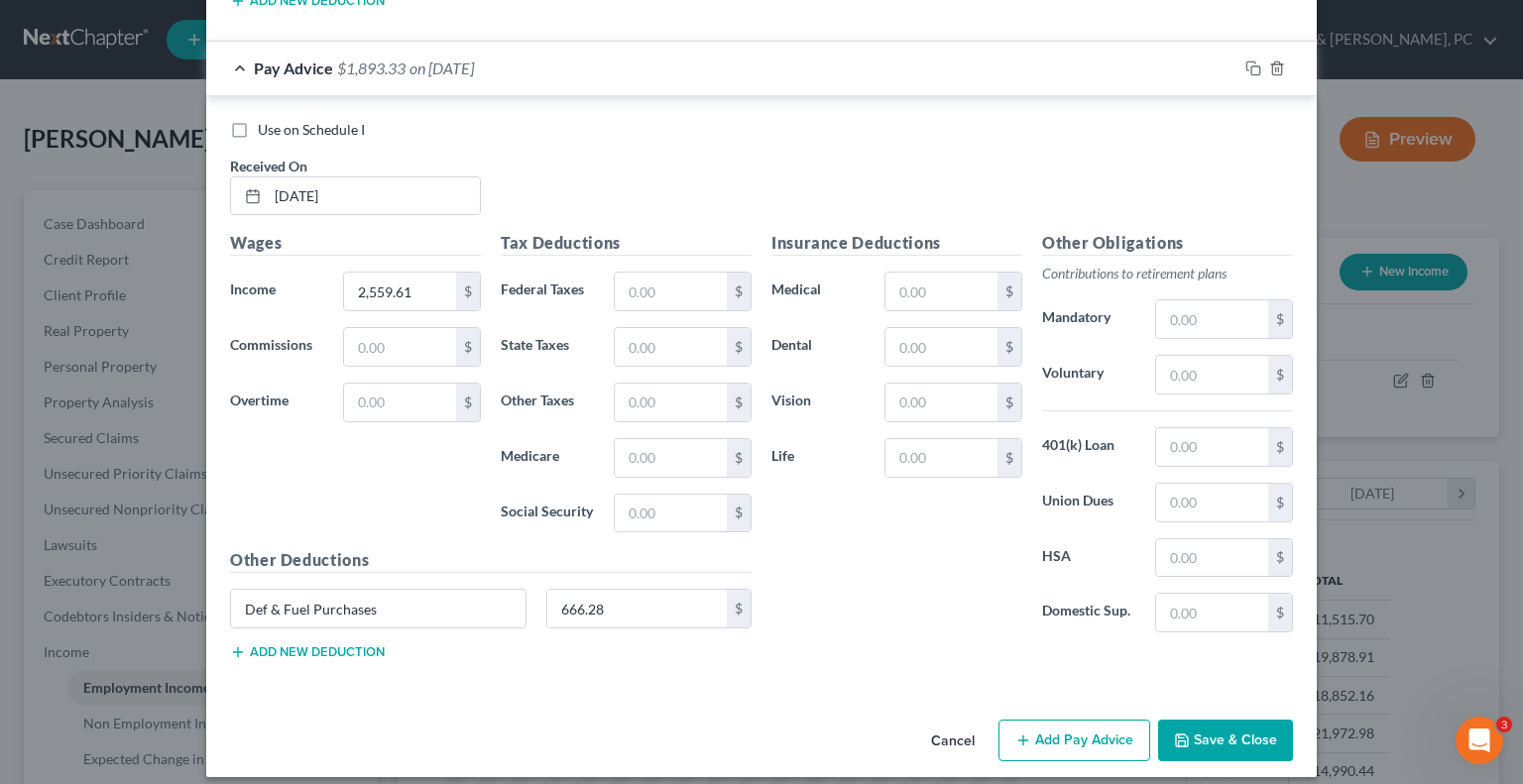 click on "Insurance Deductions Medical $ Dental $ Vision $ Life $ Other Obligations Contributions to retirement plans Mandatory $ Voluntary $ 401(k) Loan $ Union Dues $ HSA $ Domestic Sup. $" at bounding box center [1032, 453] 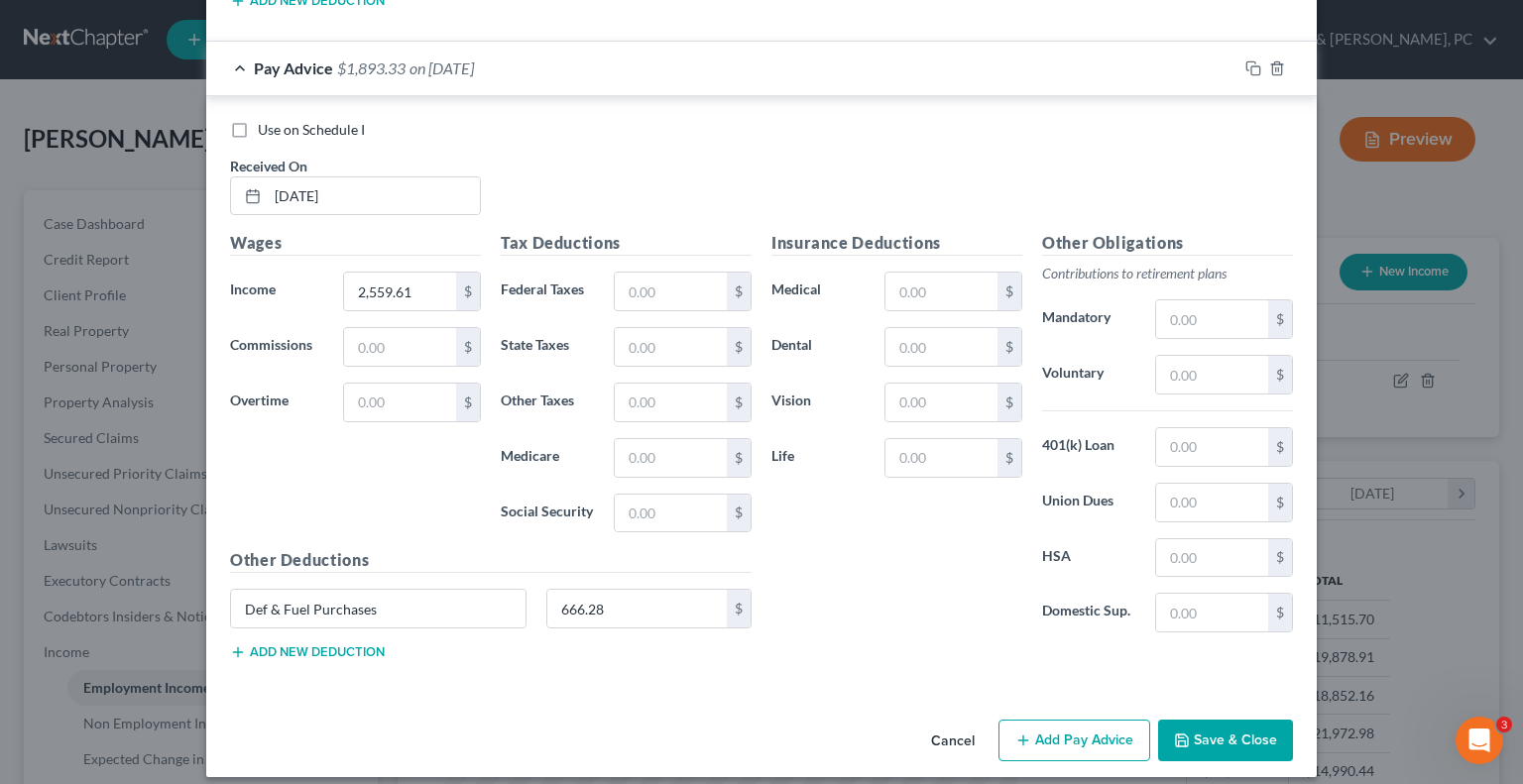 click on "Save & Close" at bounding box center (1226, 740) 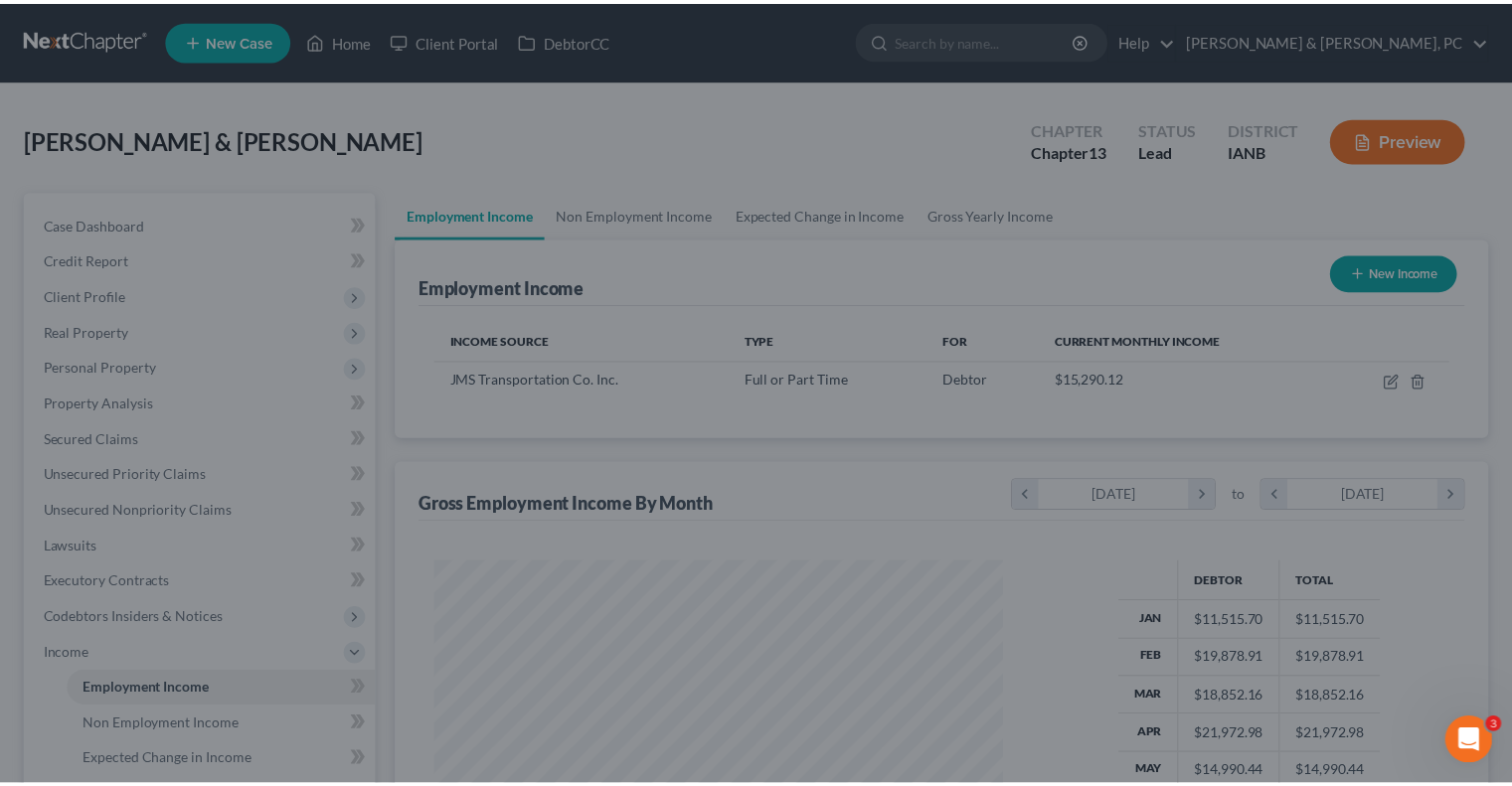scroll, scrollTop: 354, scrollLeft: 613, axis: both 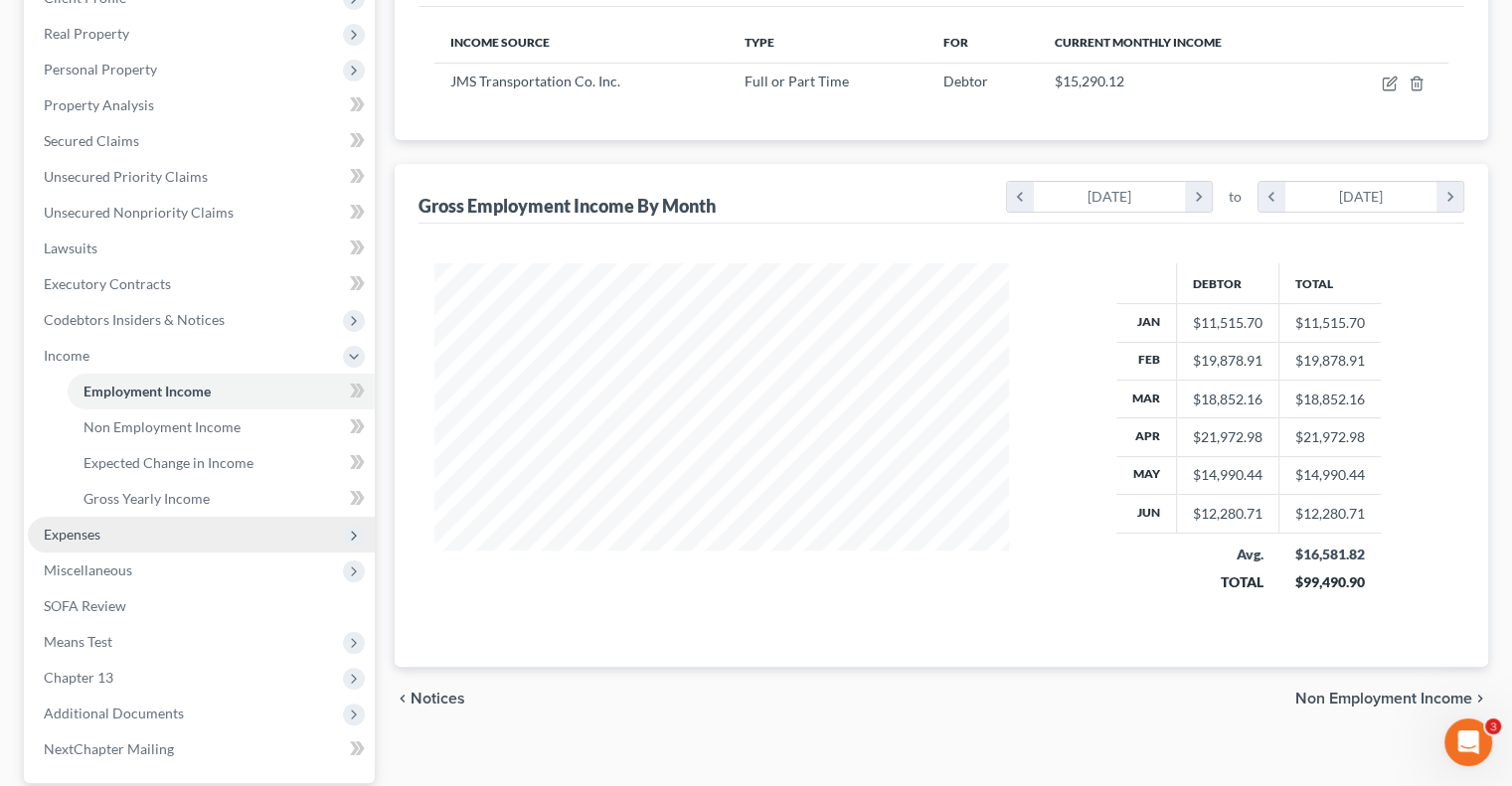 click on "Expenses" at bounding box center [72, 534] 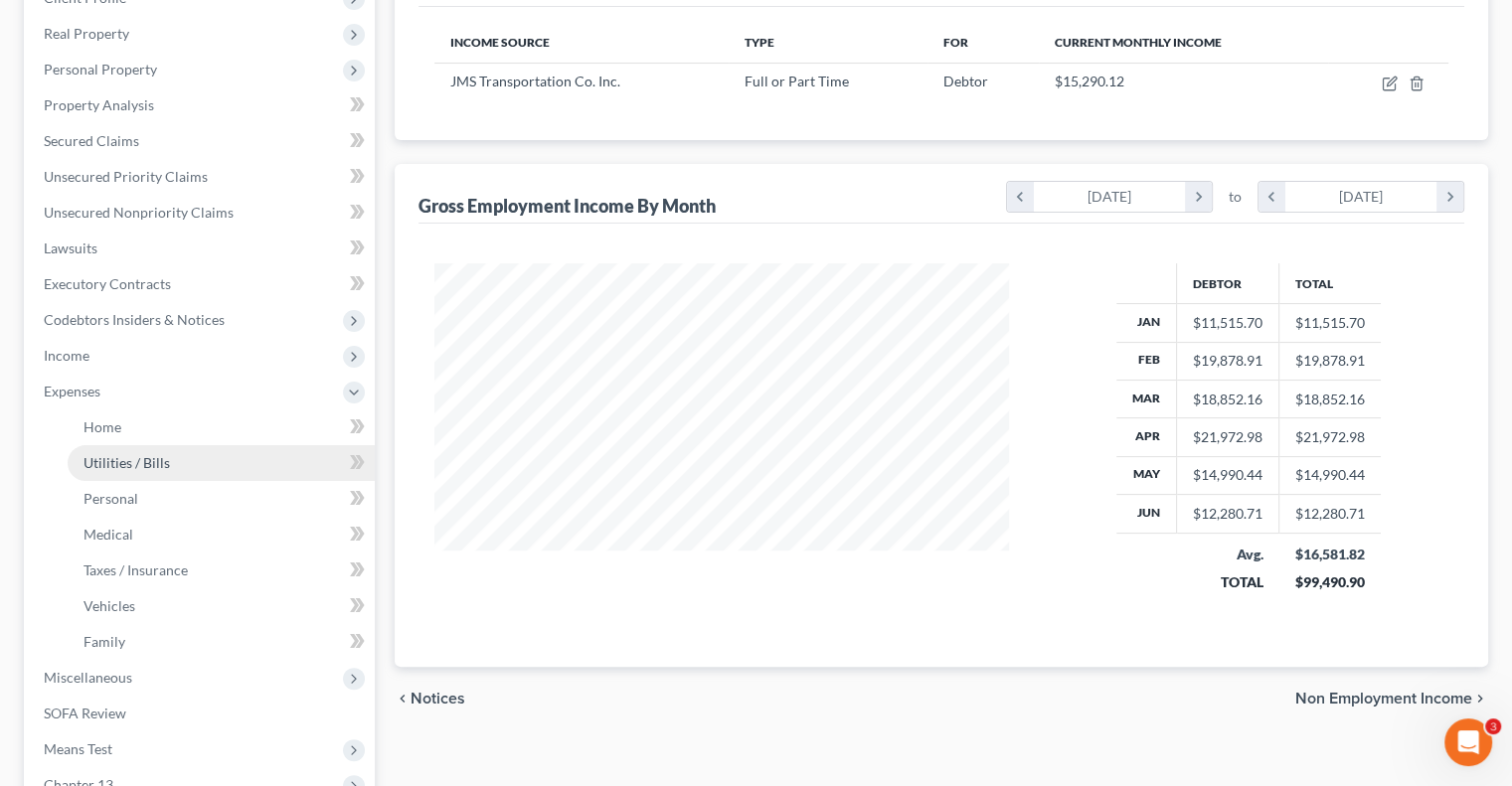 click on "Utilities / Bills" at bounding box center (221, 463) 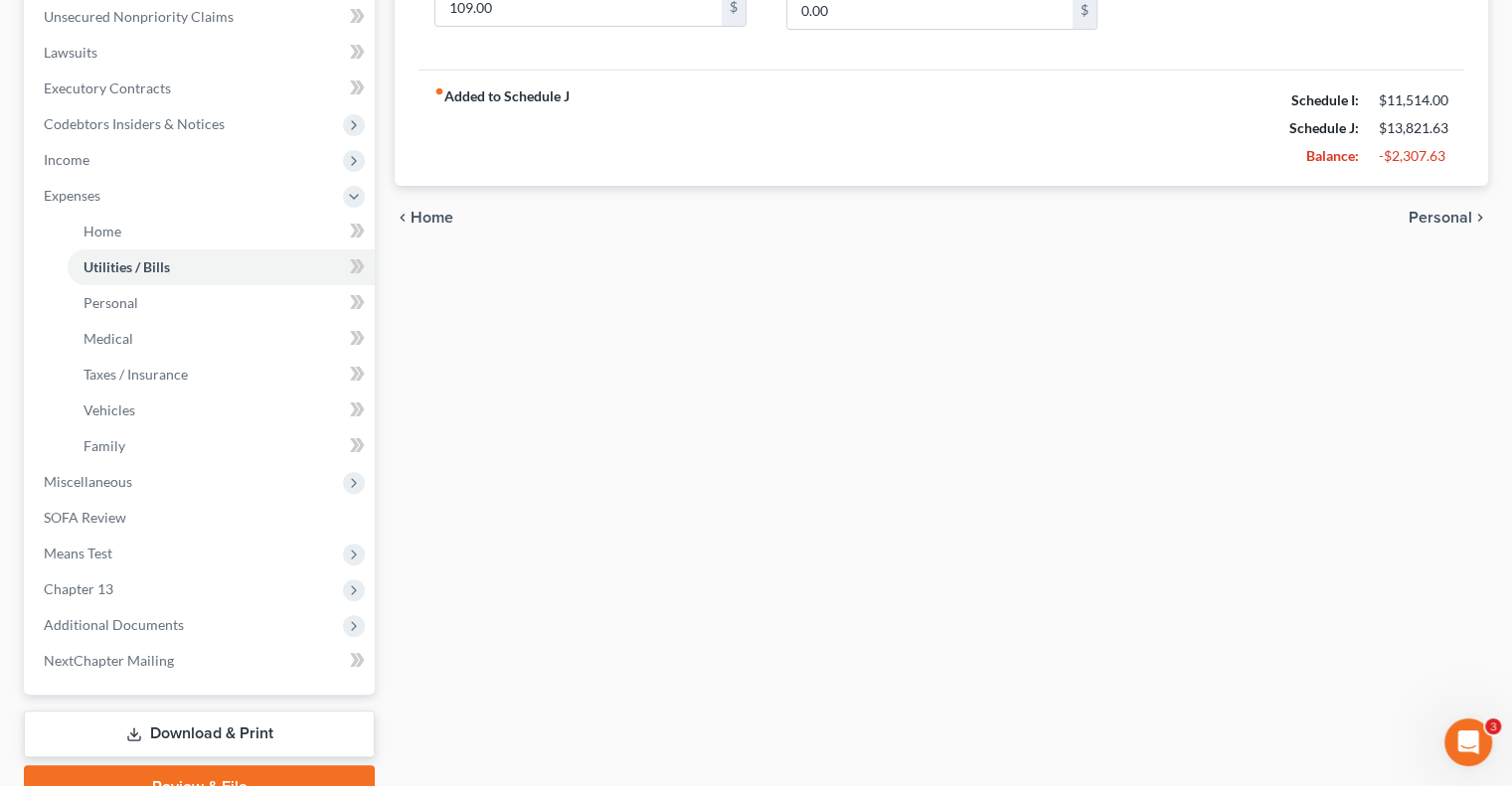 scroll, scrollTop: 497, scrollLeft: 0, axis: vertical 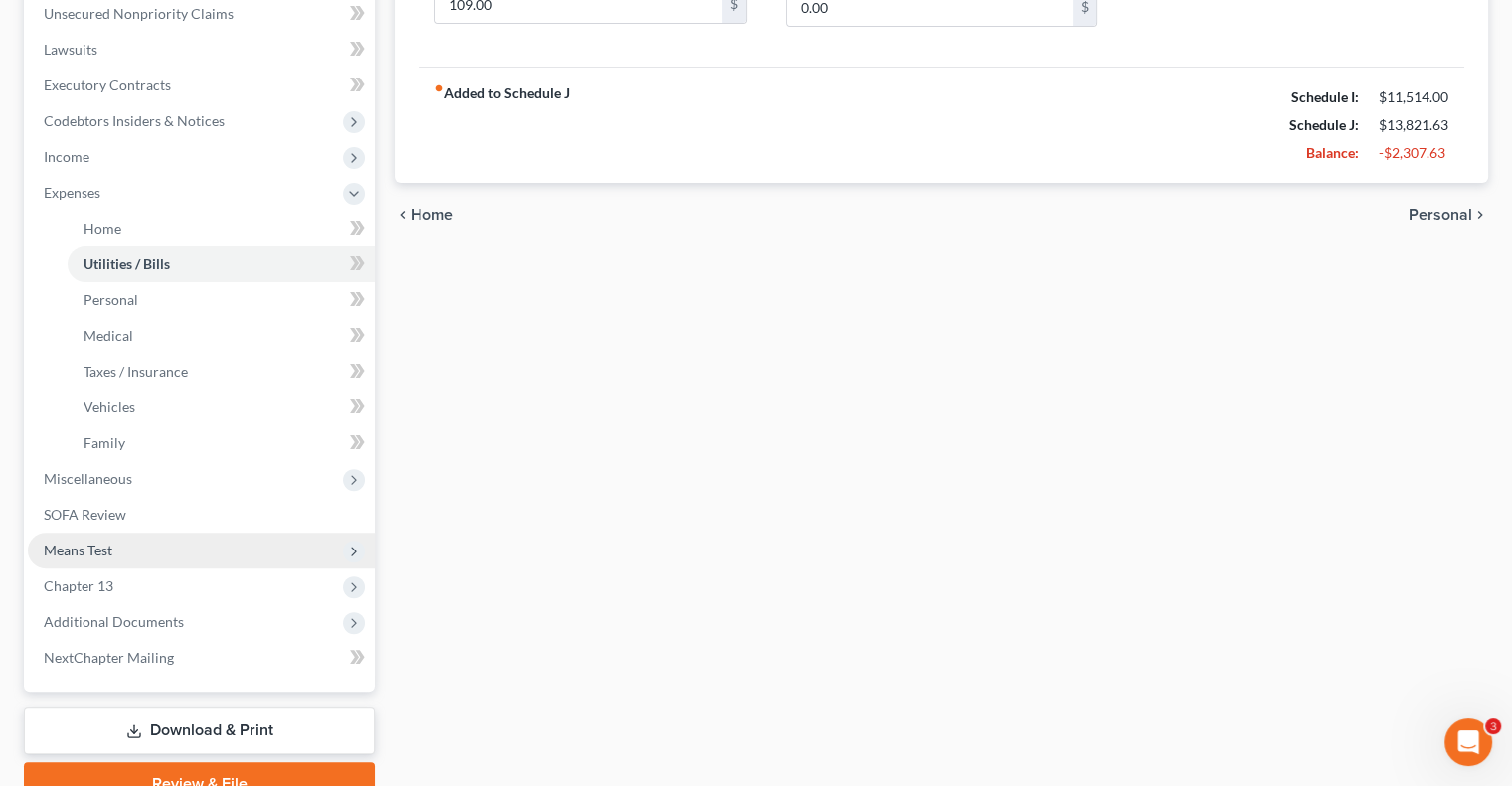 click on "Means Test" at bounding box center (78, 550) 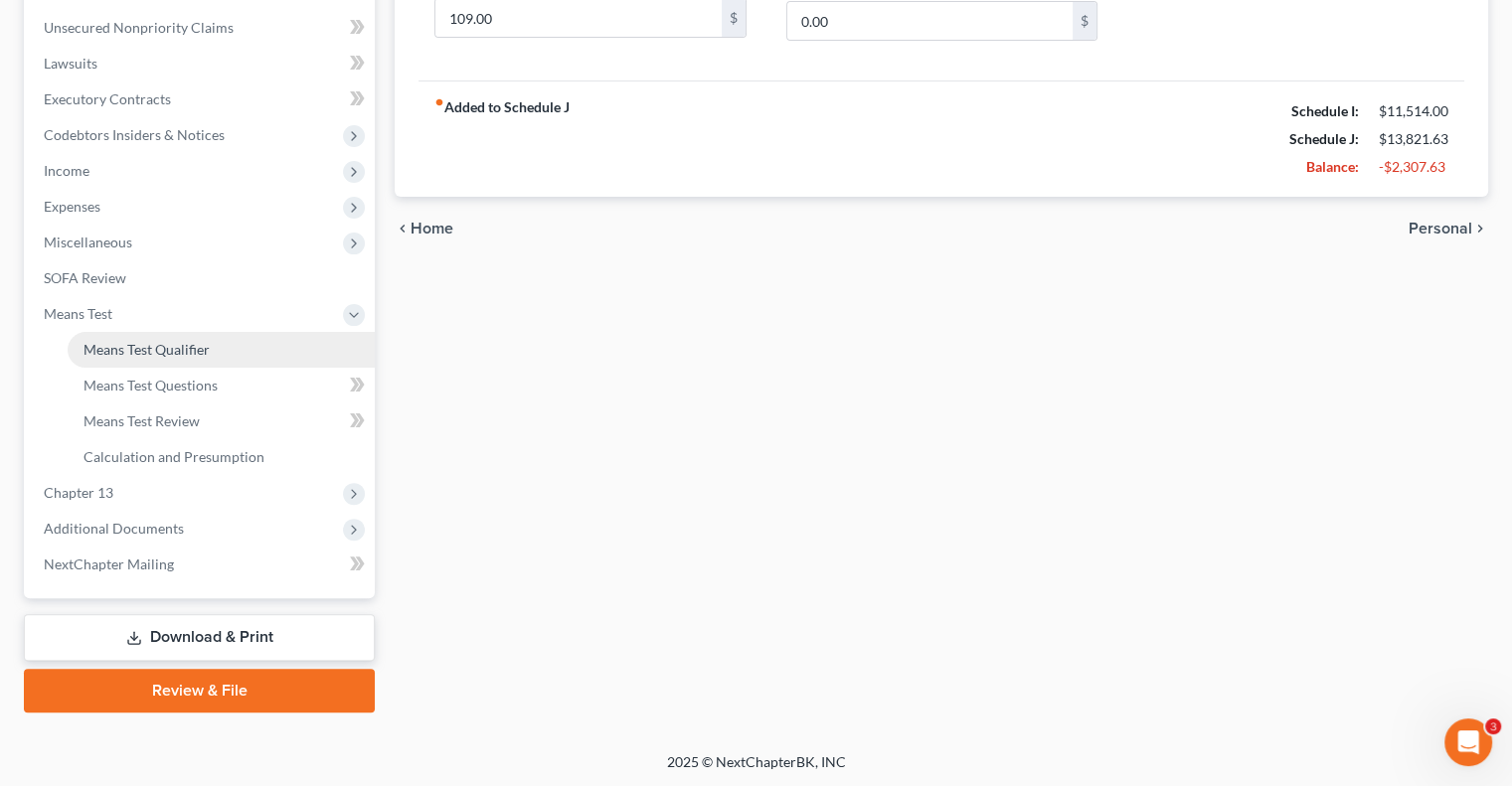 click on "Means Test Qualifier" at bounding box center (221, 350) 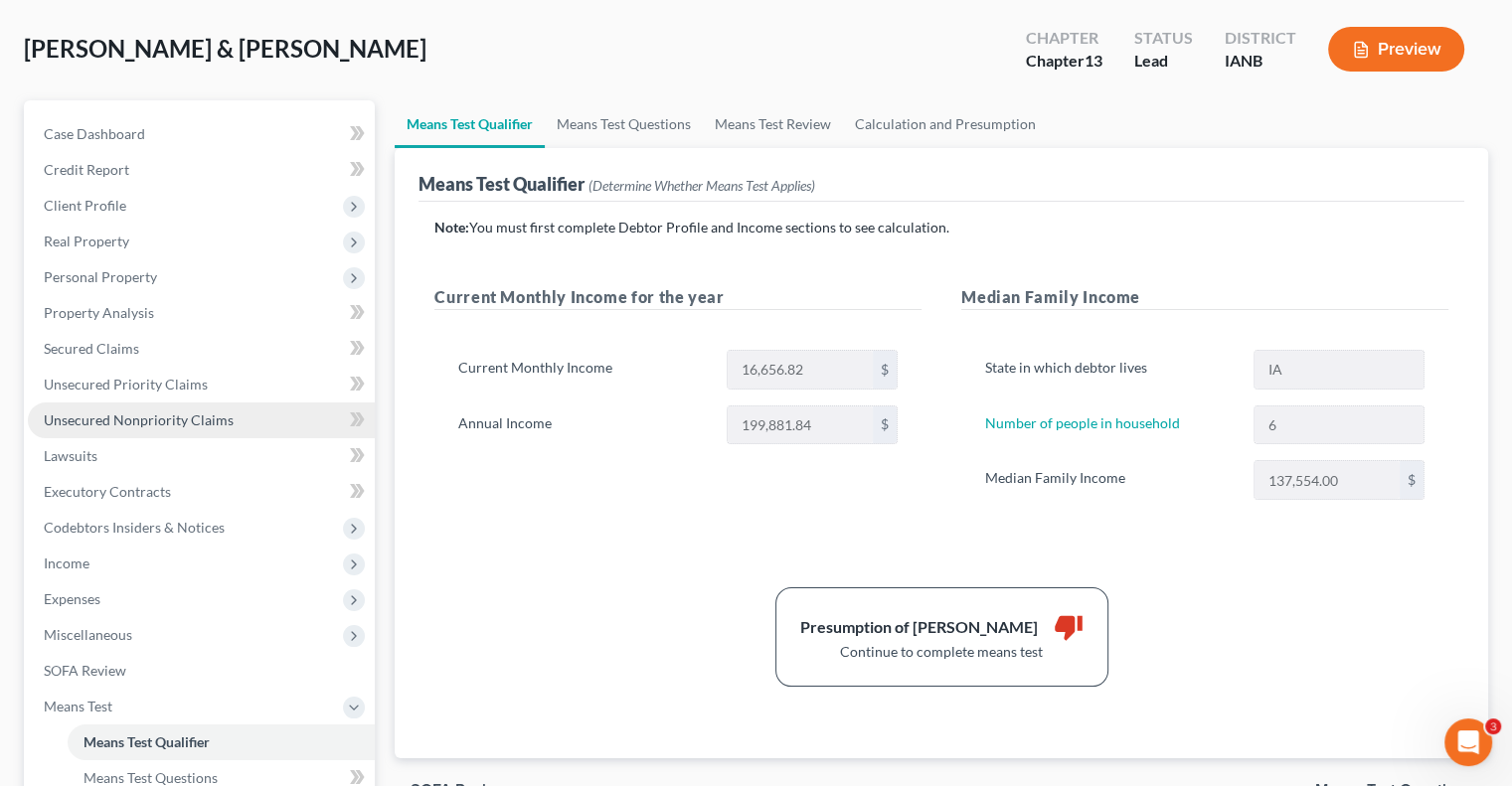 scroll, scrollTop: 199, scrollLeft: 0, axis: vertical 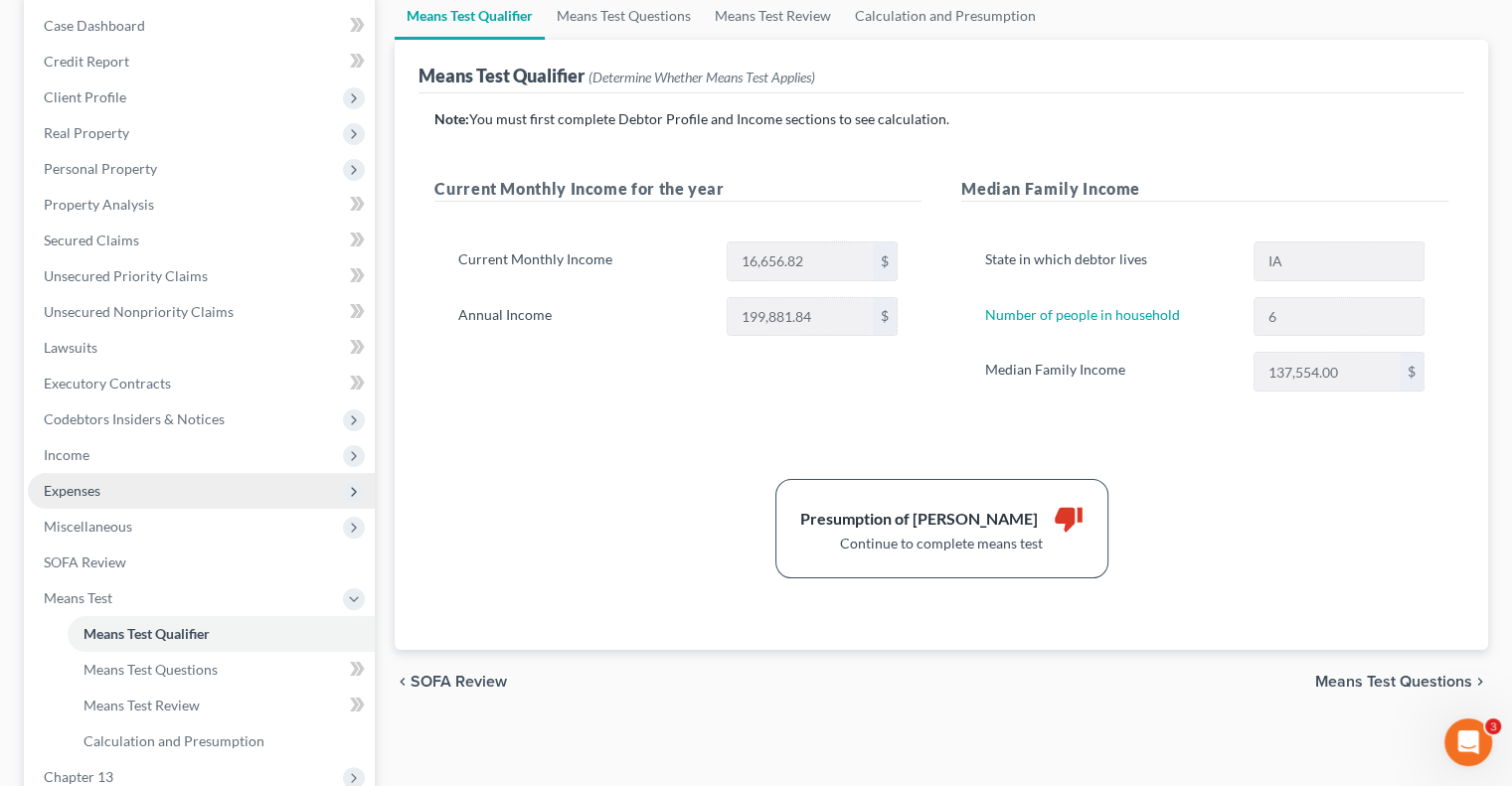 click on "Expenses" at bounding box center [72, 490] 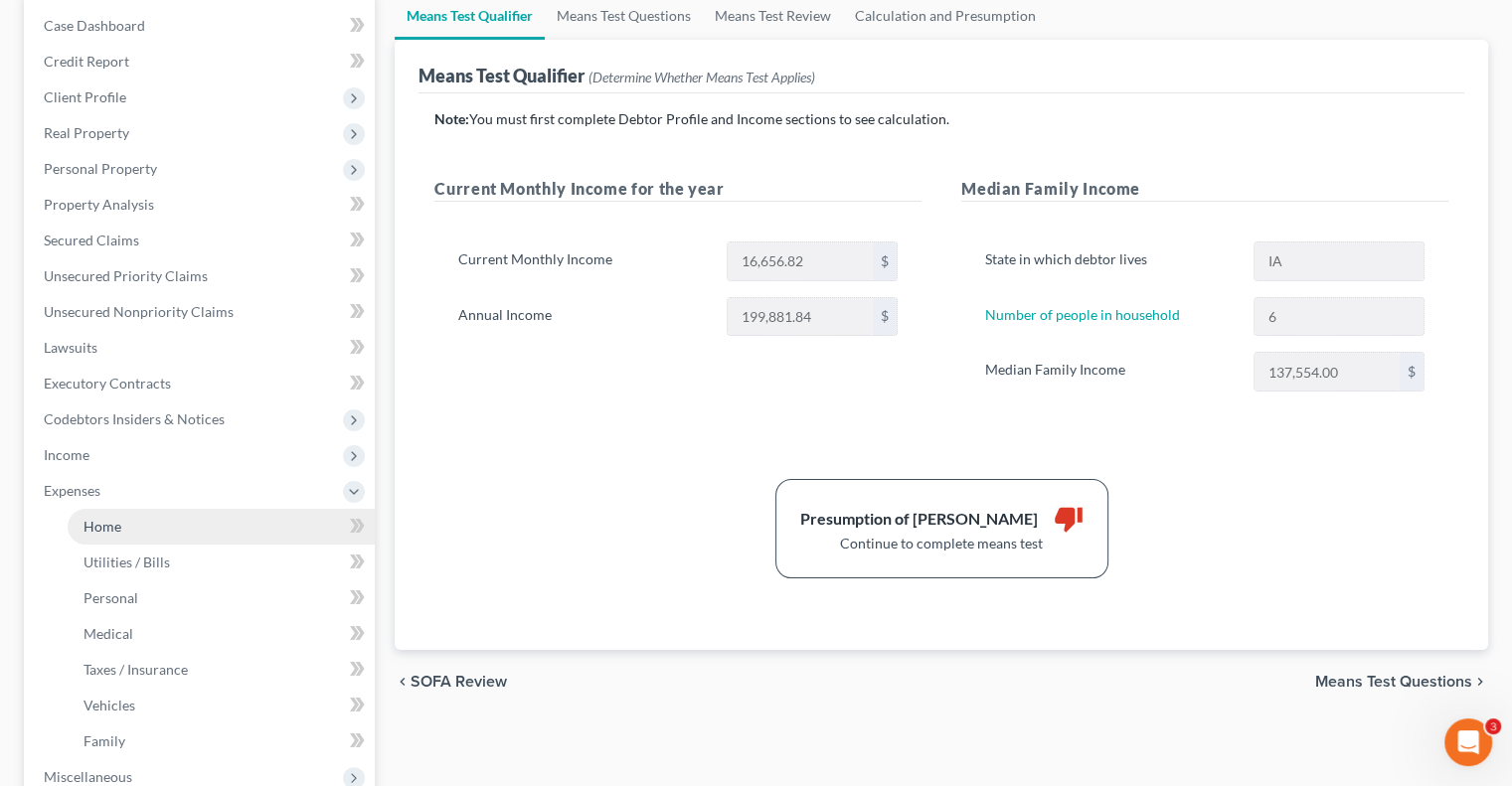 click on "Home" at bounding box center [102, 526] 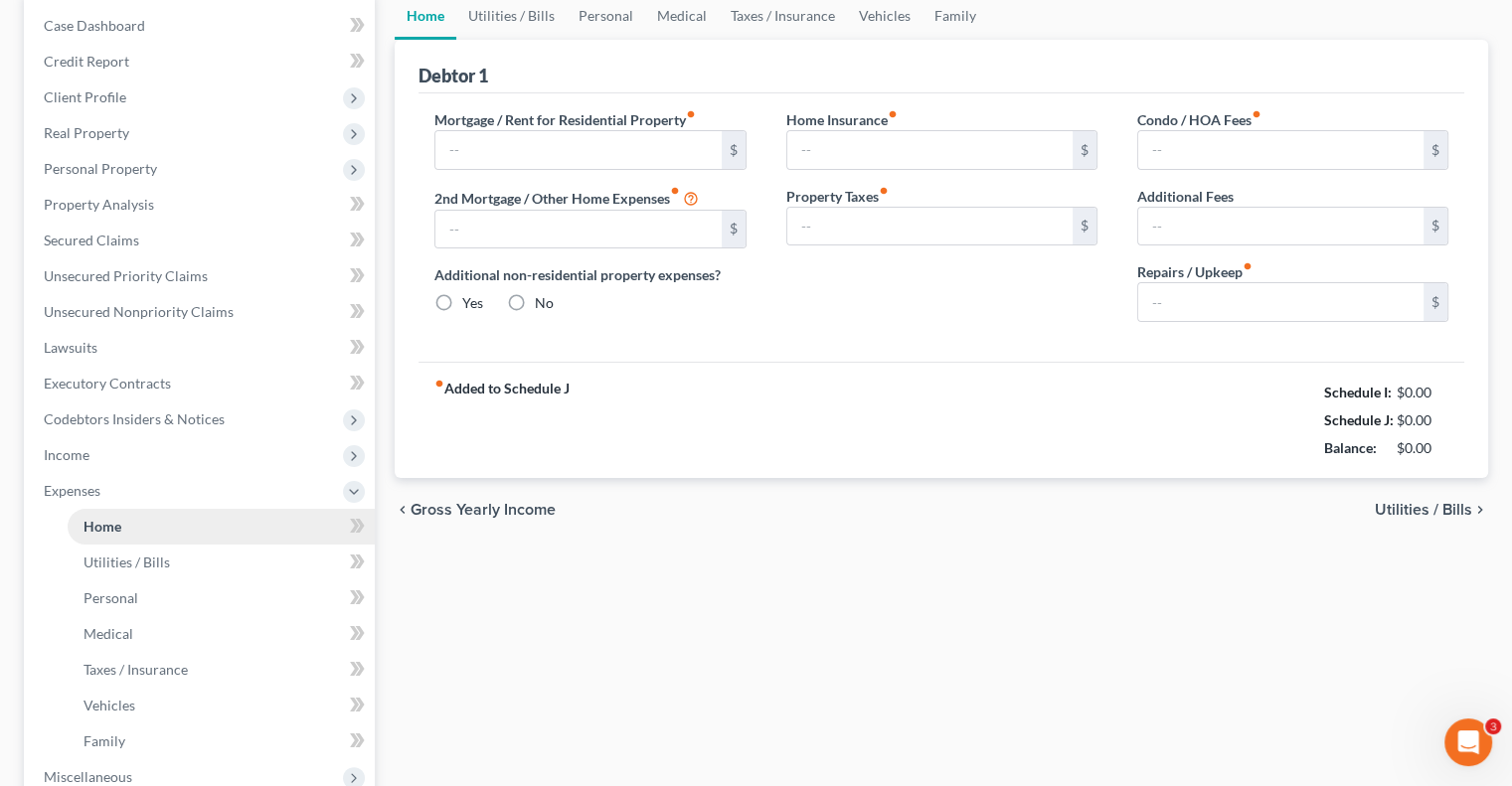 type on "2,170.90" 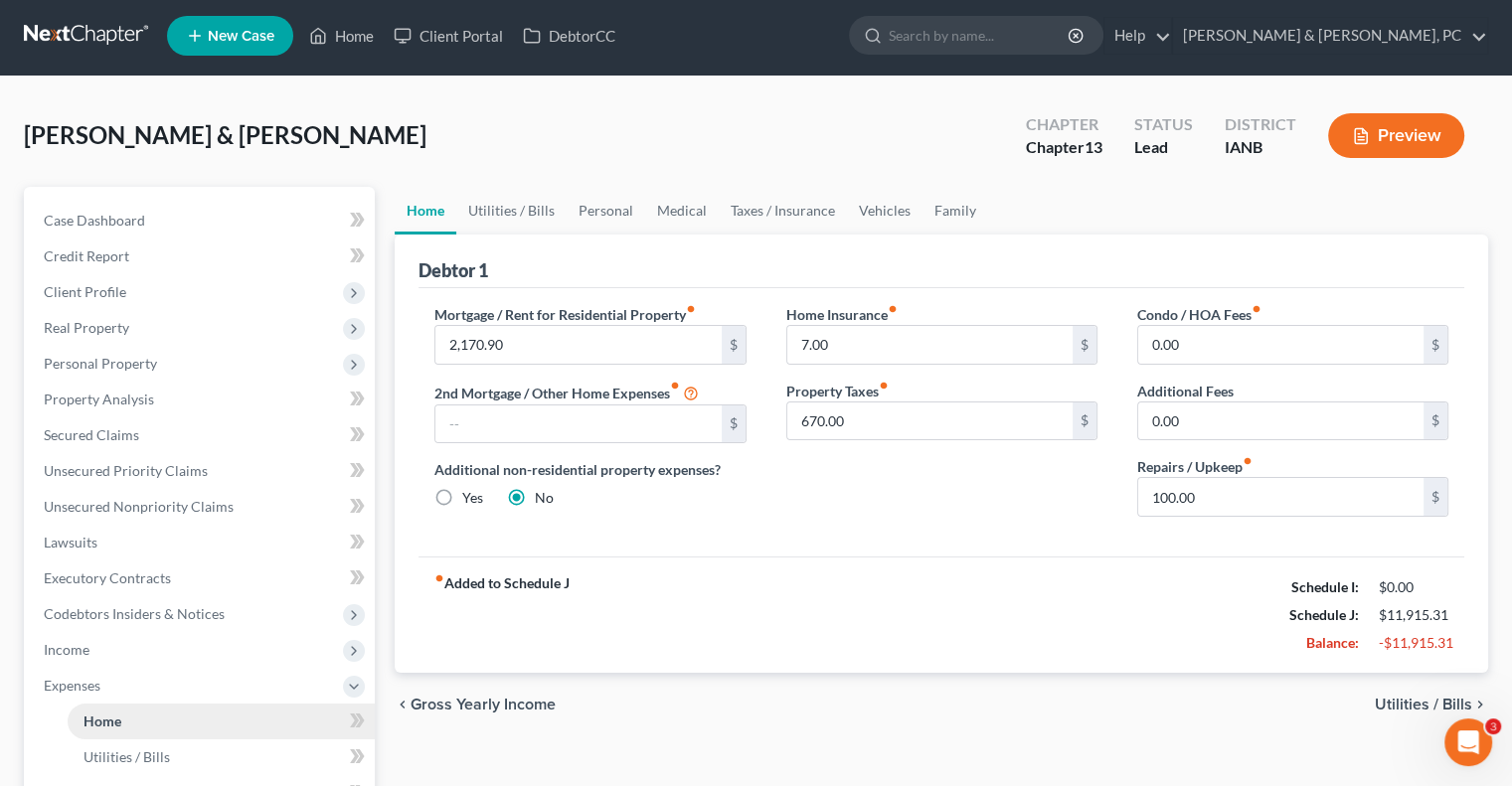 scroll, scrollTop: 0, scrollLeft: 0, axis: both 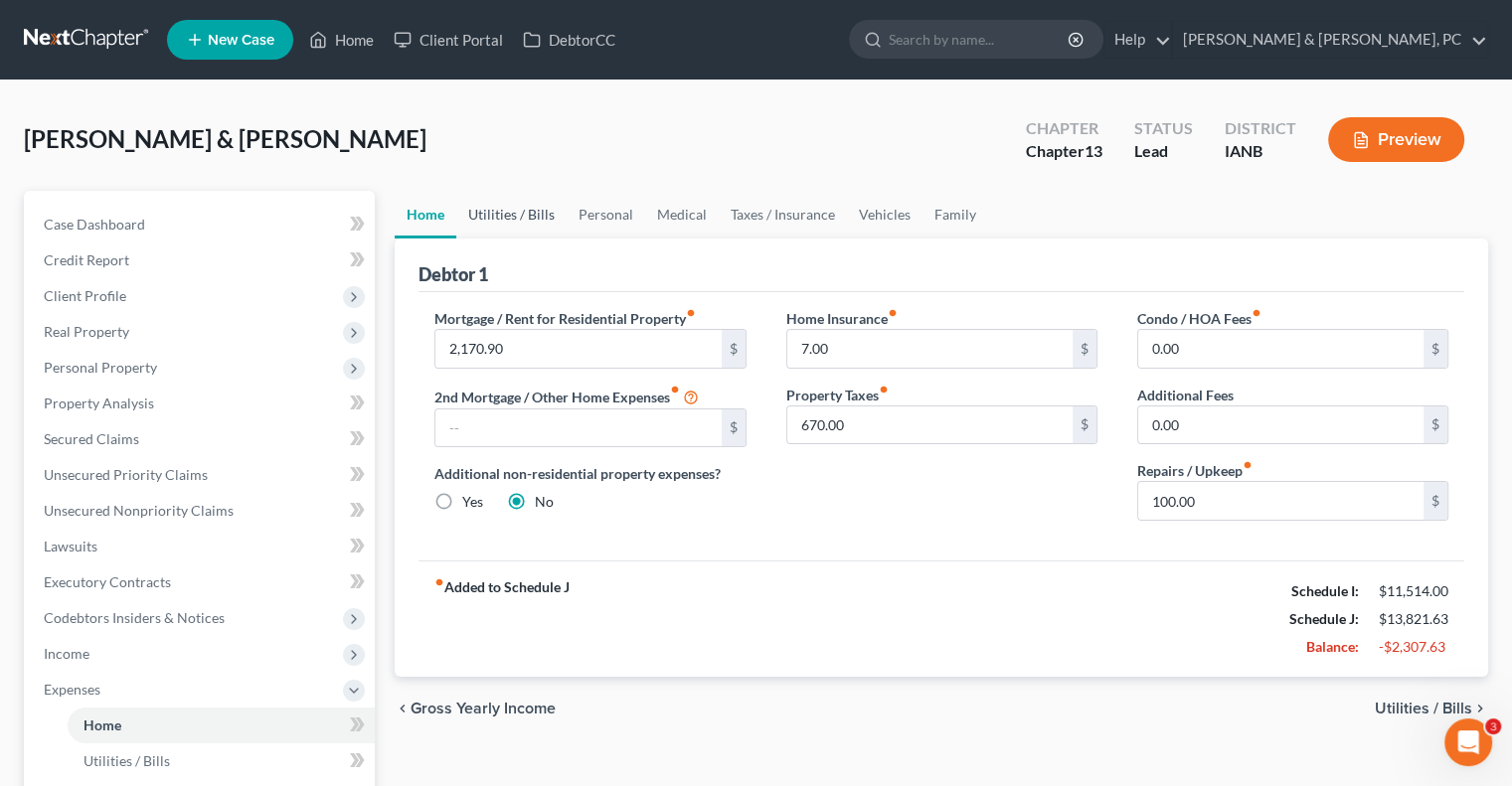 click on "Utilities / Bills" at bounding box center (511, 215) 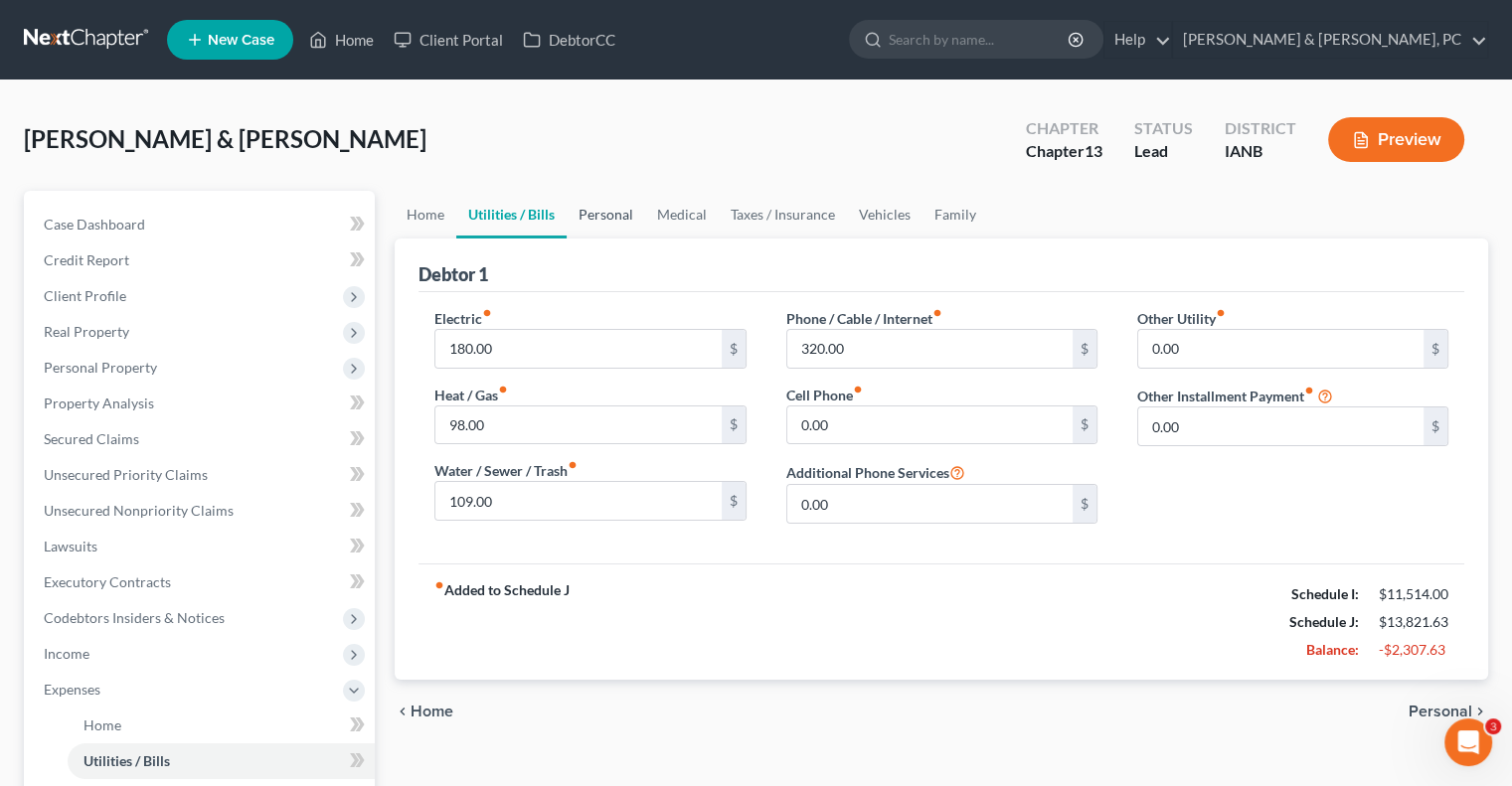 click on "Personal" at bounding box center [605, 215] 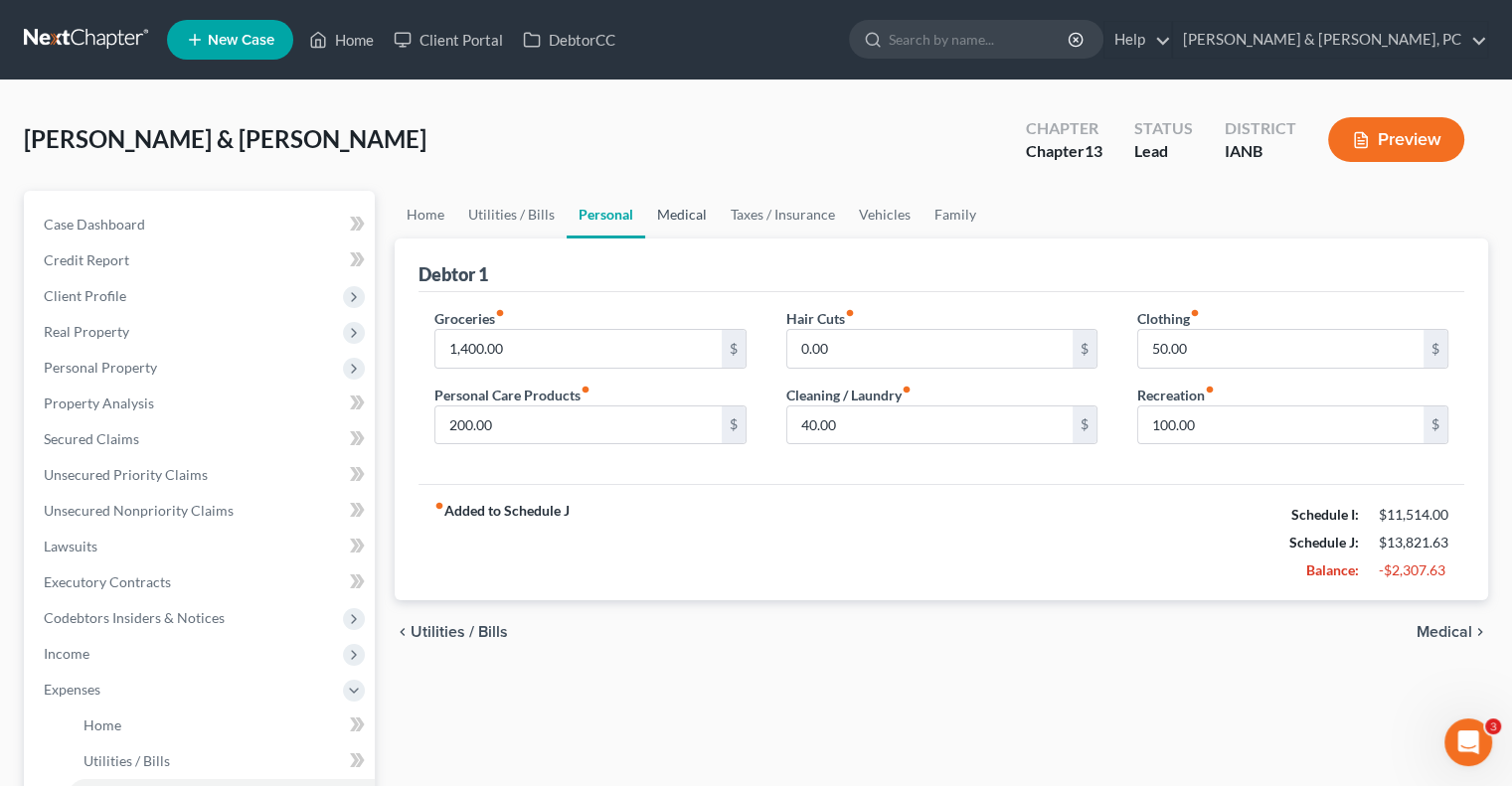 click on "Medical" at bounding box center (682, 215) 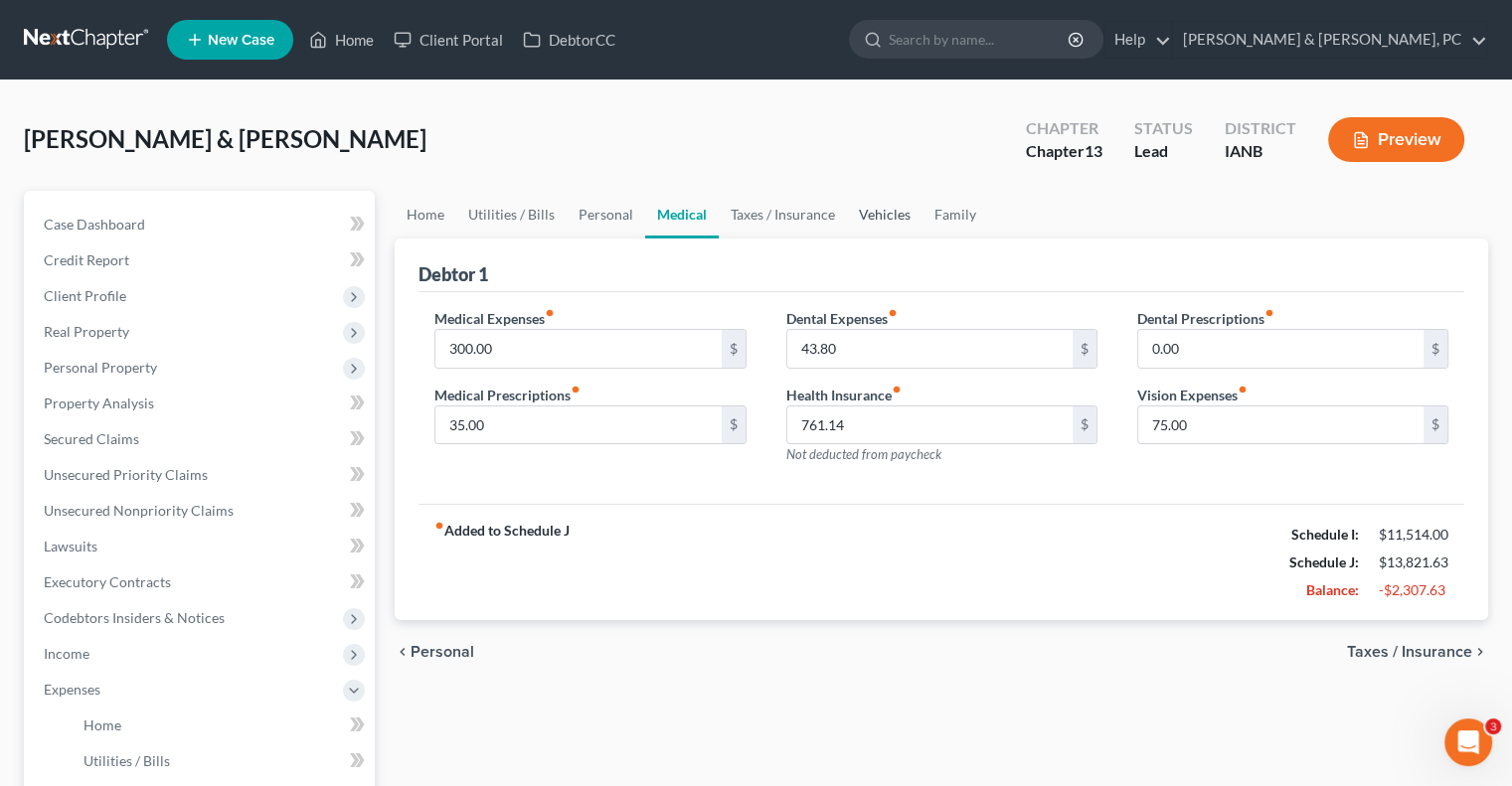 click on "Vehicles" at bounding box center [885, 215] 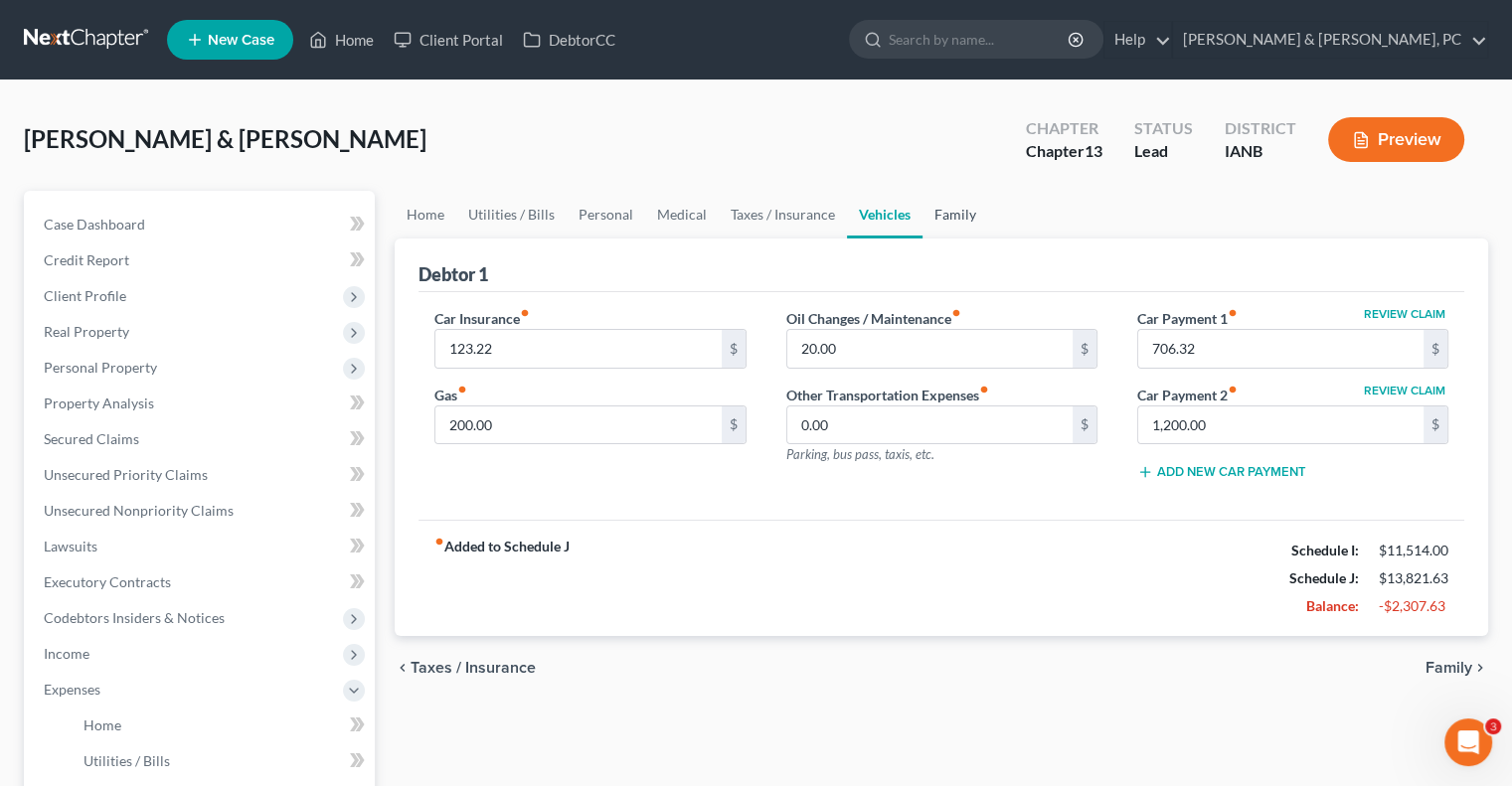 click on "Family" at bounding box center (955, 215) 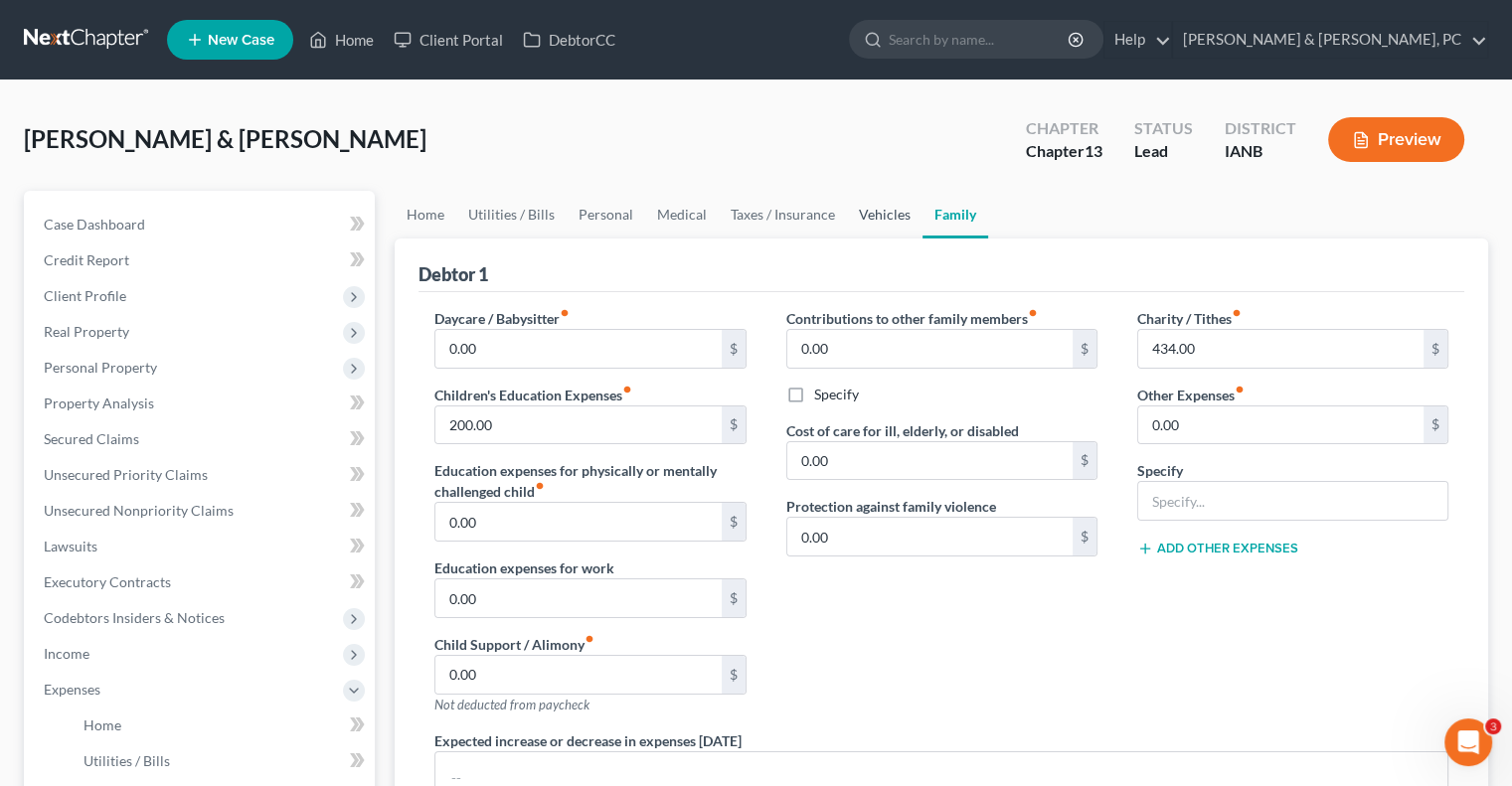 click on "Vehicles" at bounding box center [885, 215] 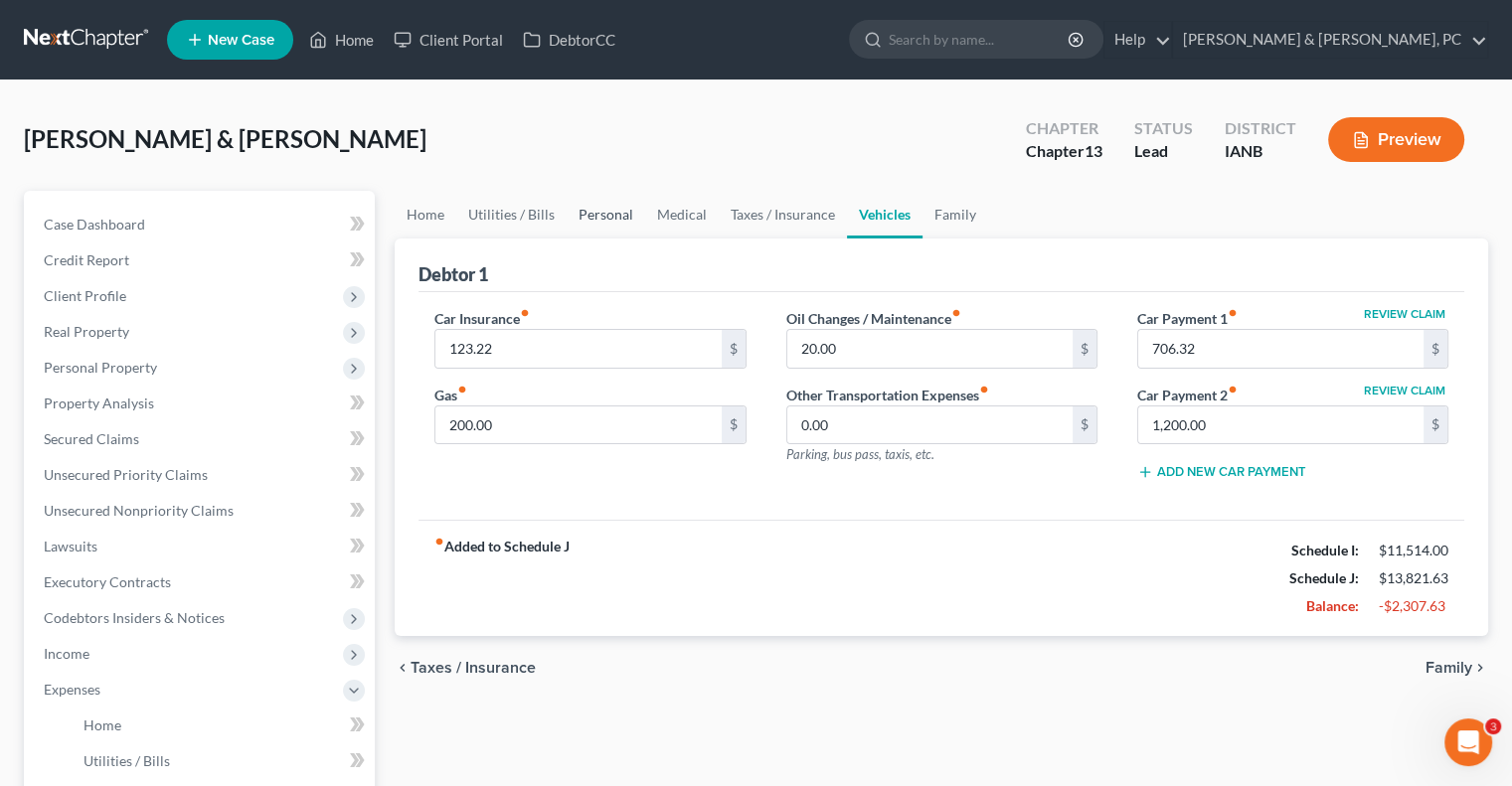 click on "Personal" at bounding box center (605, 215) 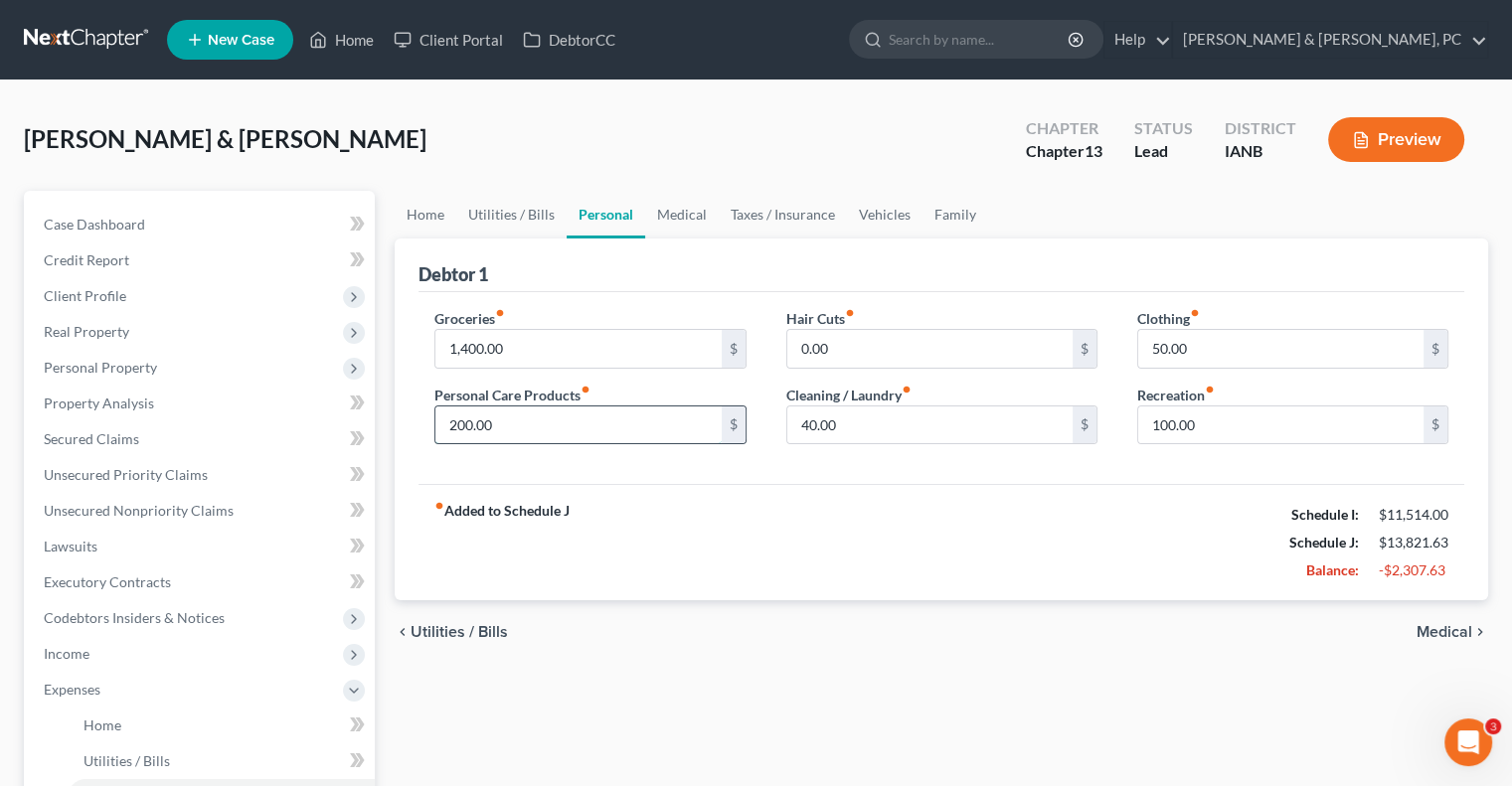 click on "200.00" at bounding box center (578, 425) 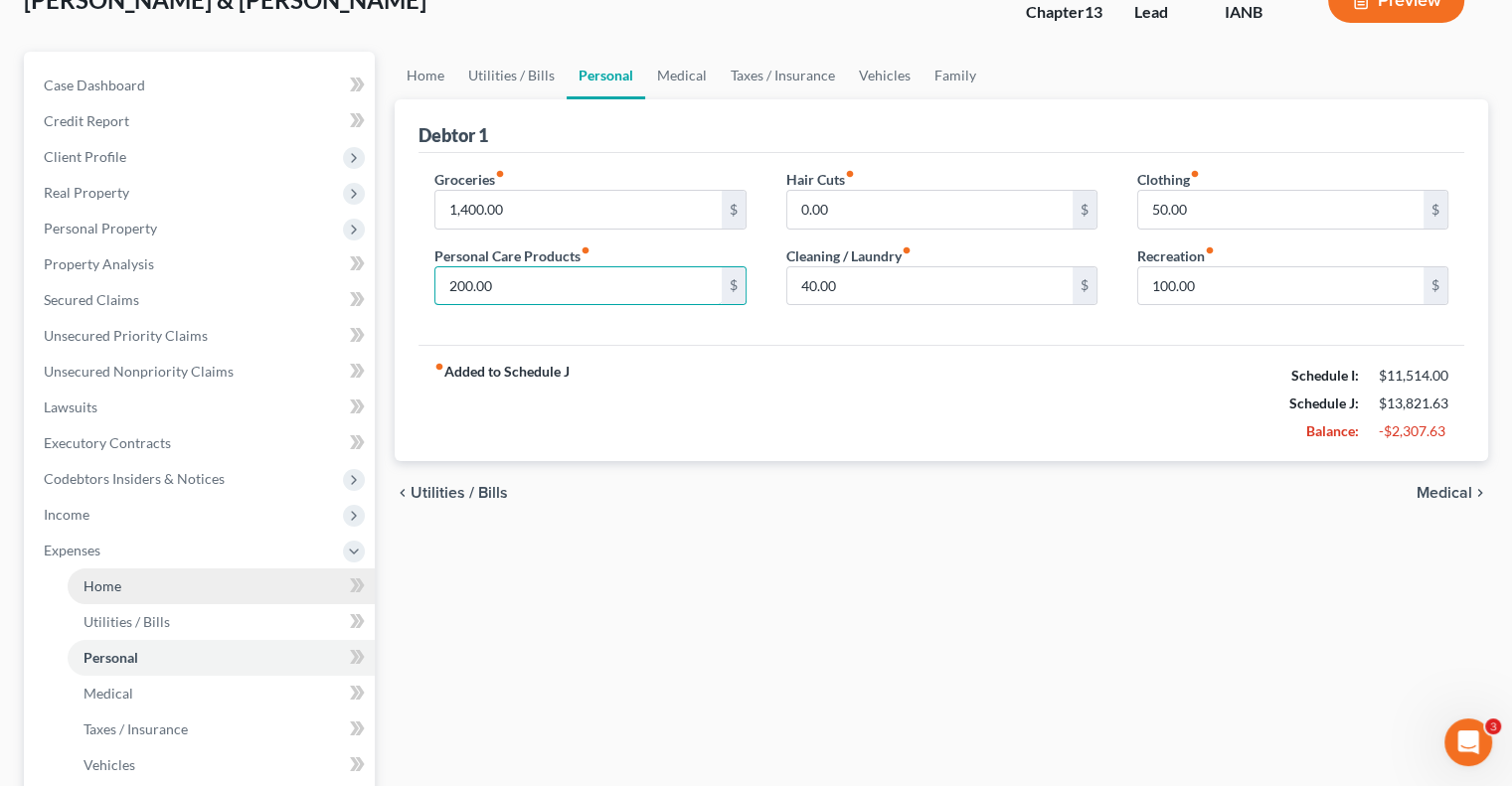 scroll, scrollTop: 397, scrollLeft: 0, axis: vertical 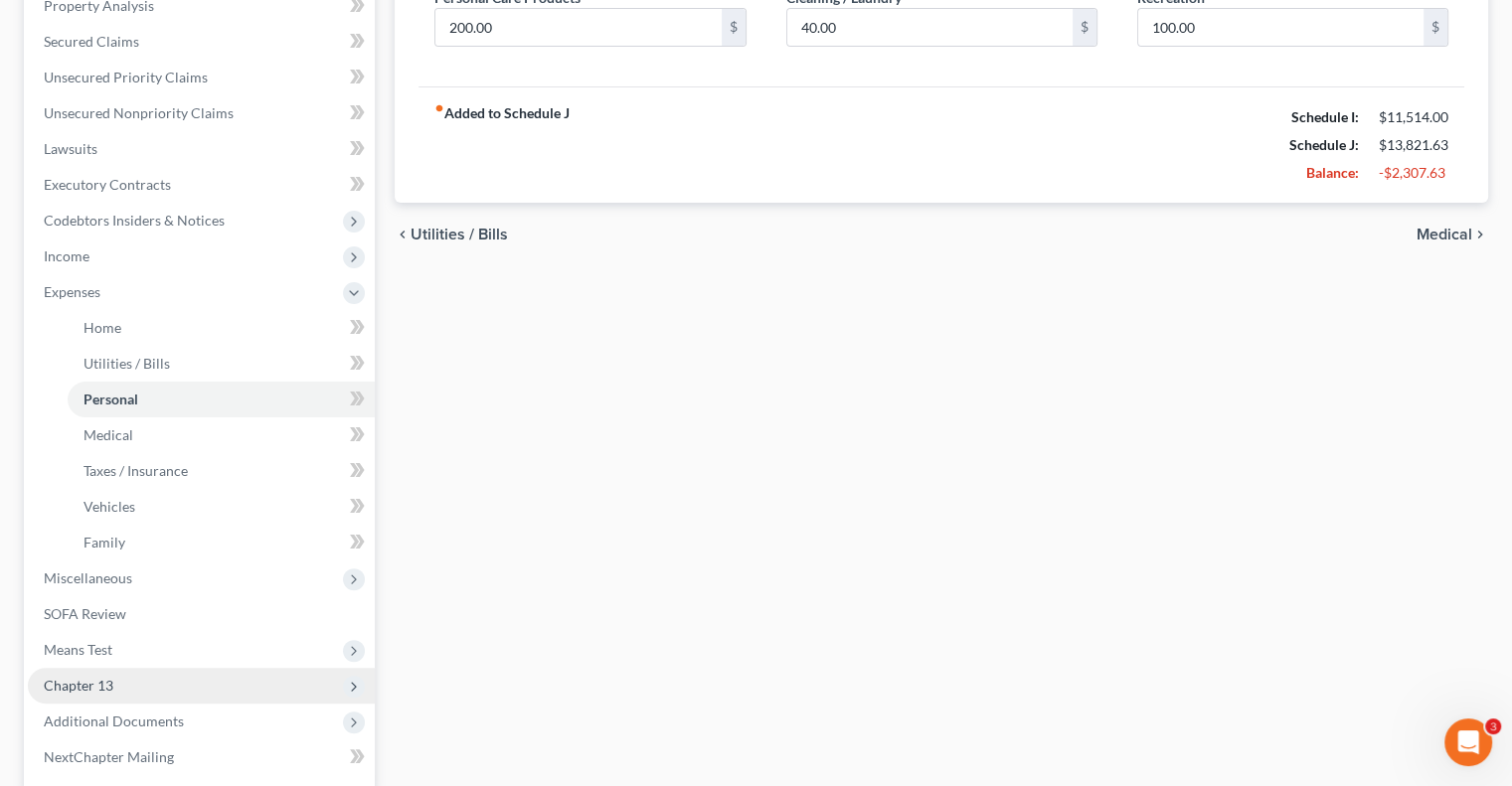 click on "Chapter 13" at bounding box center (201, 686) 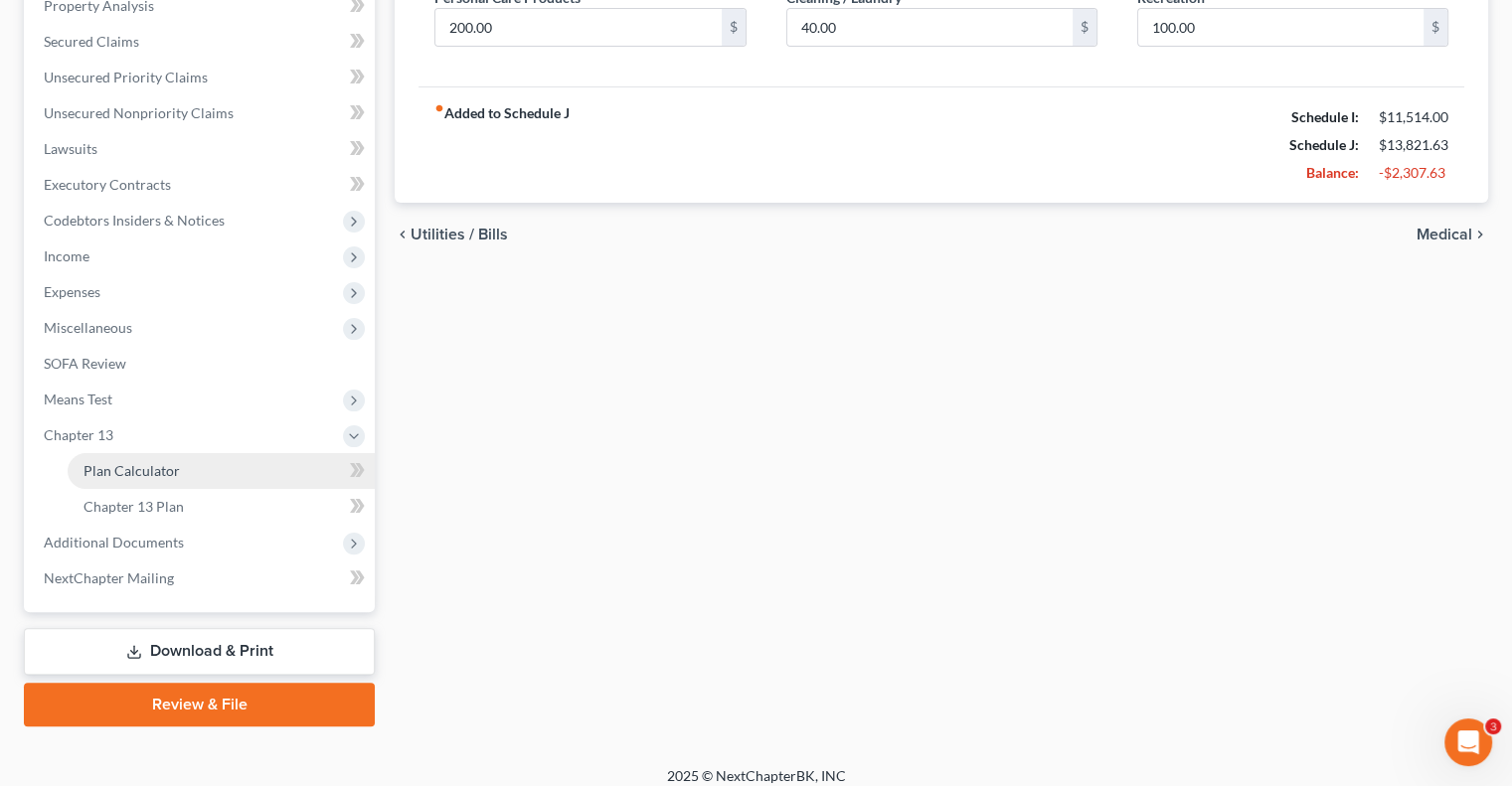 click on "Plan Calculator" at bounding box center [131, 470] 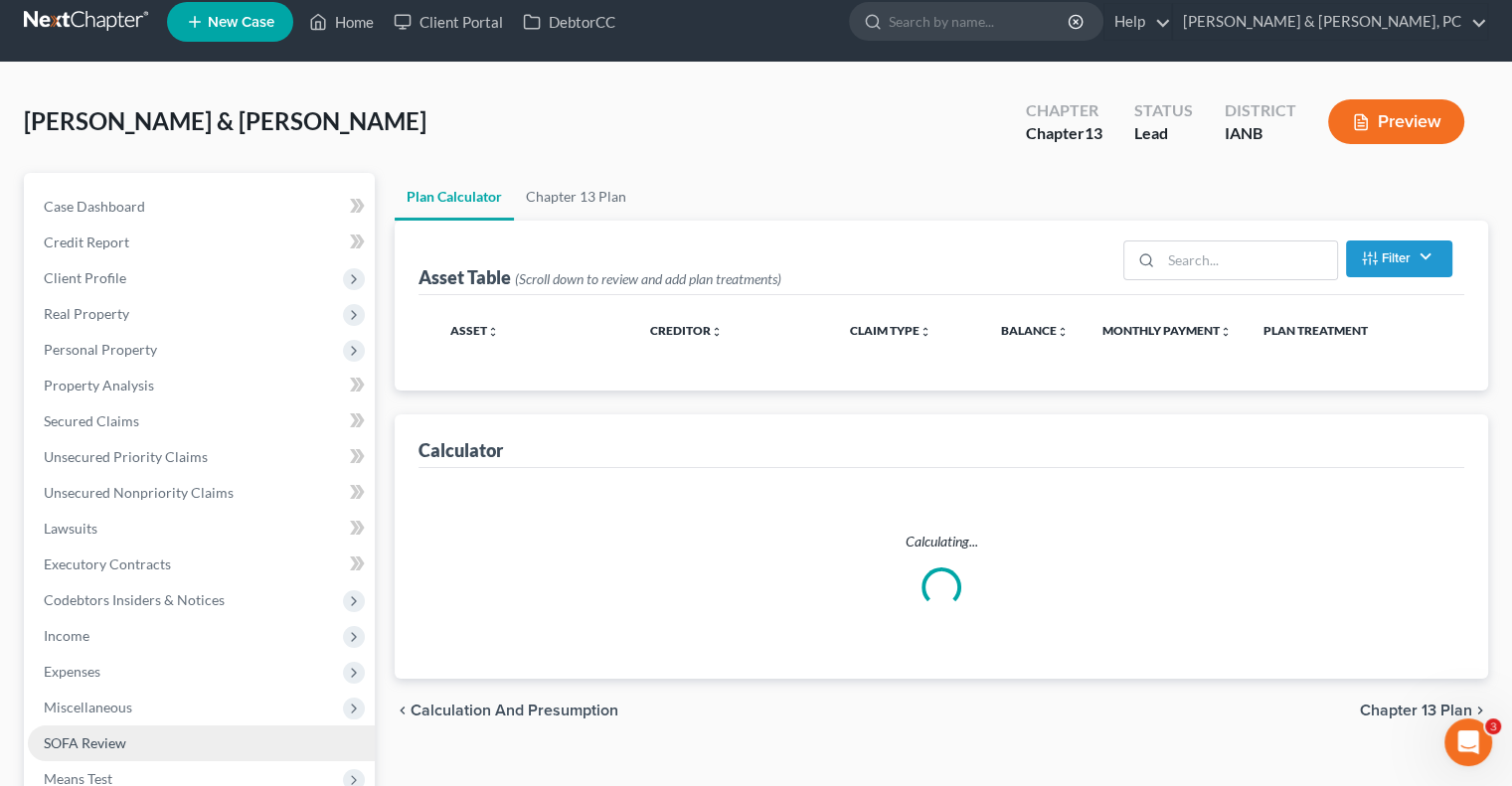 scroll, scrollTop: 0, scrollLeft: 0, axis: both 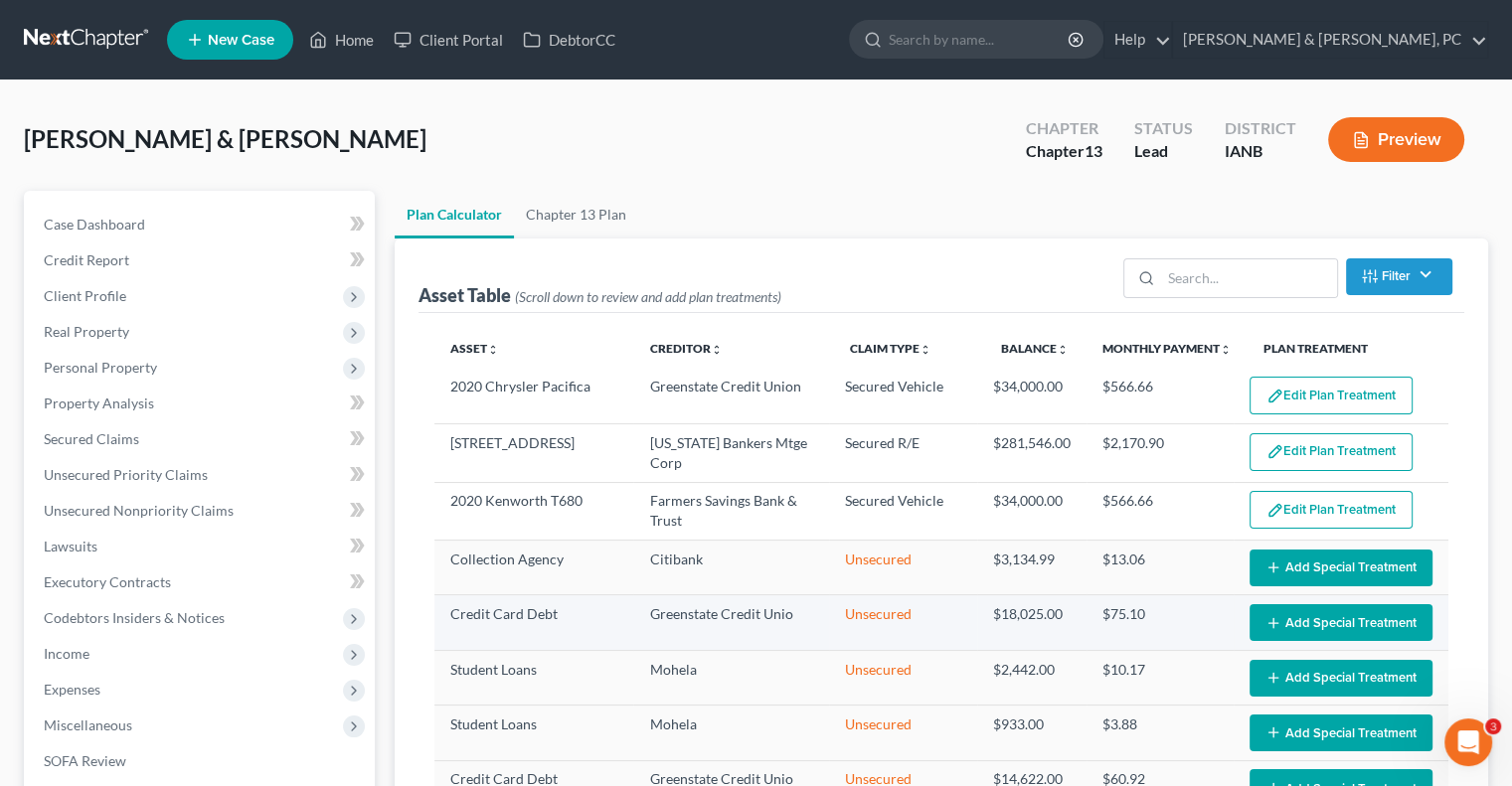 select on "59" 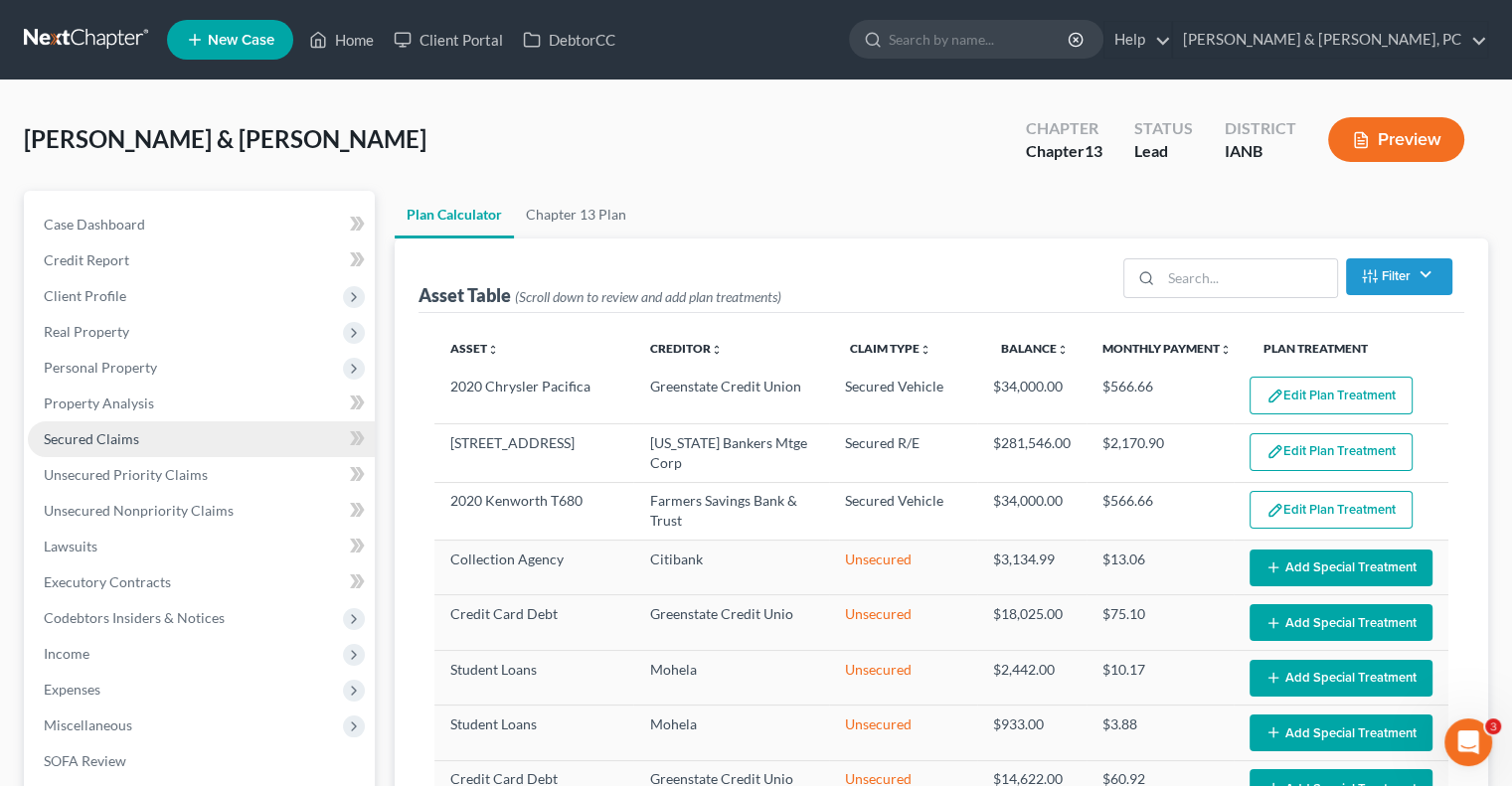 click on "Secured Claims" at bounding box center [201, 439] 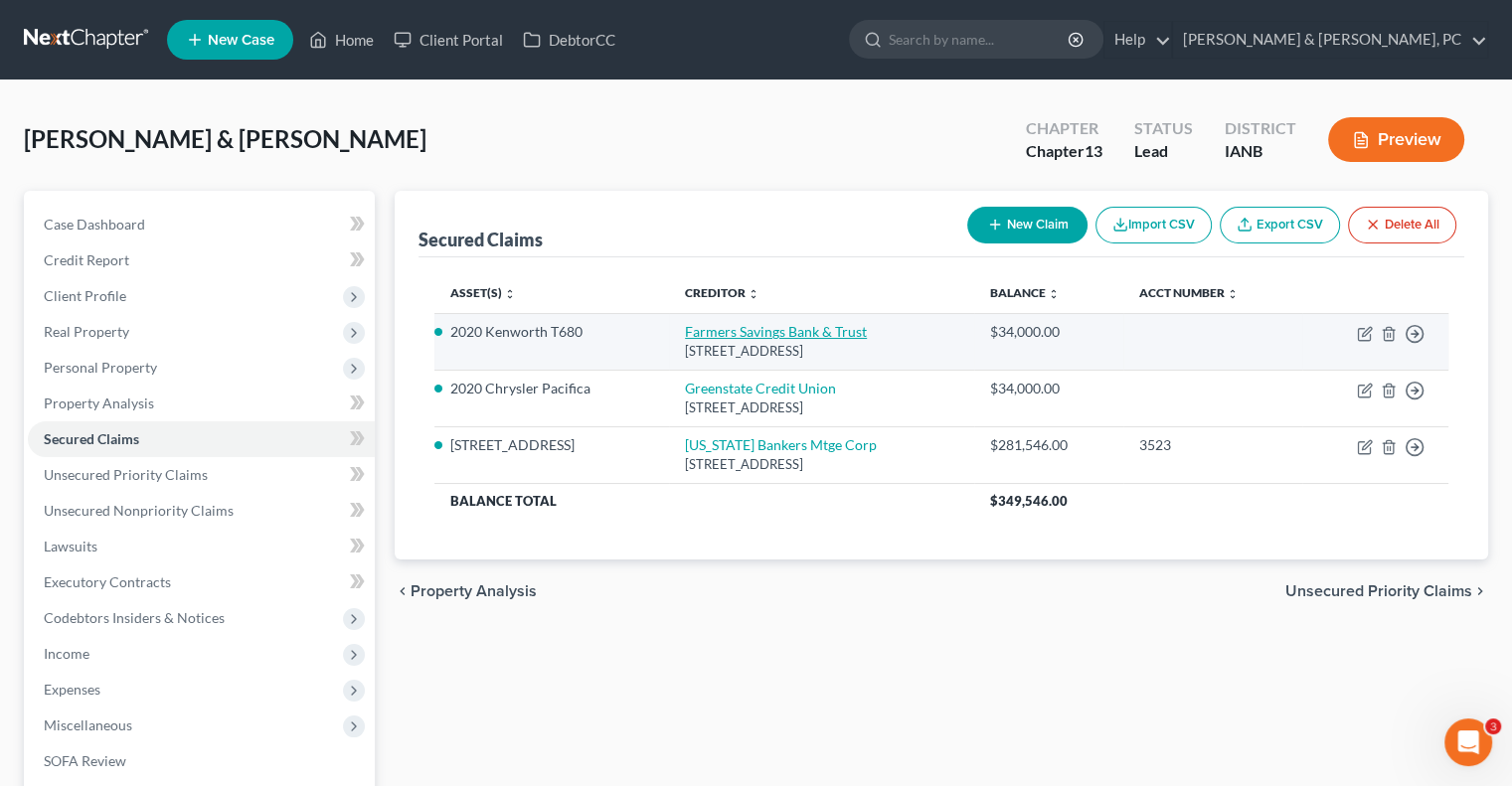 click on "Farmers Savings Bank & Trust" at bounding box center (775, 331) 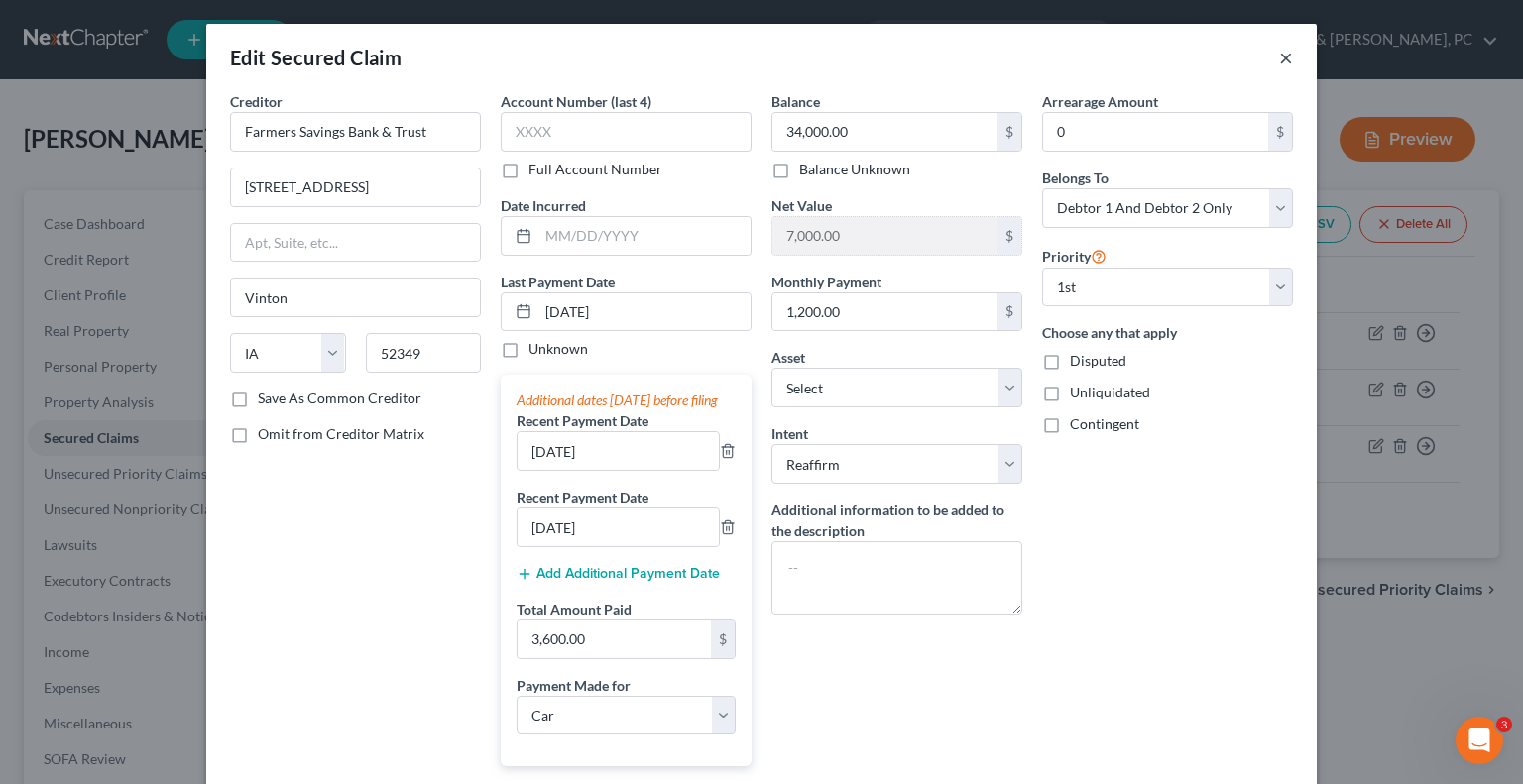 click on "×" at bounding box center (1286, 57) 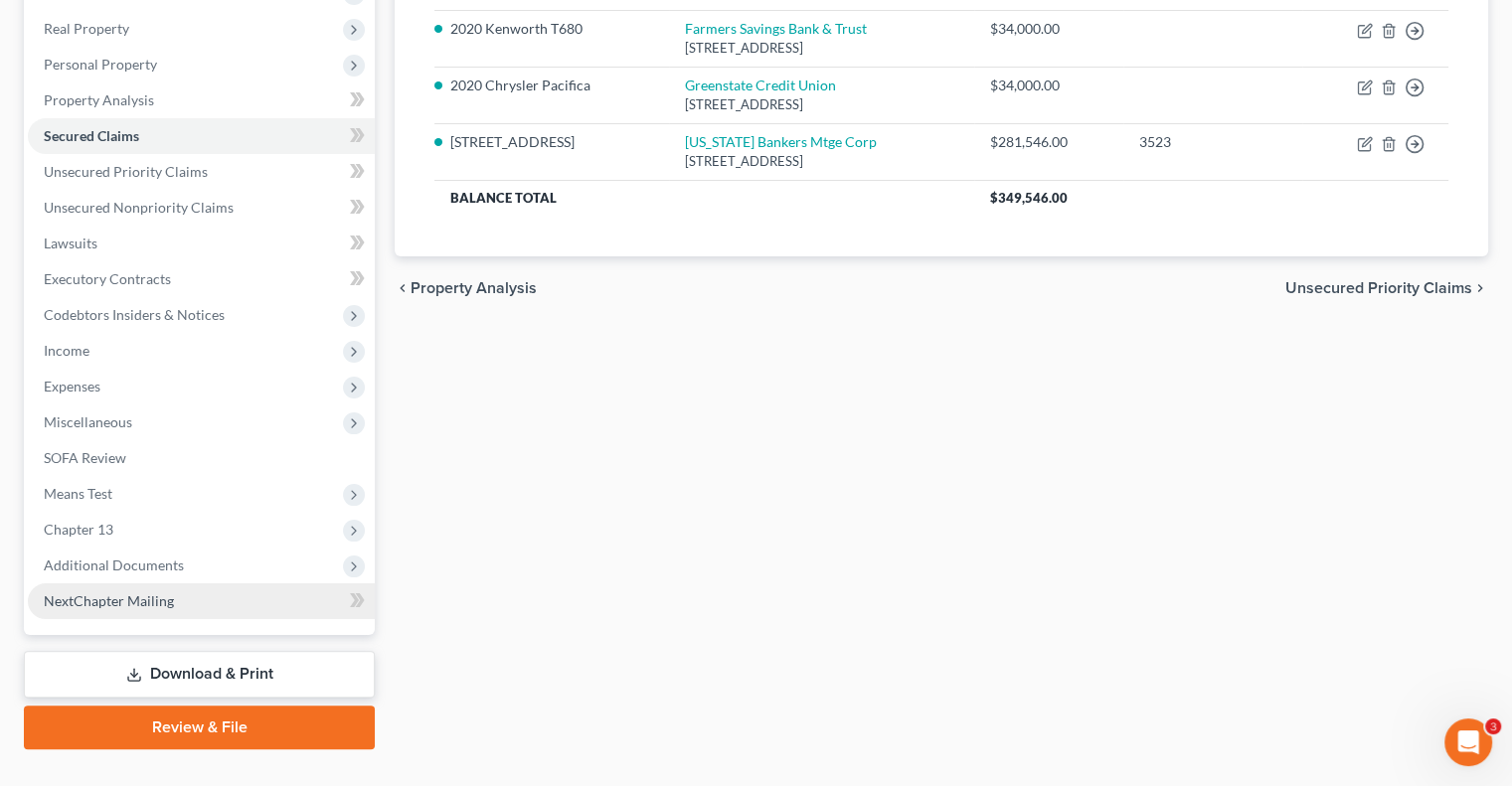 scroll, scrollTop: 340, scrollLeft: 0, axis: vertical 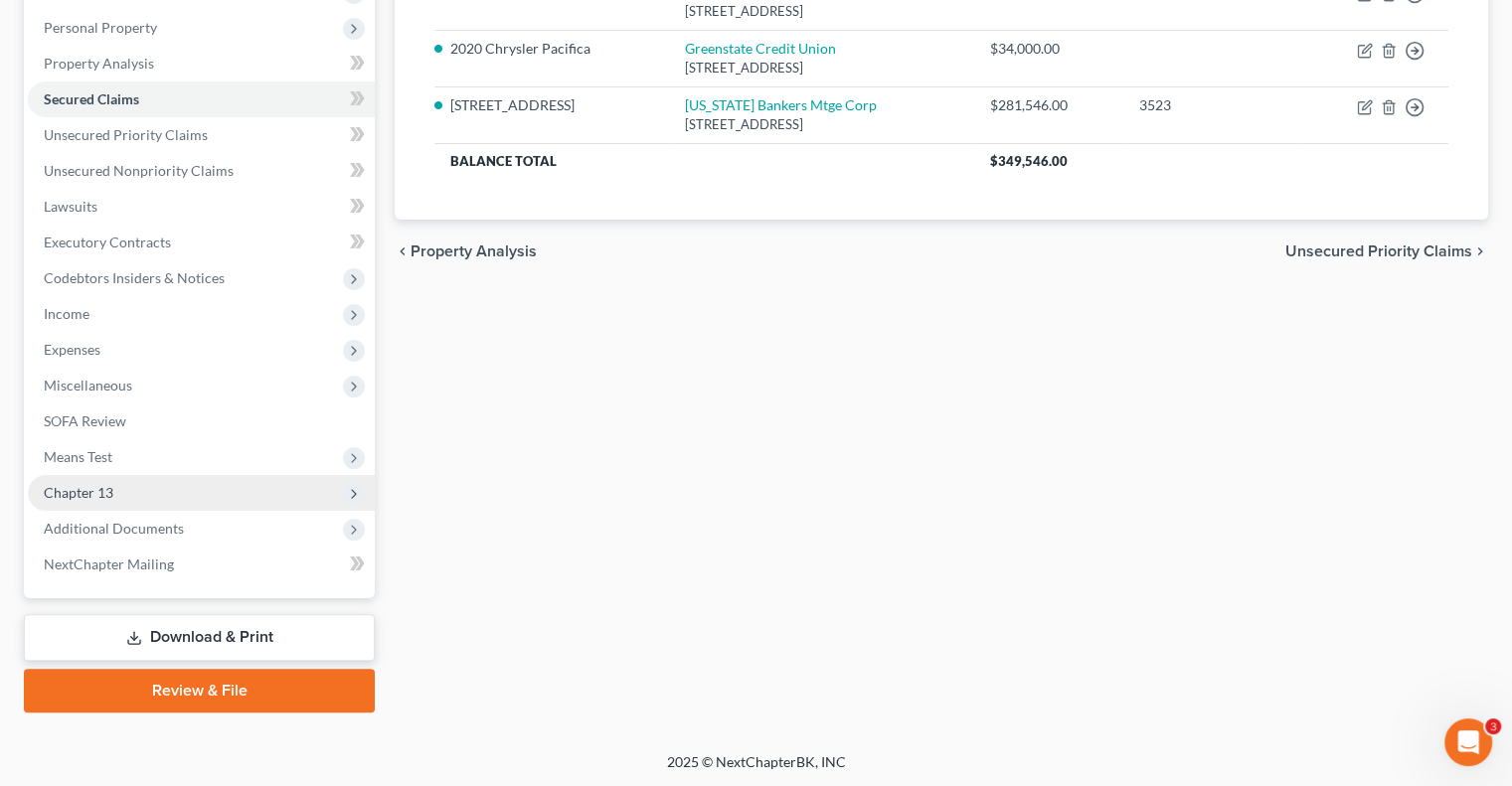click on "Chapter 13" at bounding box center [79, 492] 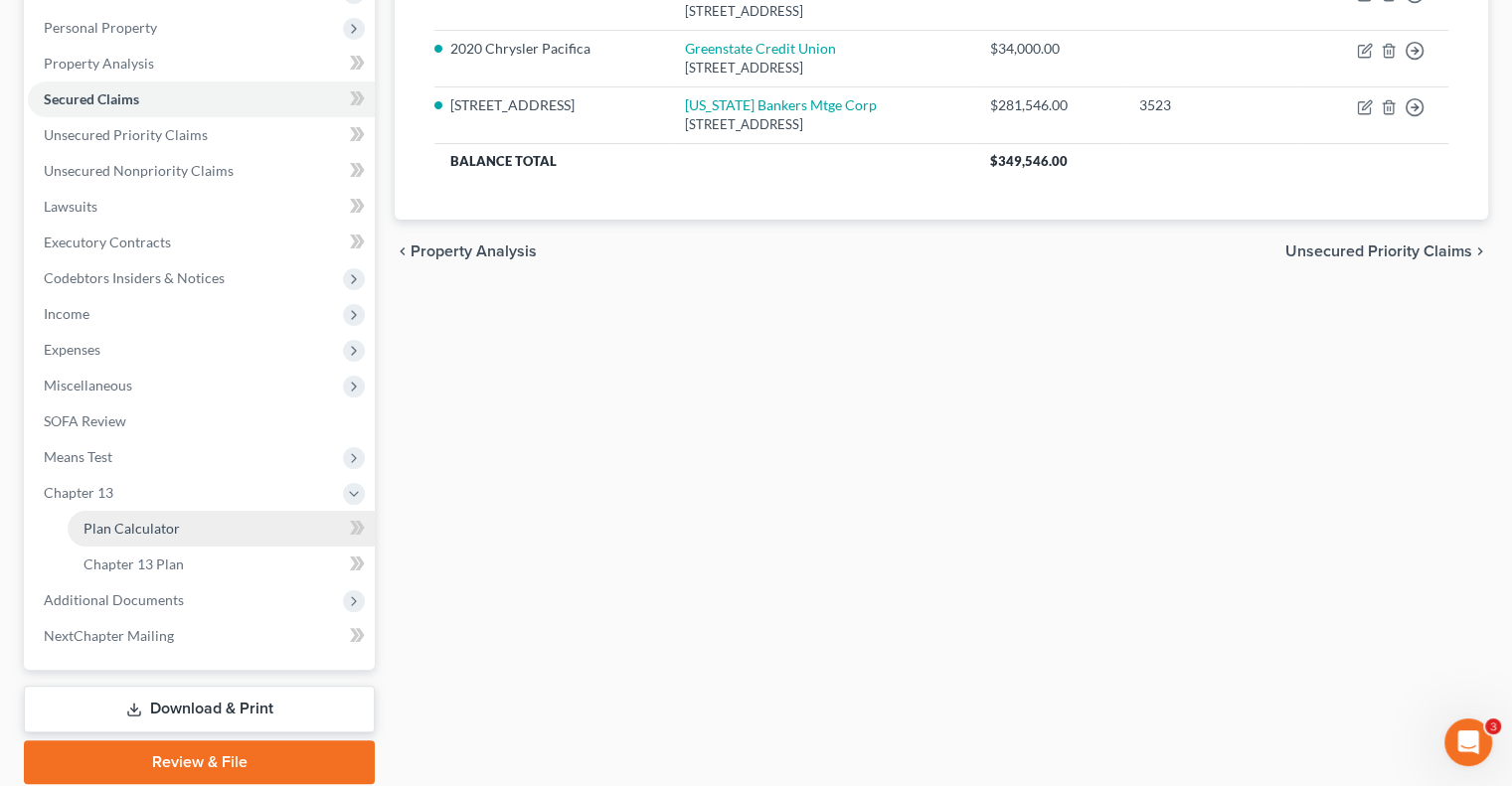 click on "Plan Calculator" at bounding box center (221, 529) 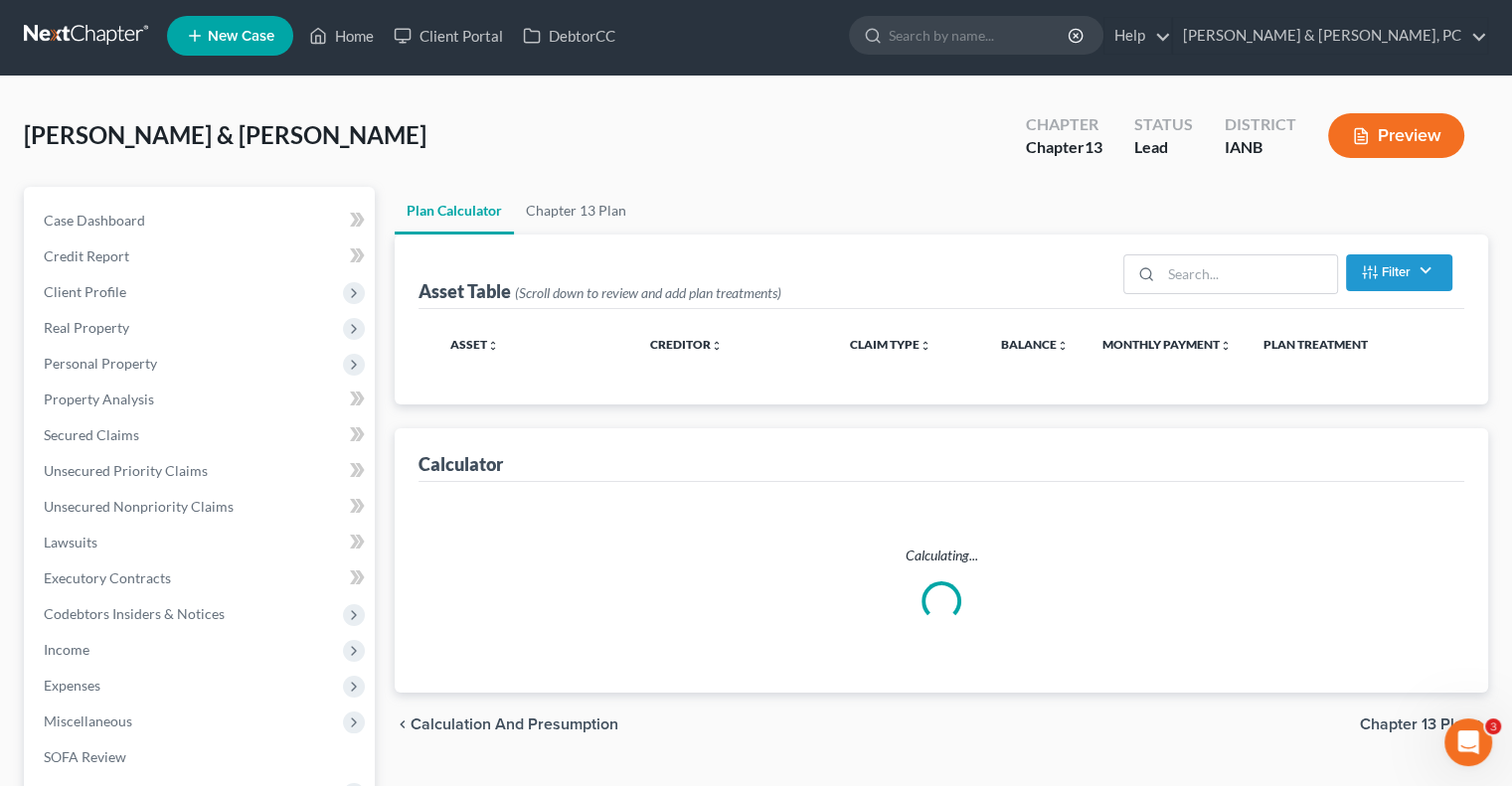 scroll, scrollTop: 0, scrollLeft: 0, axis: both 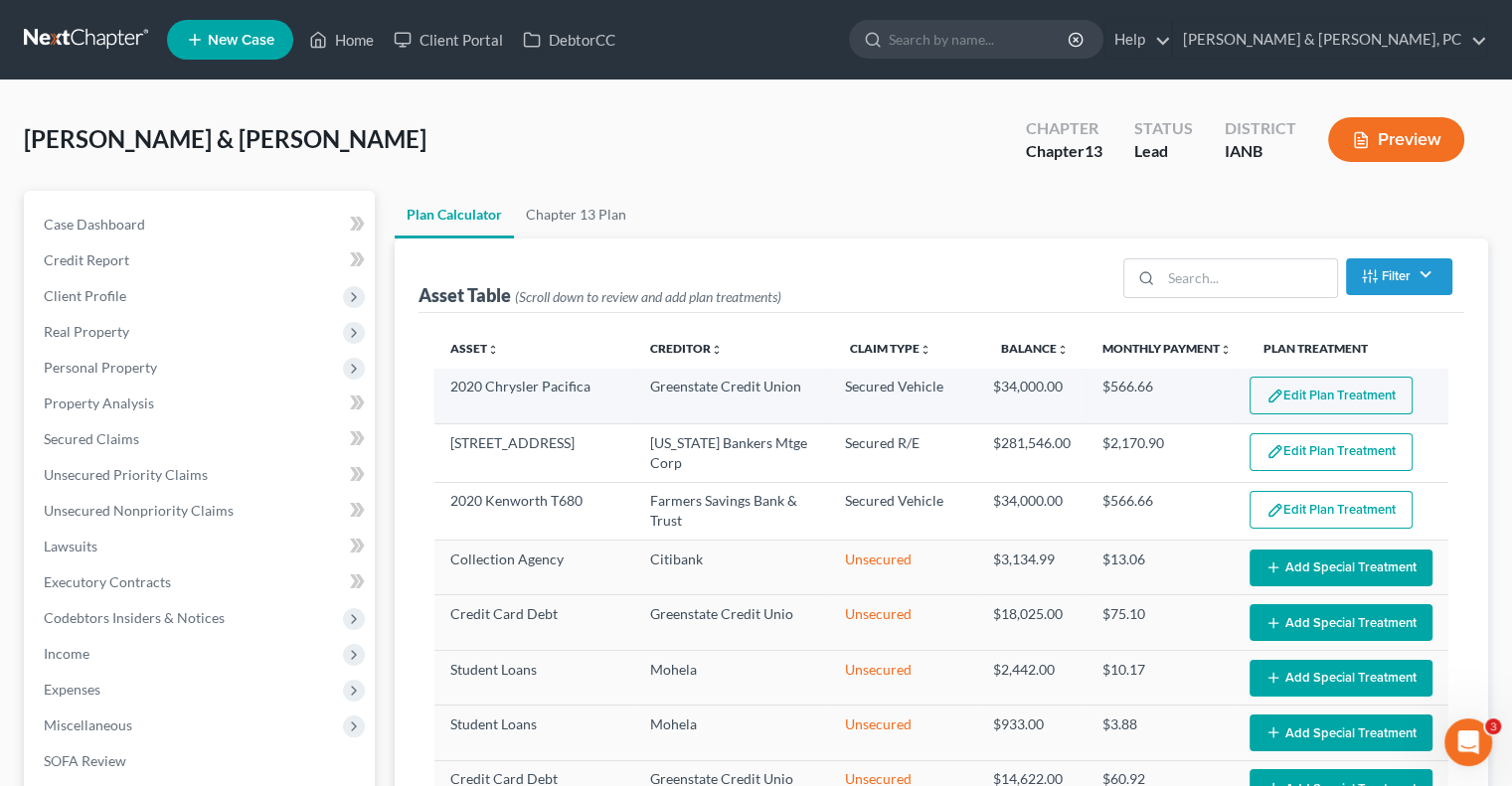 select on "59" 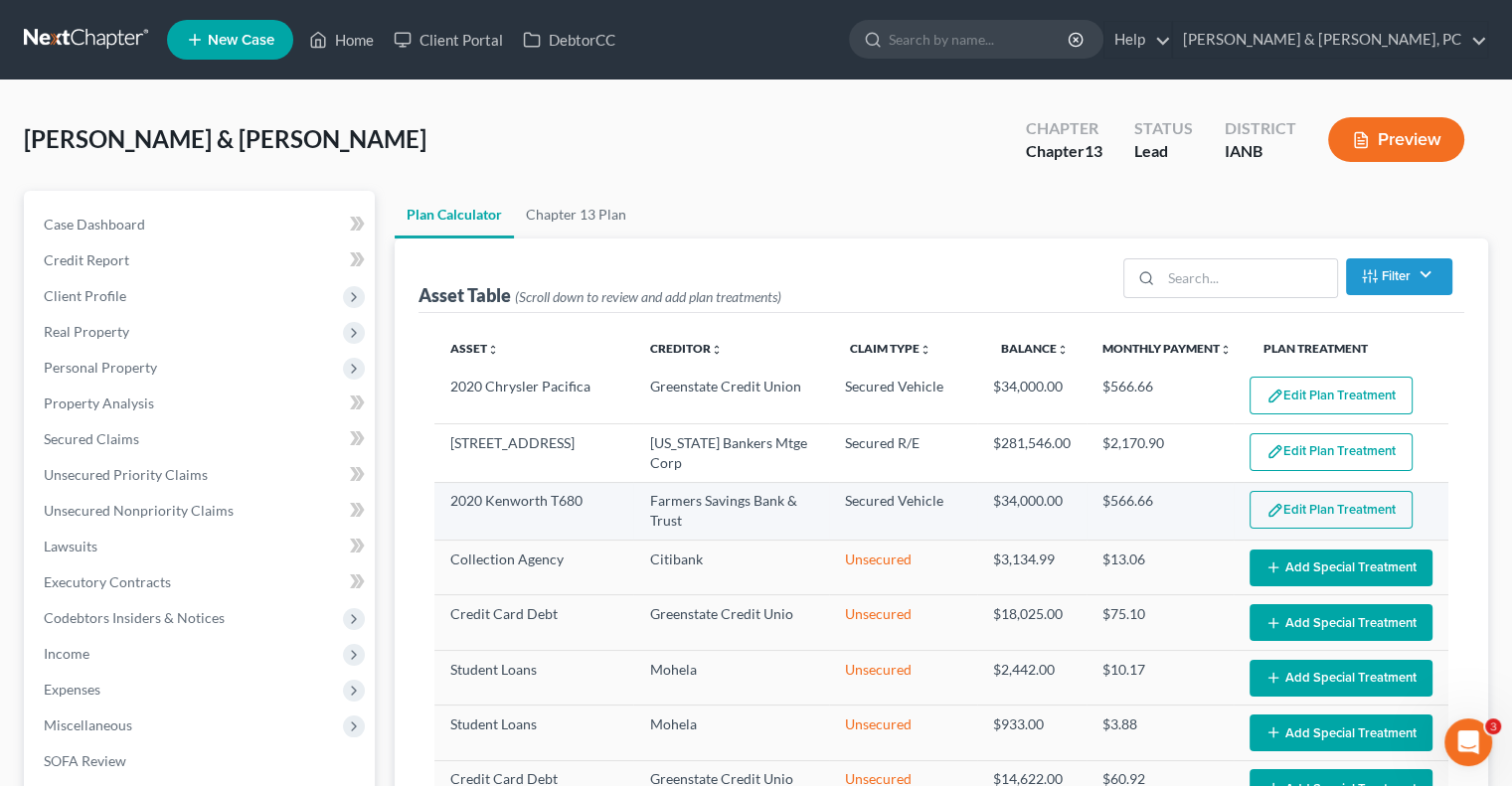 click on "Edit Plan Treatment" at bounding box center [1331, 510] 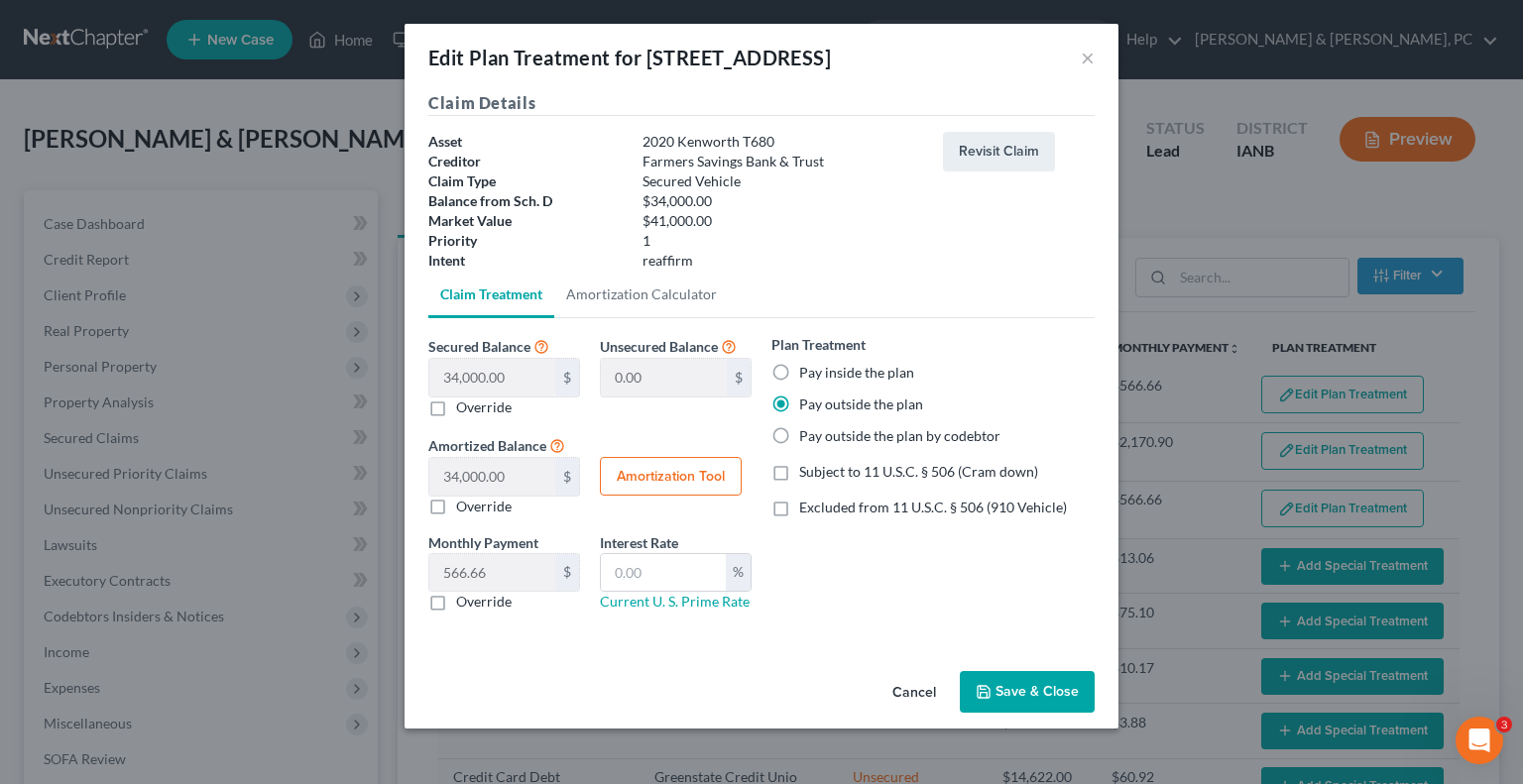click on "Override" at bounding box center [484, 602] 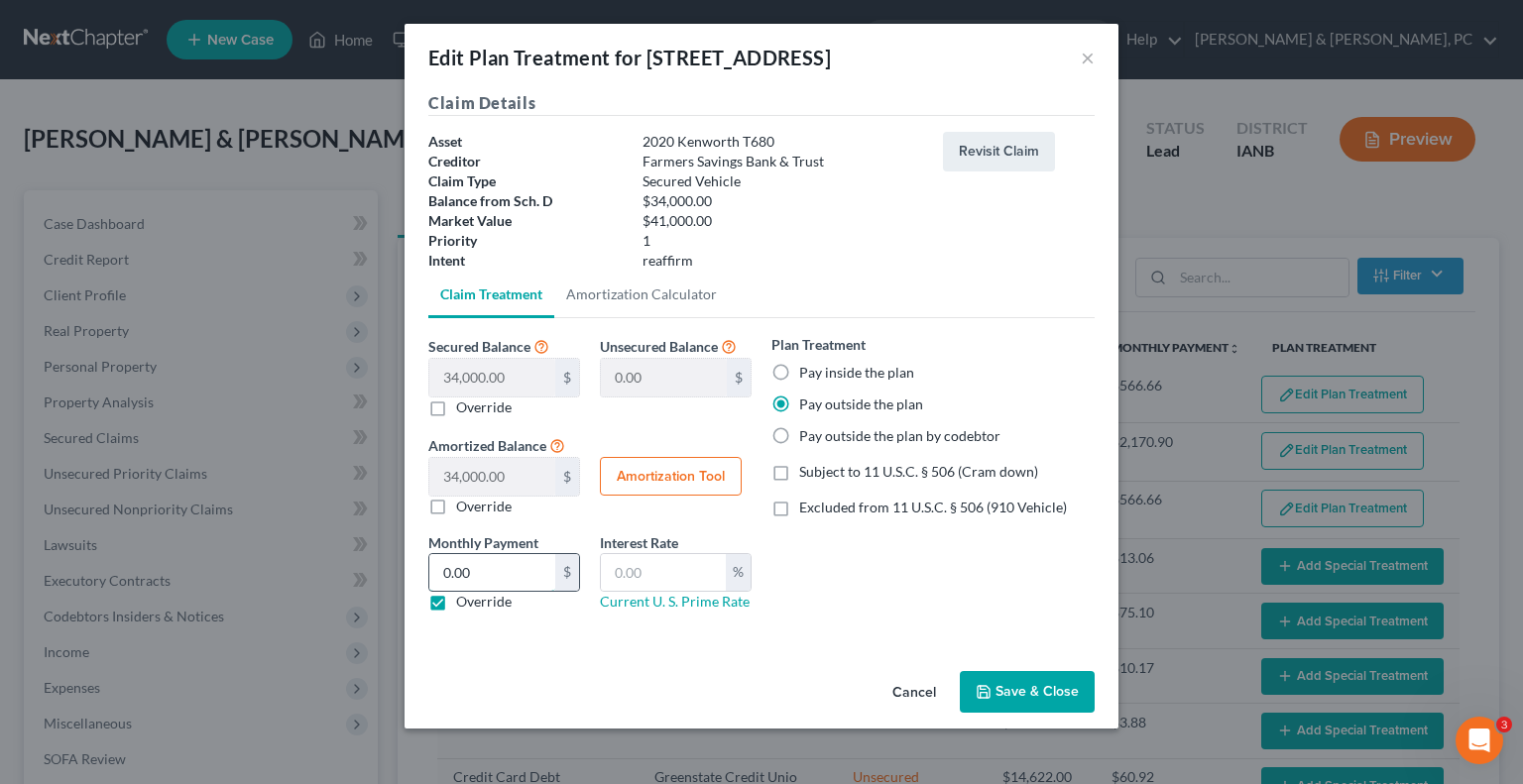 click on "0.00" at bounding box center [492, 573] 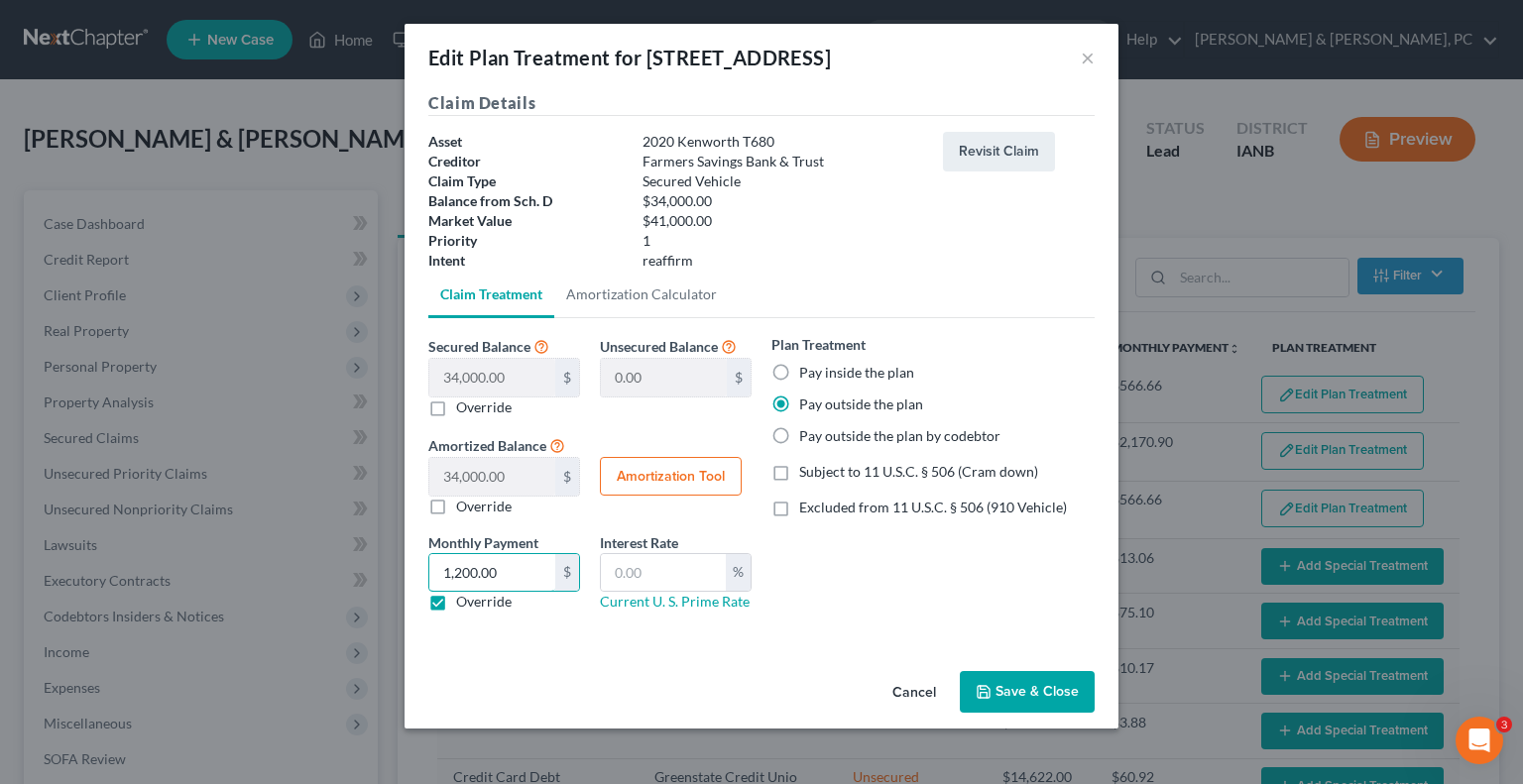 type on "1,200.00" 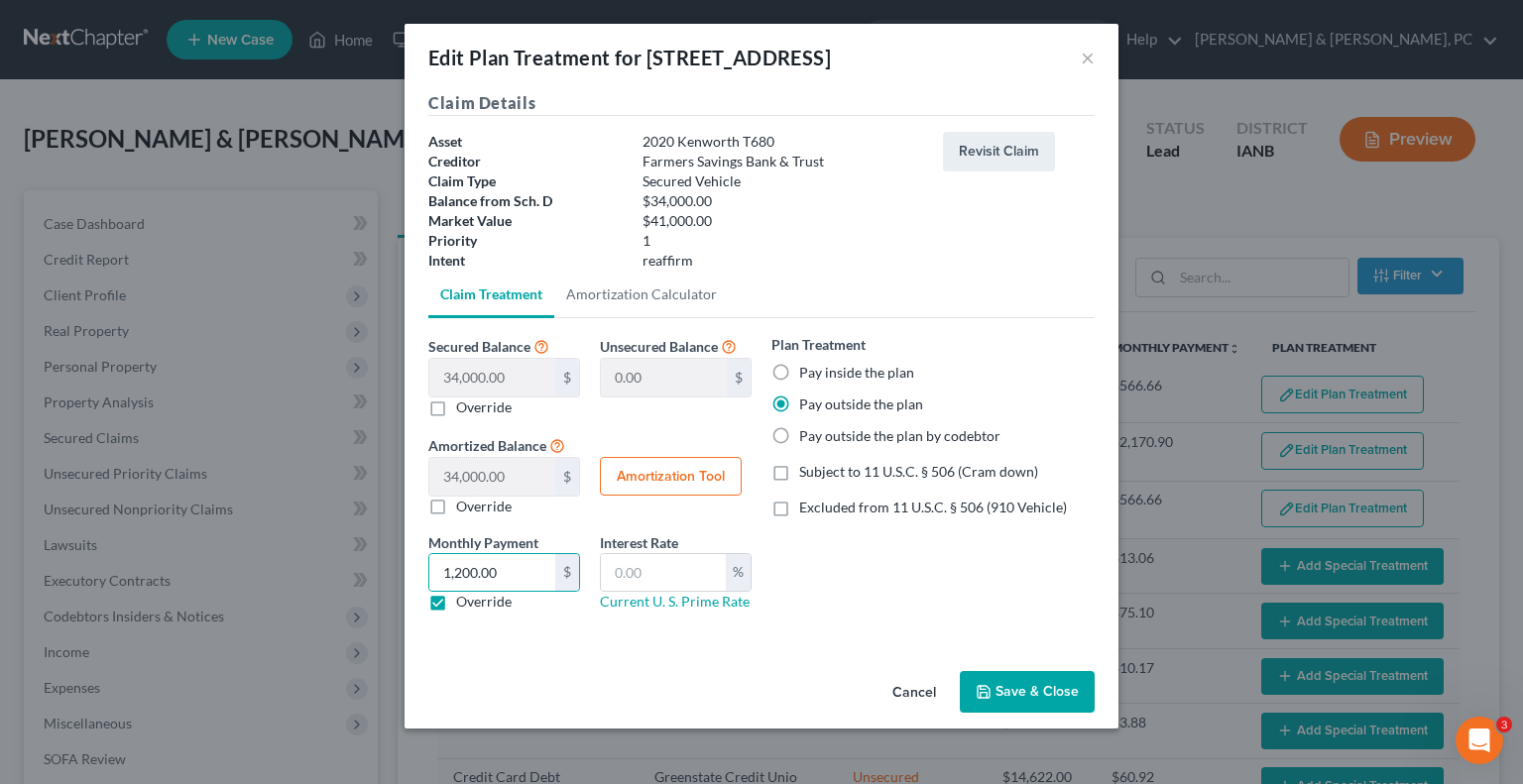 click on "Plan Treatment Pay inside the plan Pay outside the plan Pay outside the plan by codebtor Subject to 11 U.S.C. § 506 (Cram down) Excluded from 11 U.S.C. § 506 (910 Vehicle)" at bounding box center (933, 481) 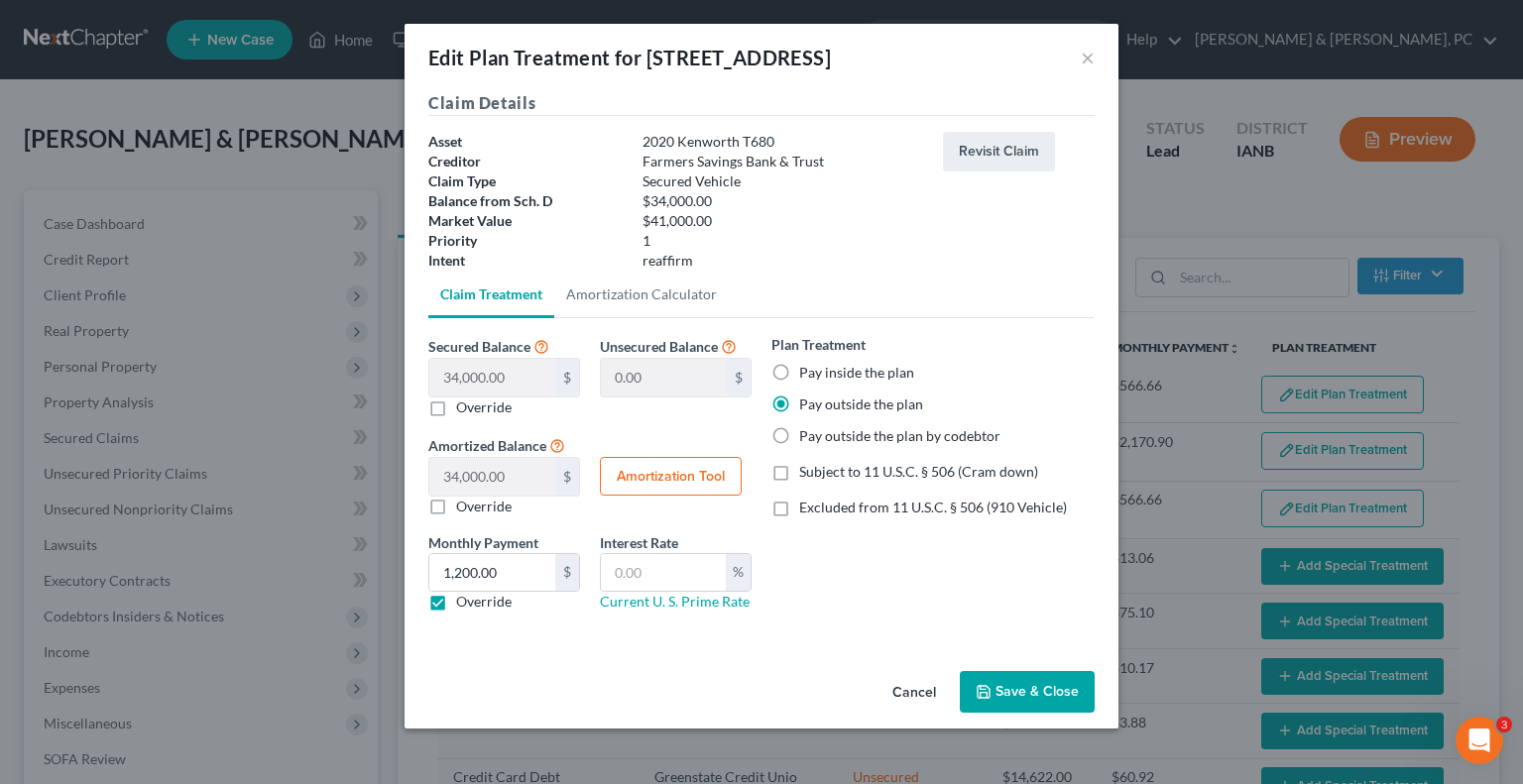 click on "Excluded from 11 U.S.C. § 506 (910 Vehicle)" at bounding box center (933, 506) 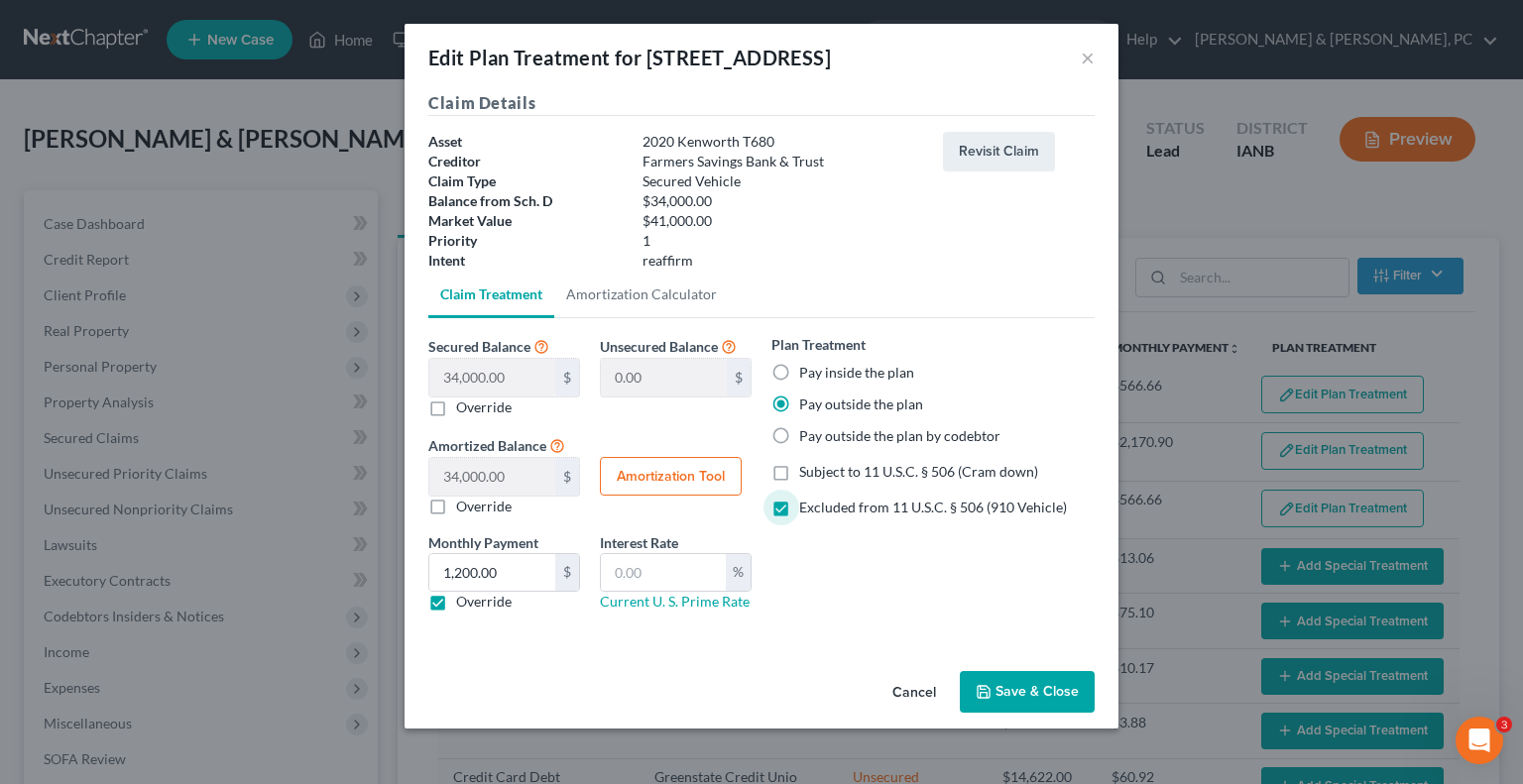 click on "Save & Close" at bounding box center (1027, 692) 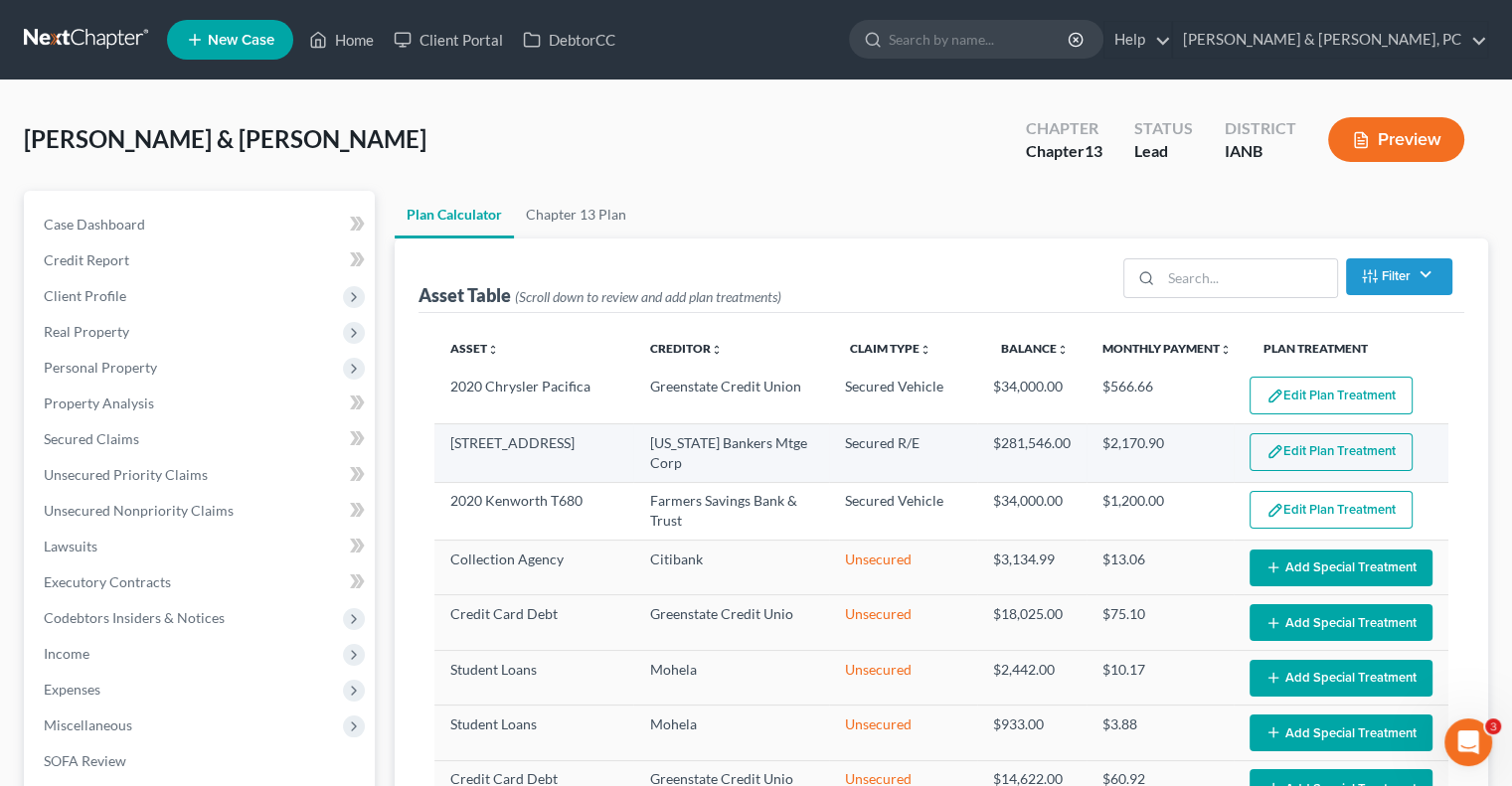 select on "59" 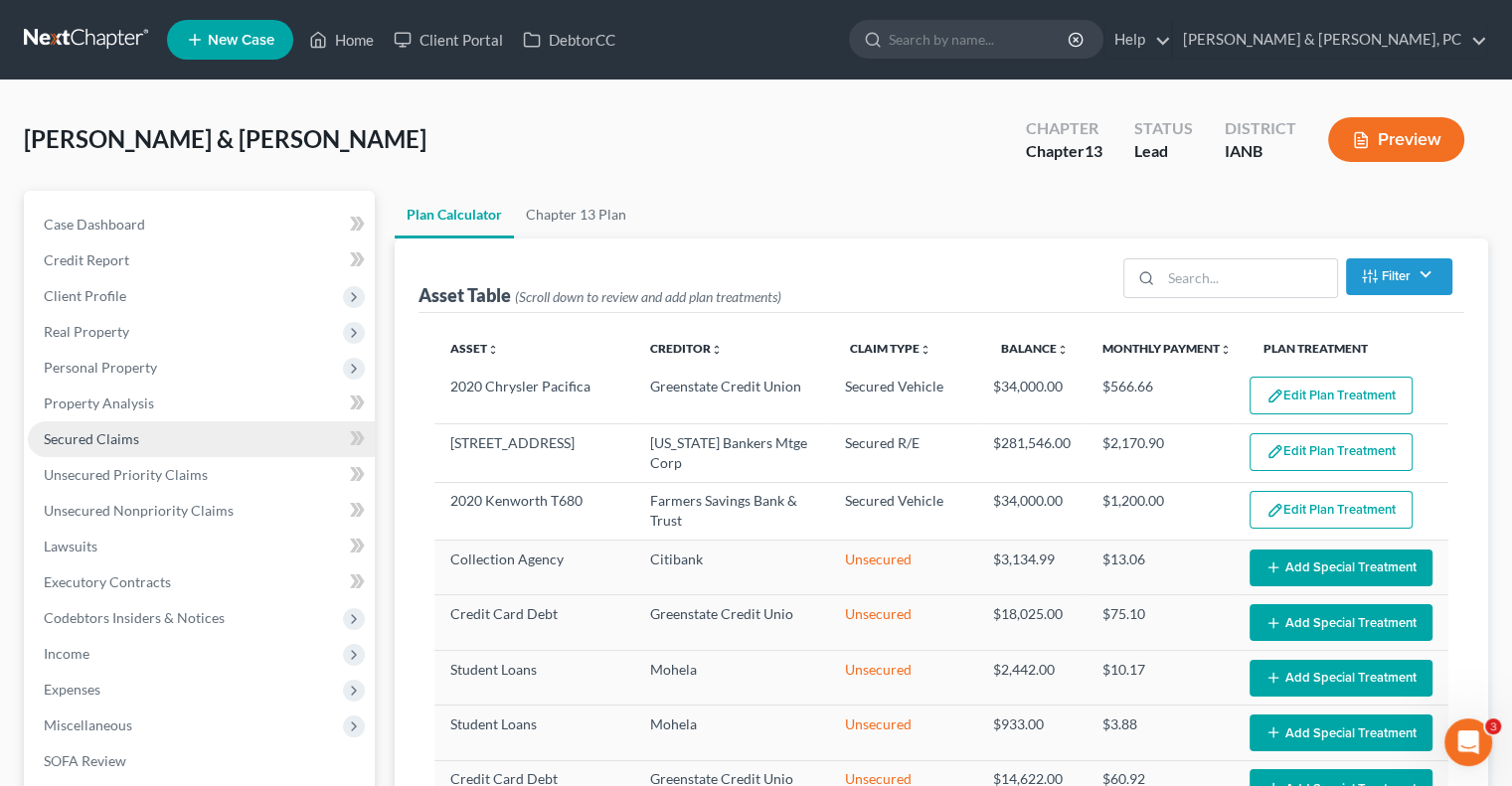 click on "Secured Claims" at bounding box center (91, 438) 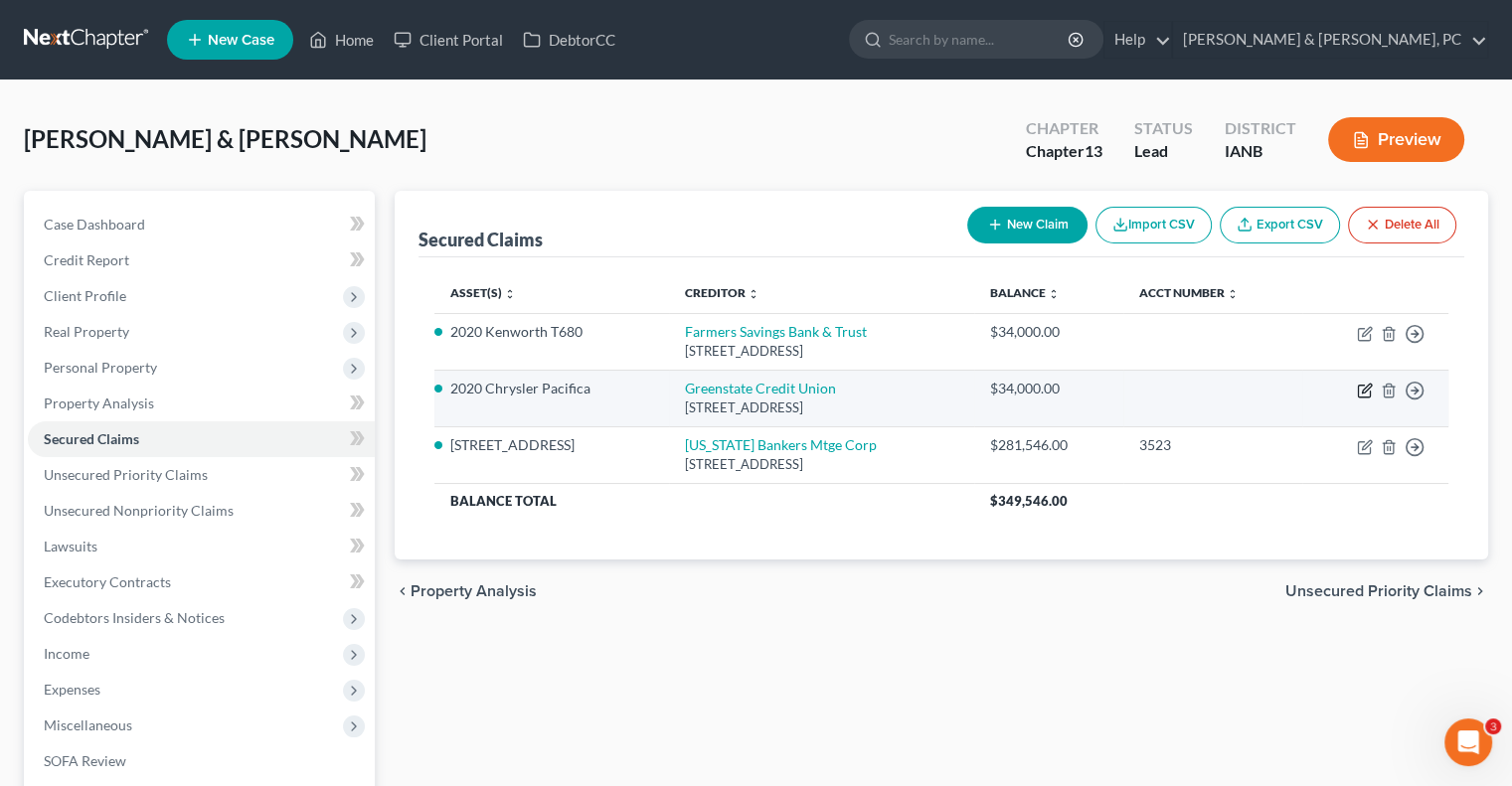 click 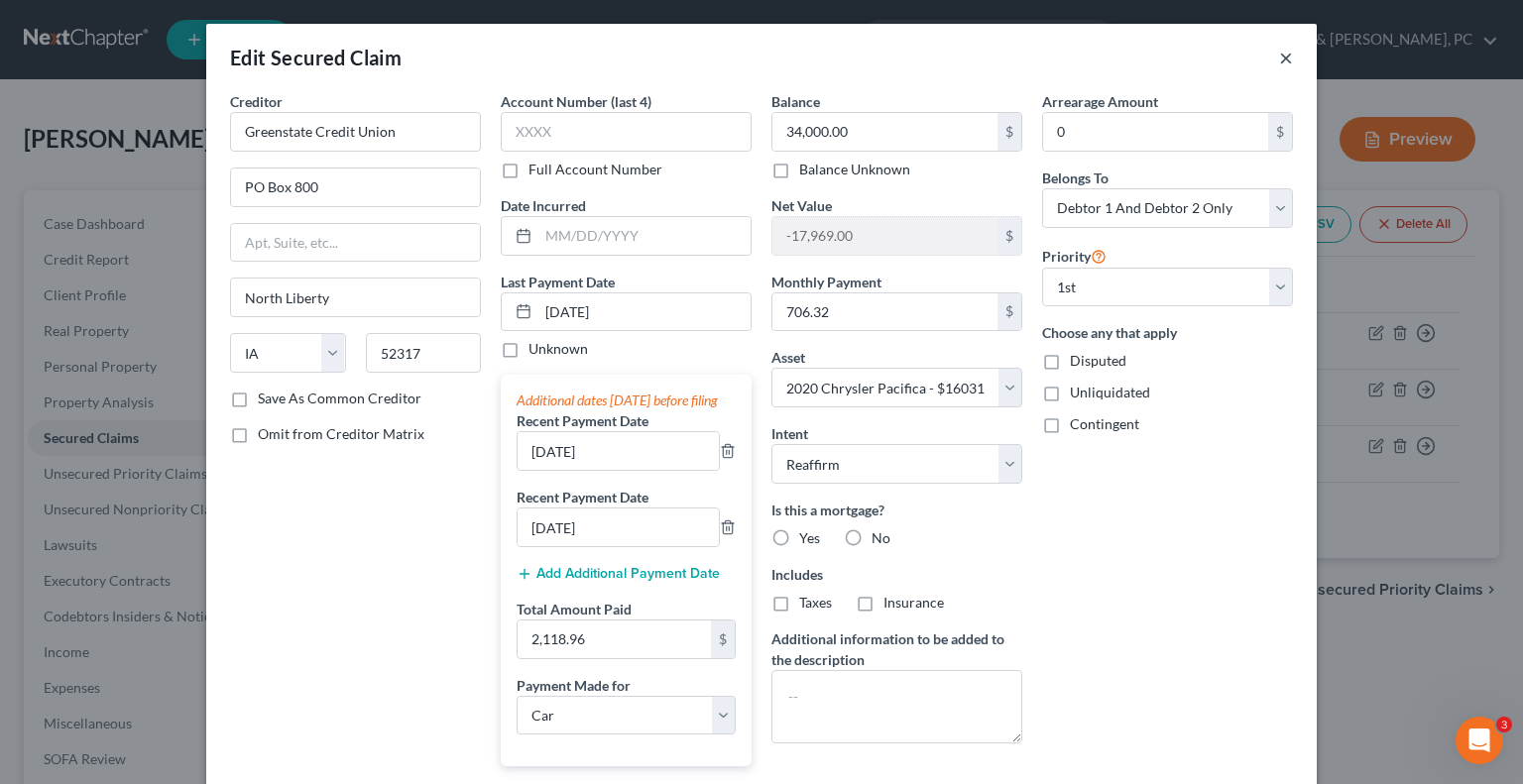 click on "×" at bounding box center (1286, 57) 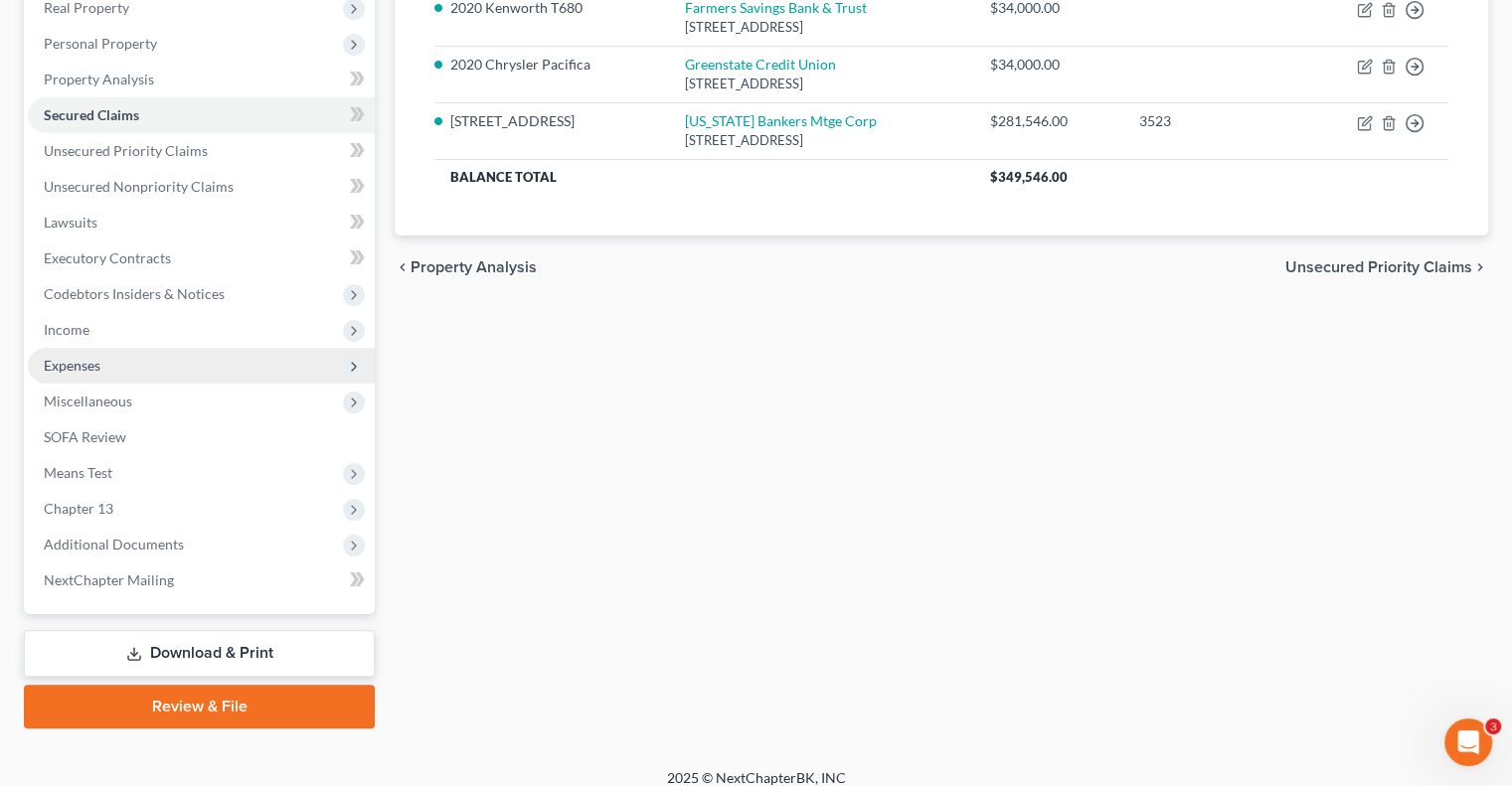 scroll, scrollTop: 340, scrollLeft: 0, axis: vertical 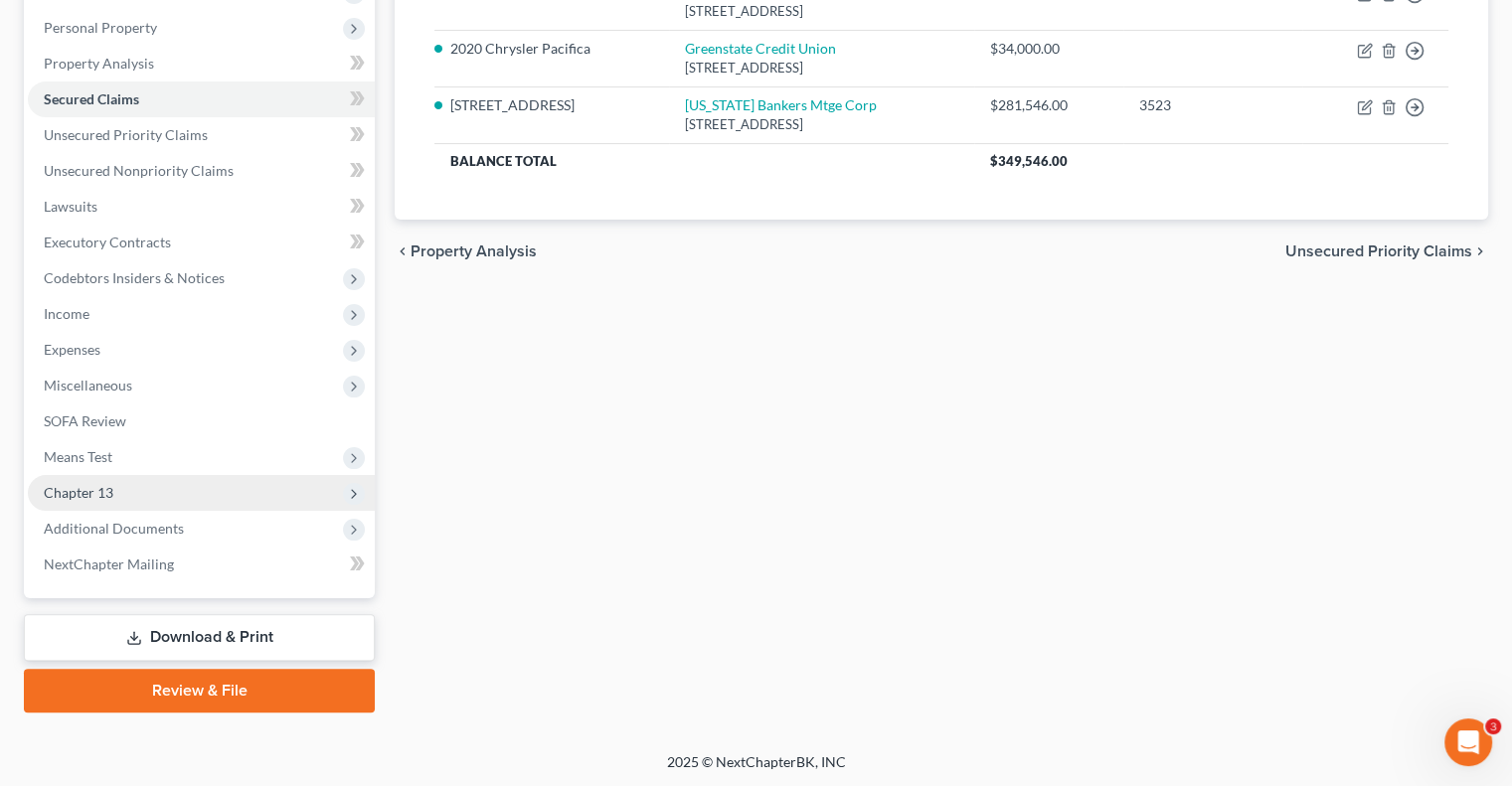click on "Chapter 13" at bounding box center (201, 493) 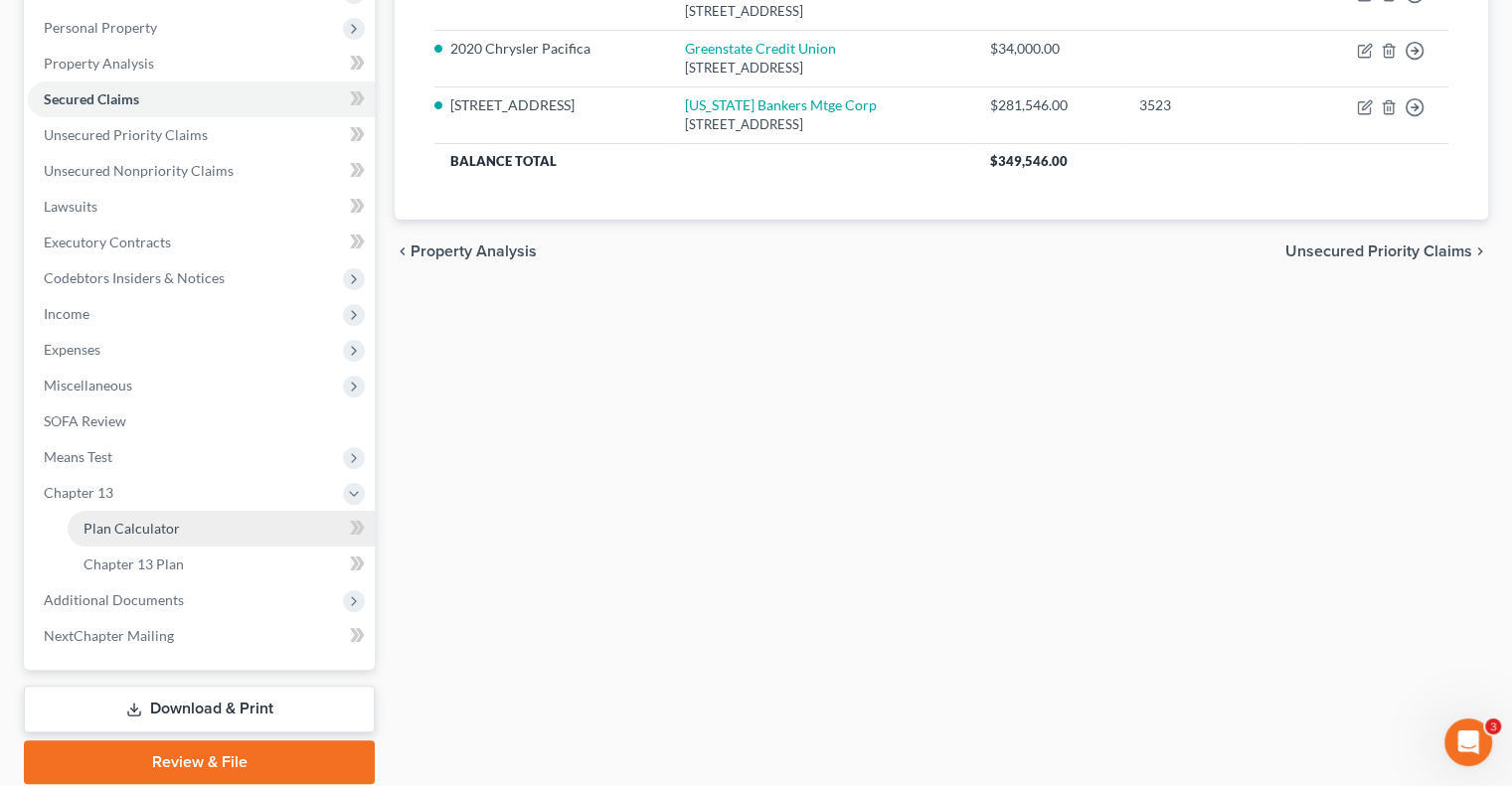 click on "Plan Calculator" at bounding box center [131, 528] 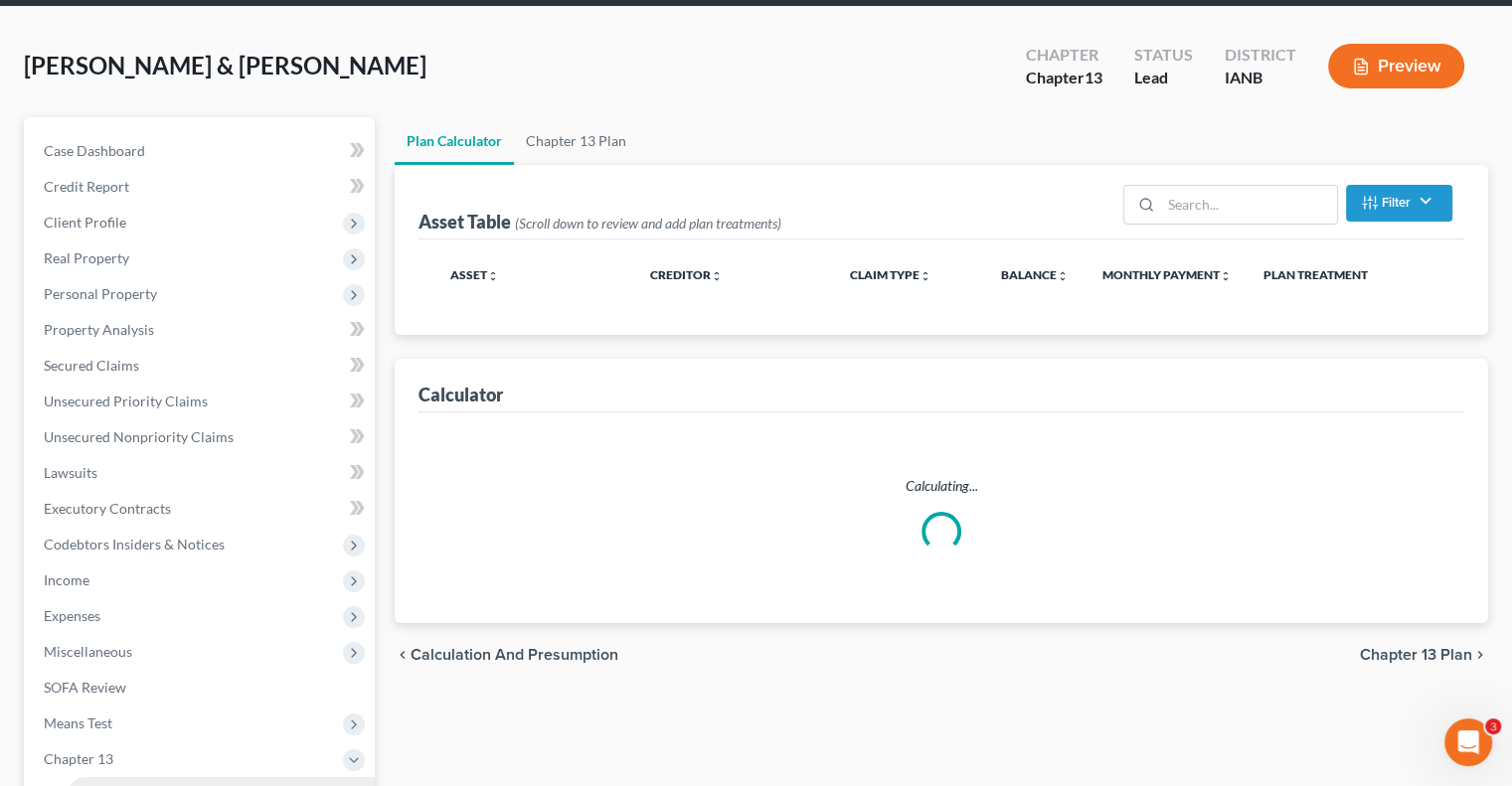 scroll, scrollTop: 0, scrollLeft: 0, axis: both 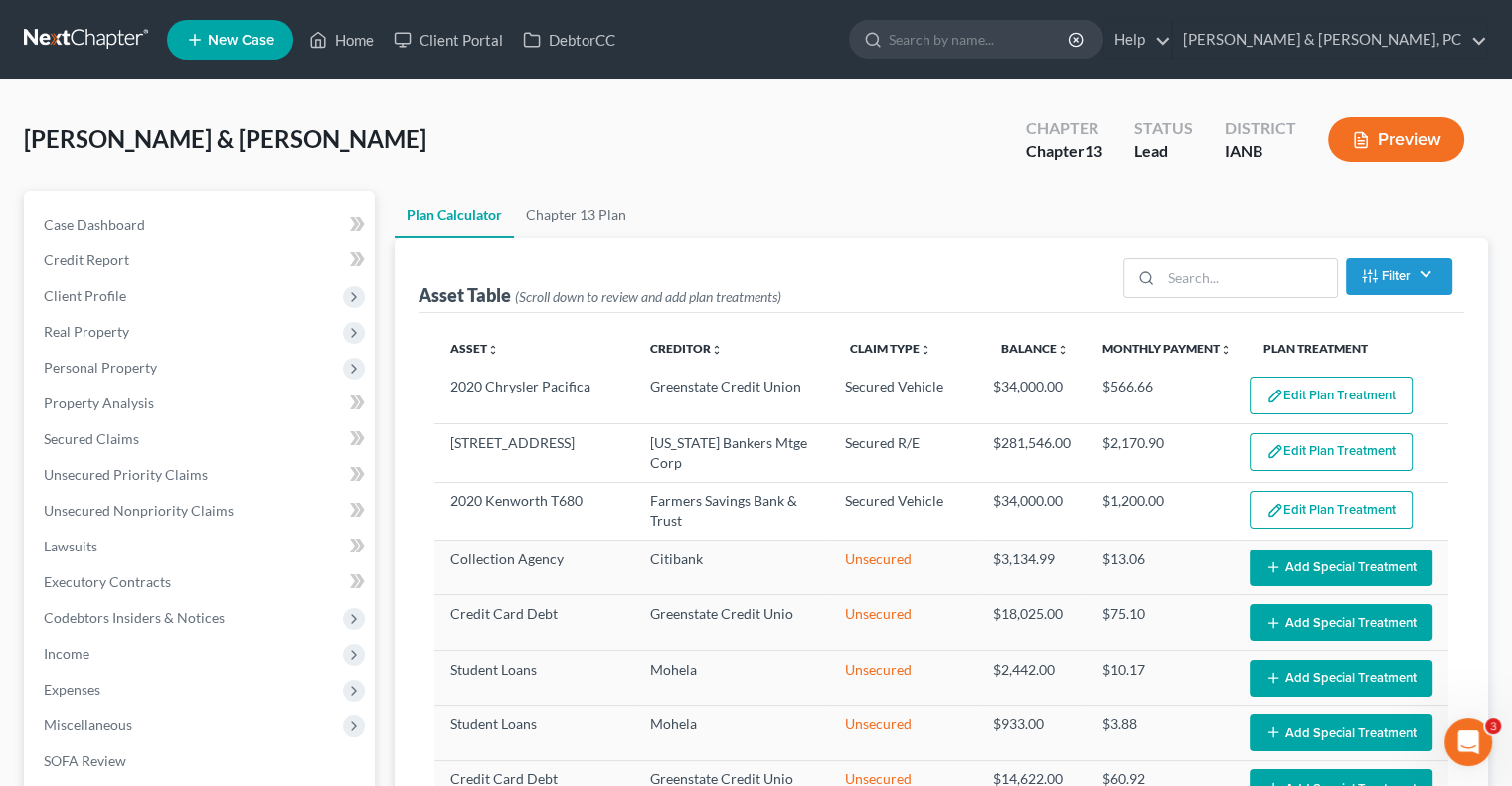 select on "59" 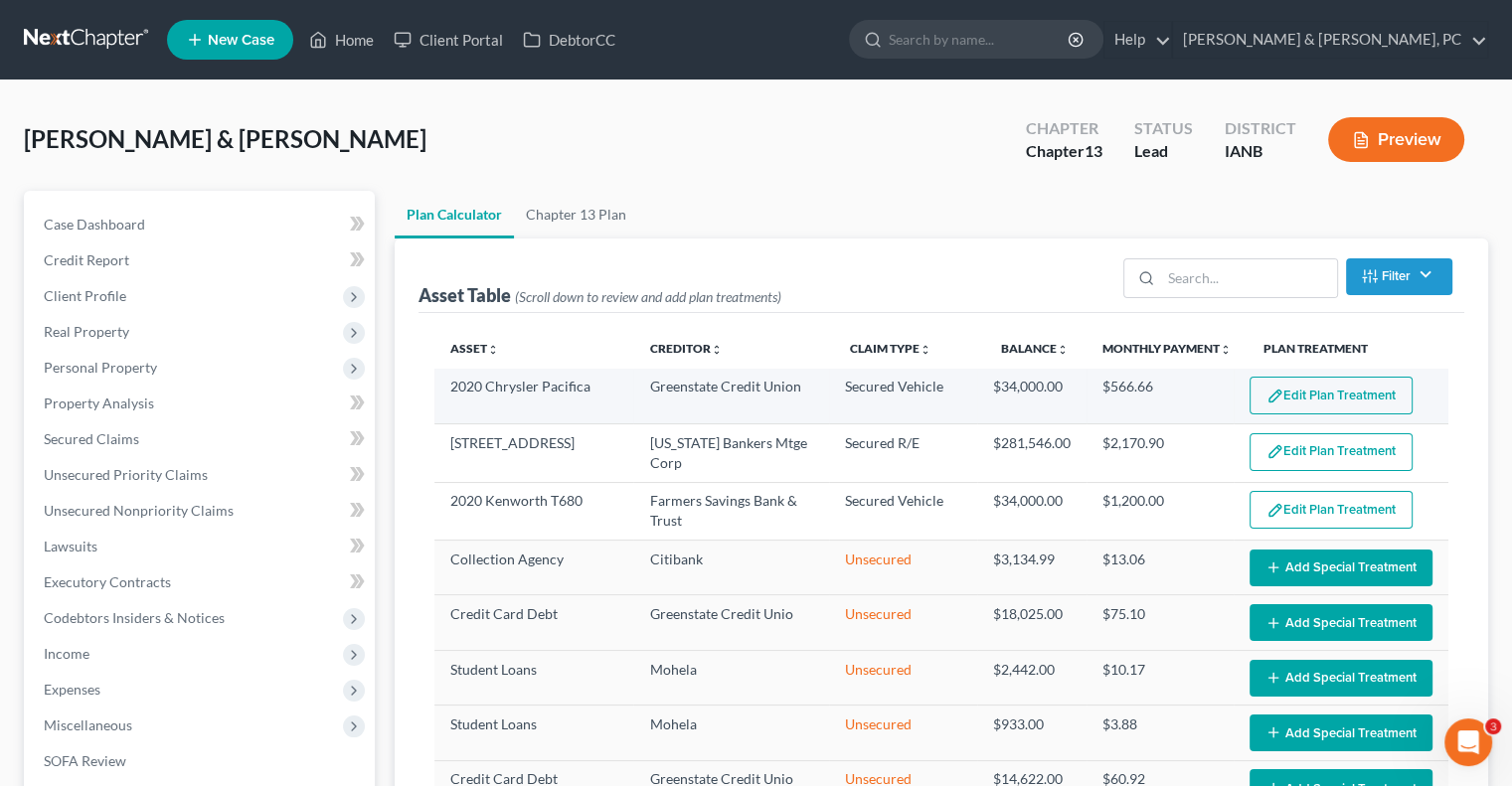 click on "Edit Plan Treatment" at bounding box center [1331, 395] 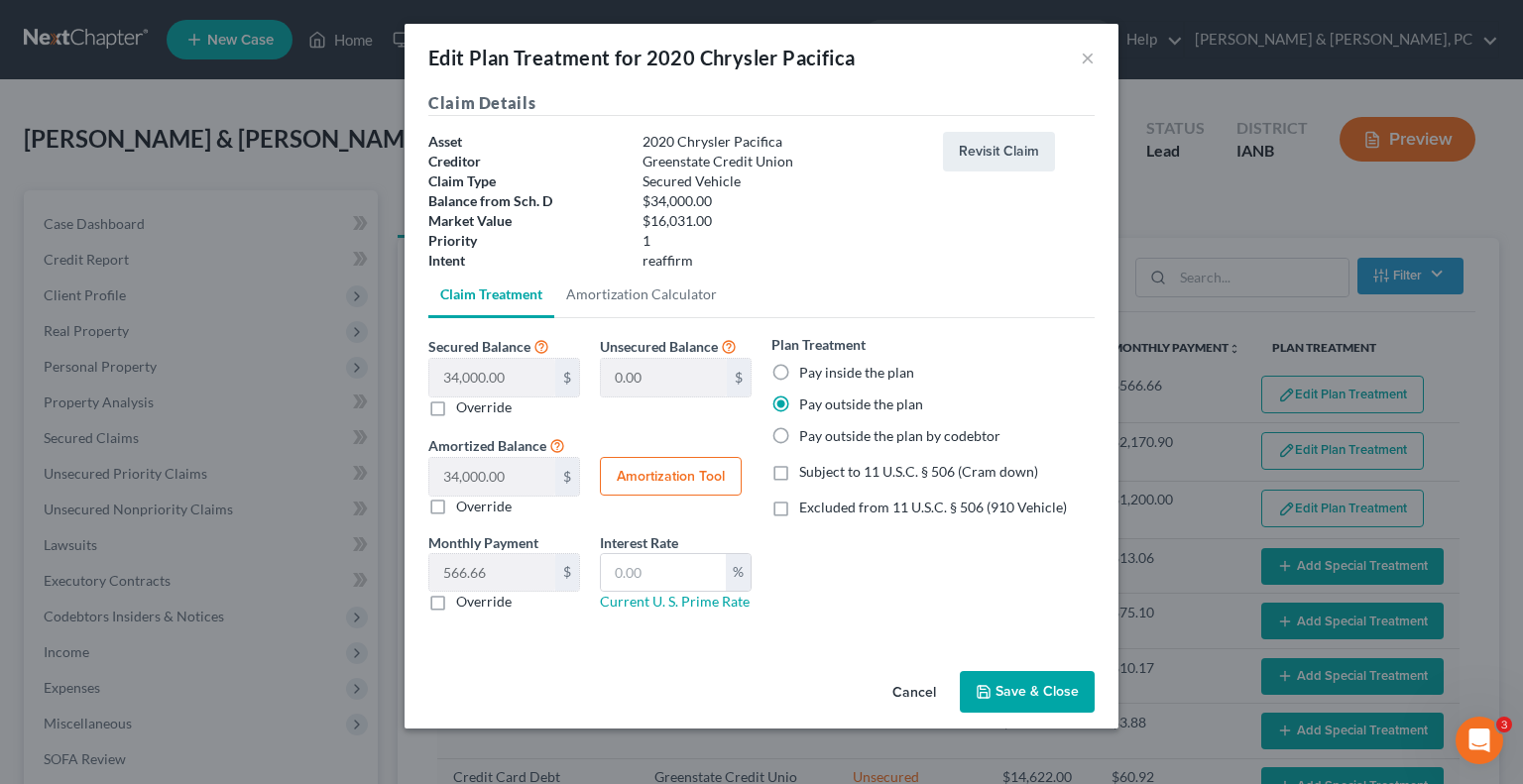click on "Override" at bounding box center [484, 602] 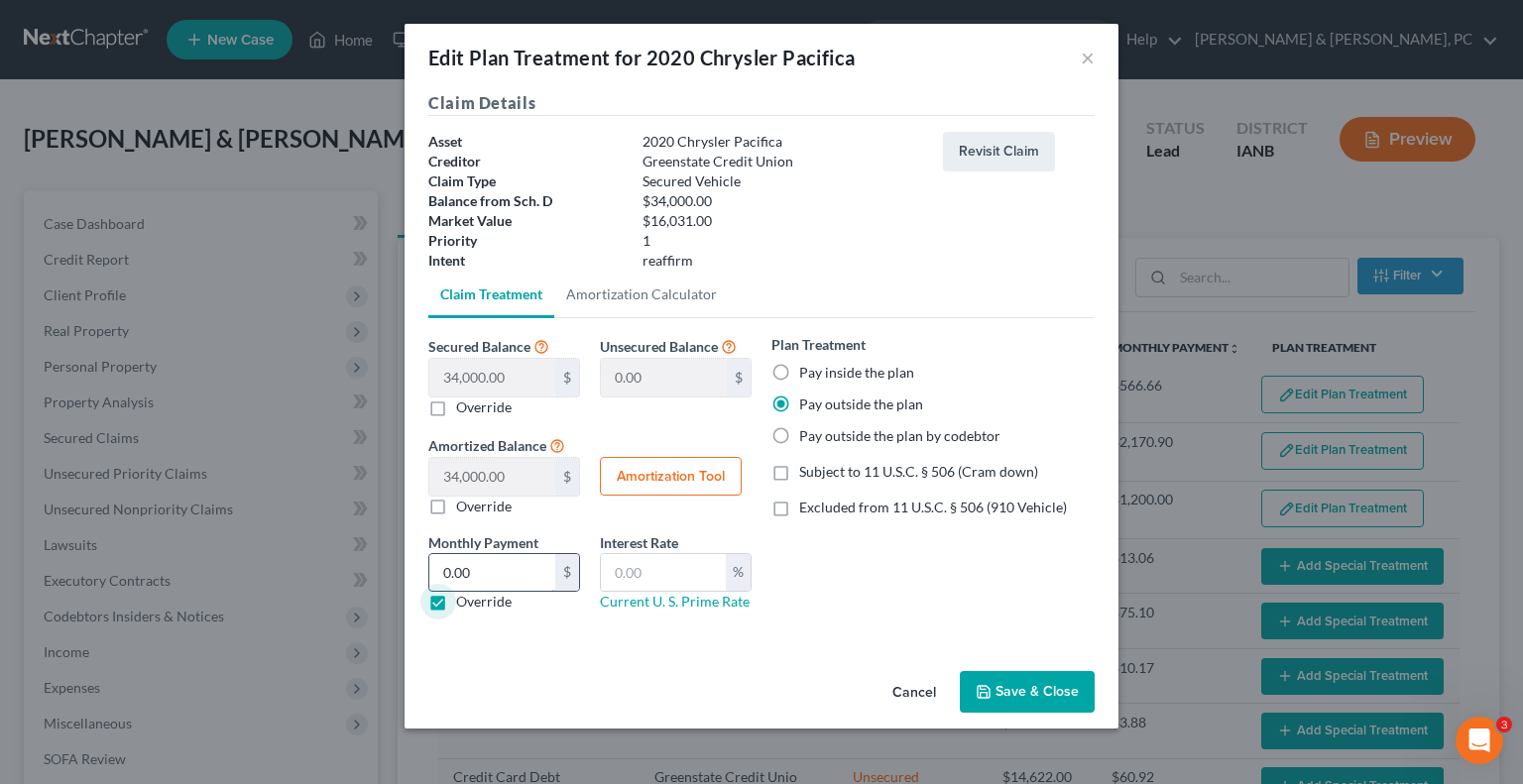 click on "0.00" at bounding box center [492, 573] 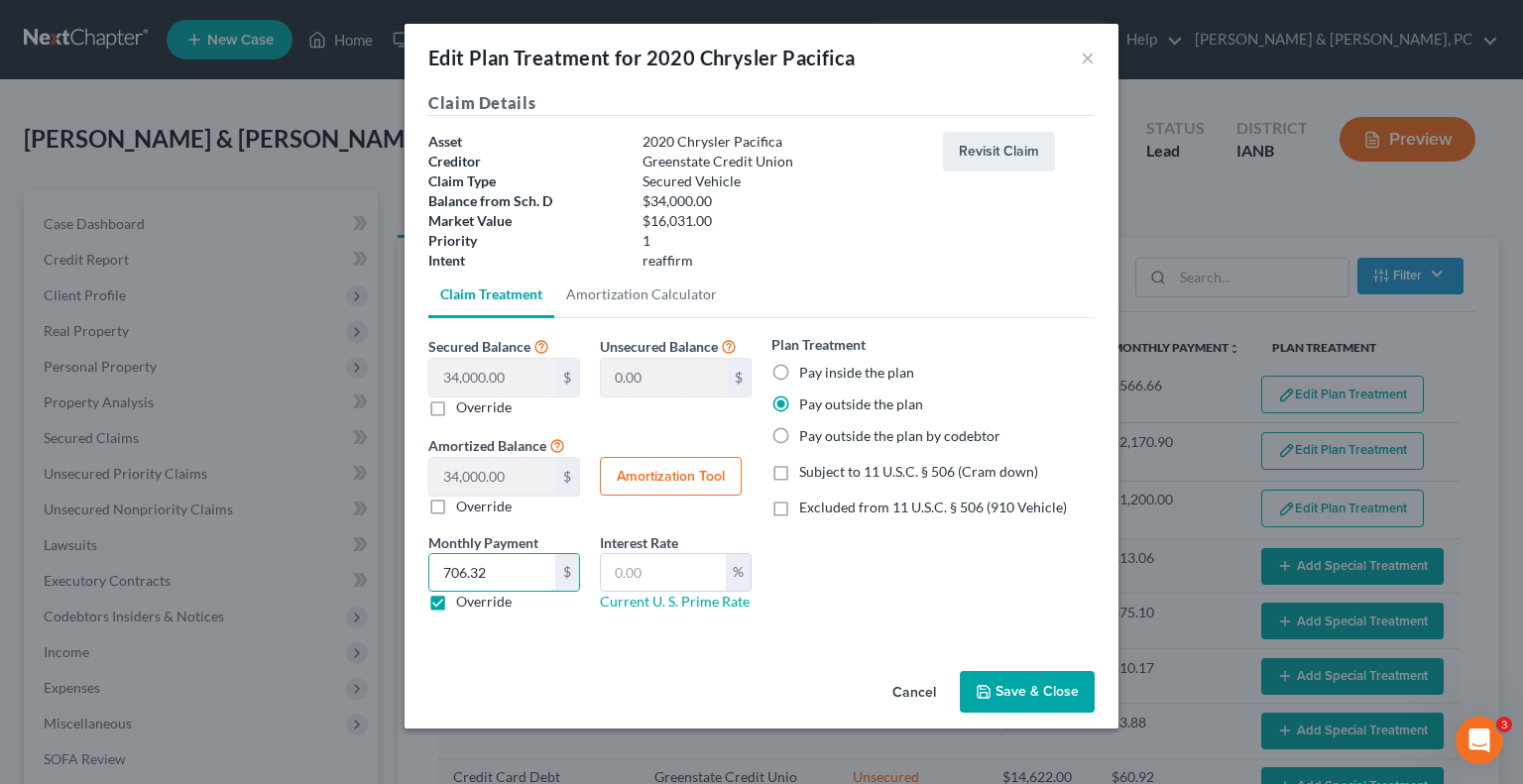 type on "706.32" 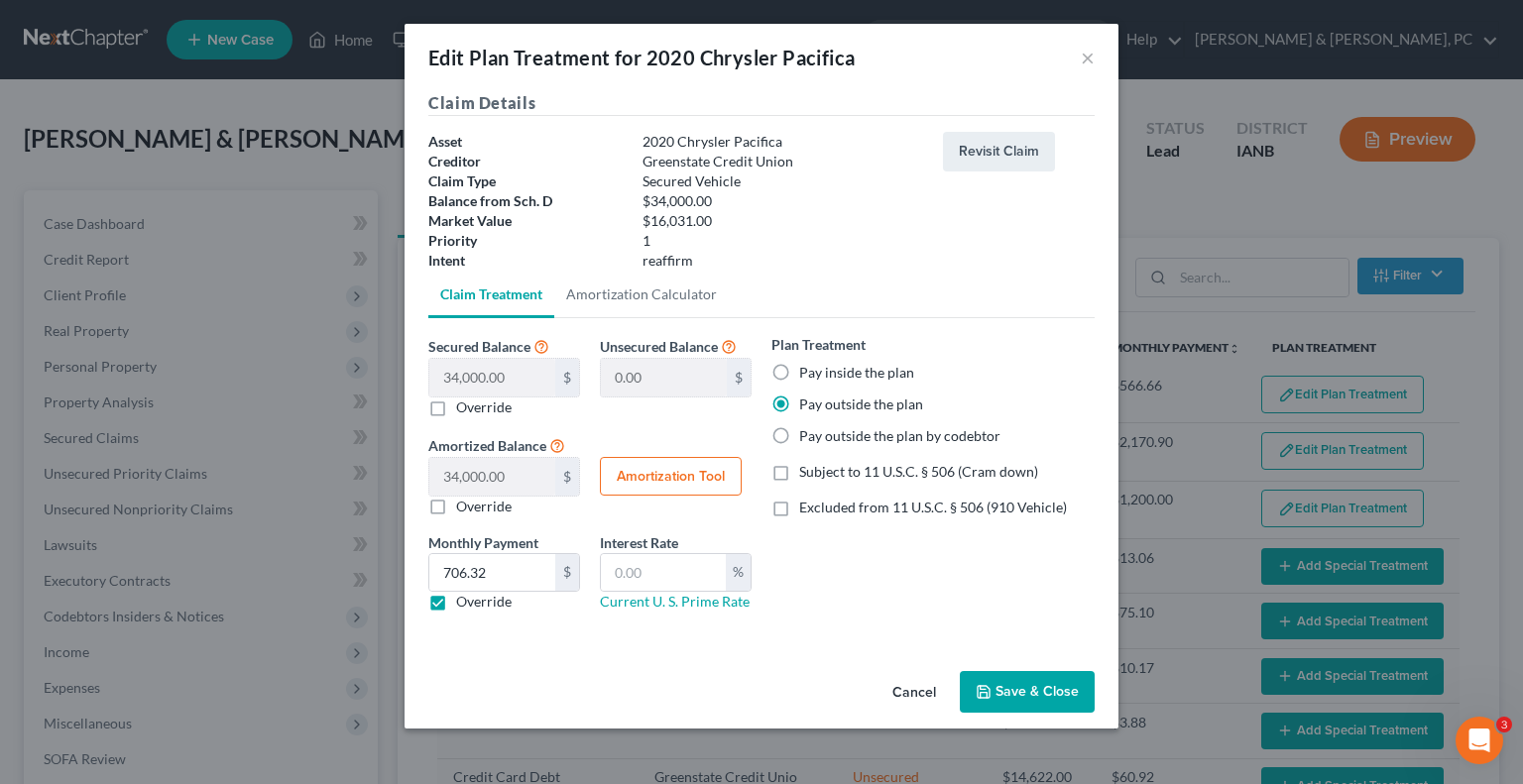 click on "Excluded from 11 U.S.C. § 506 (910 Vehicle)" at bounding box center [933, 507] 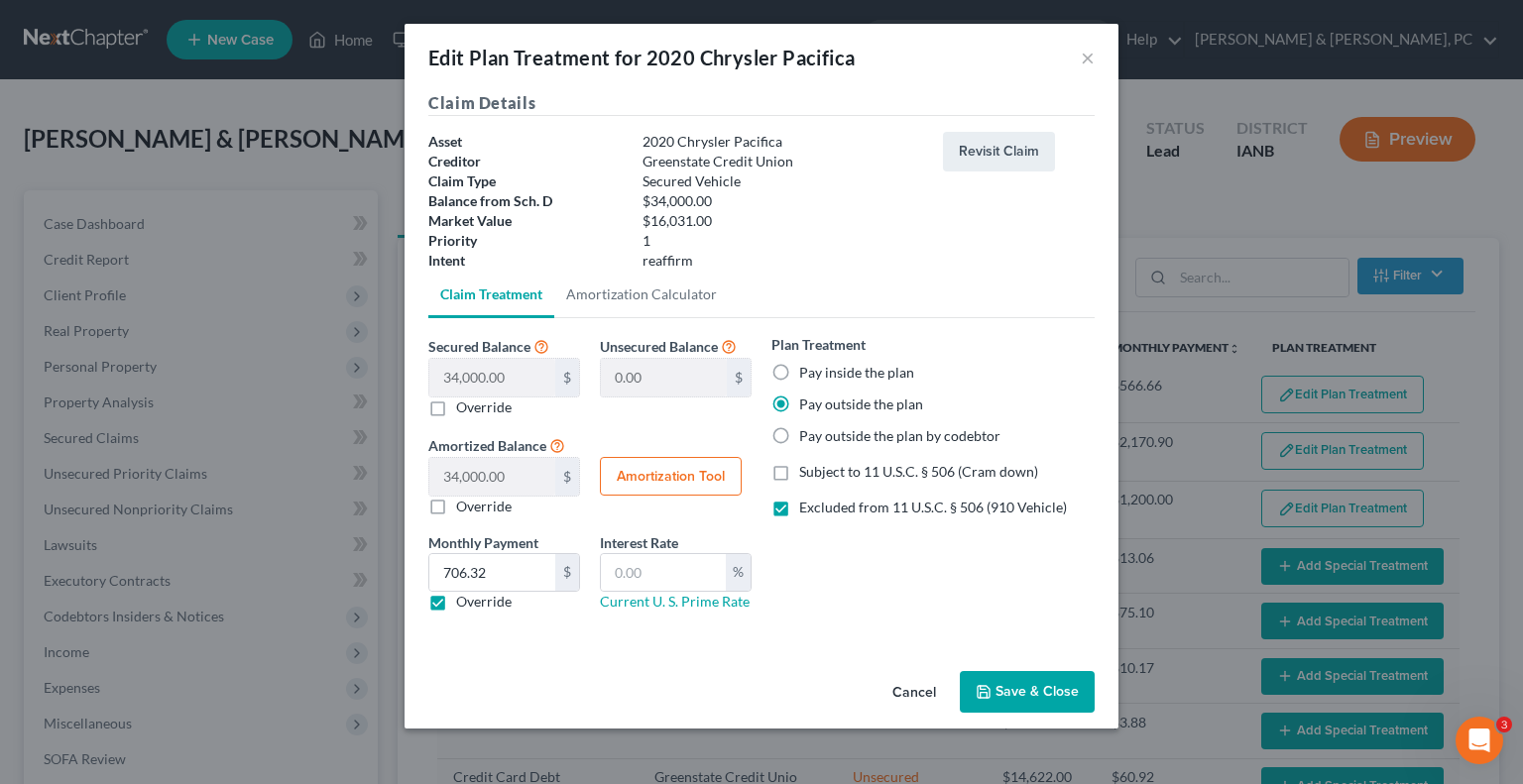 click on "Save & Close" at bounding box center (1027, 692) 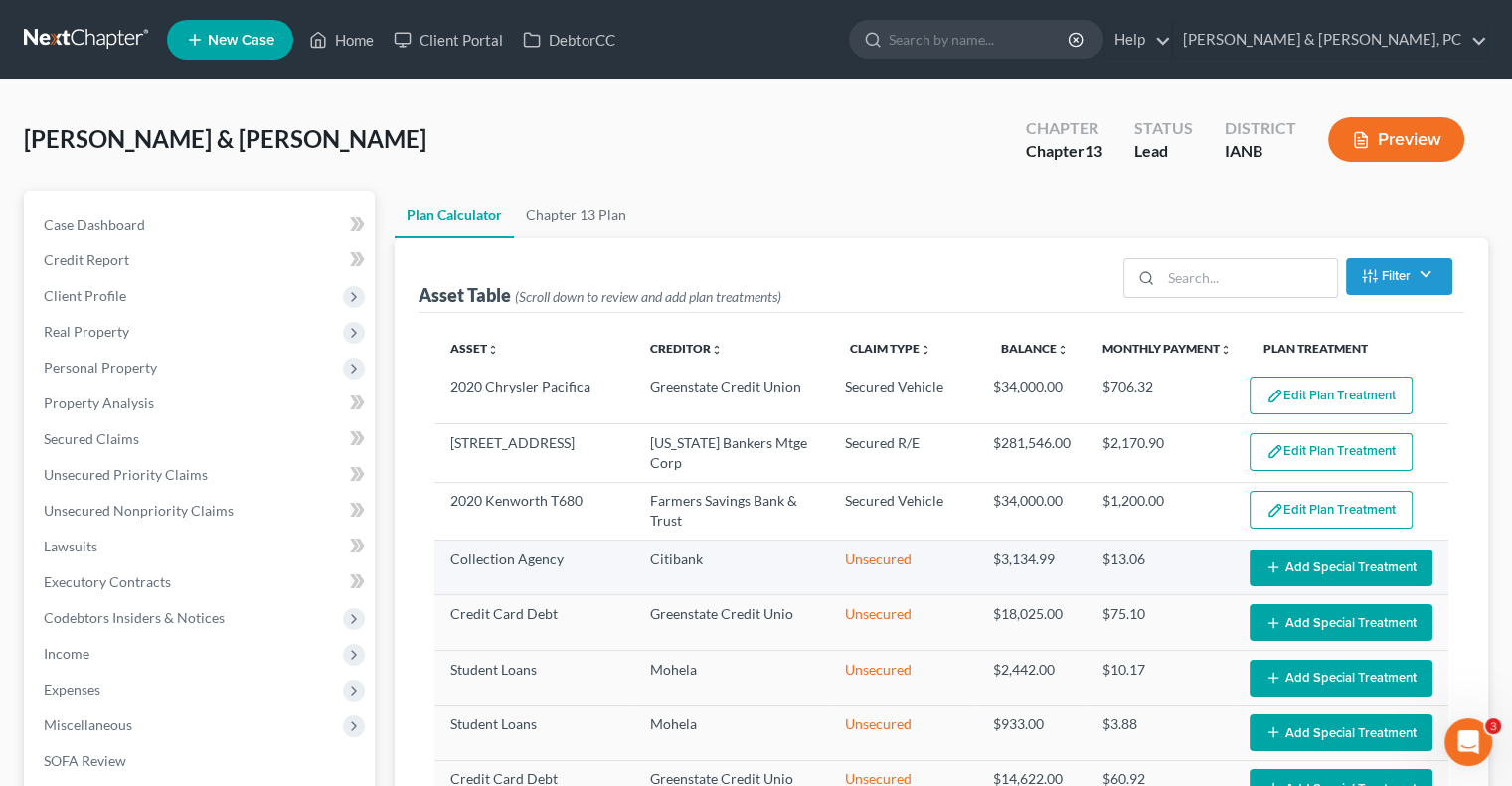 select on "59" 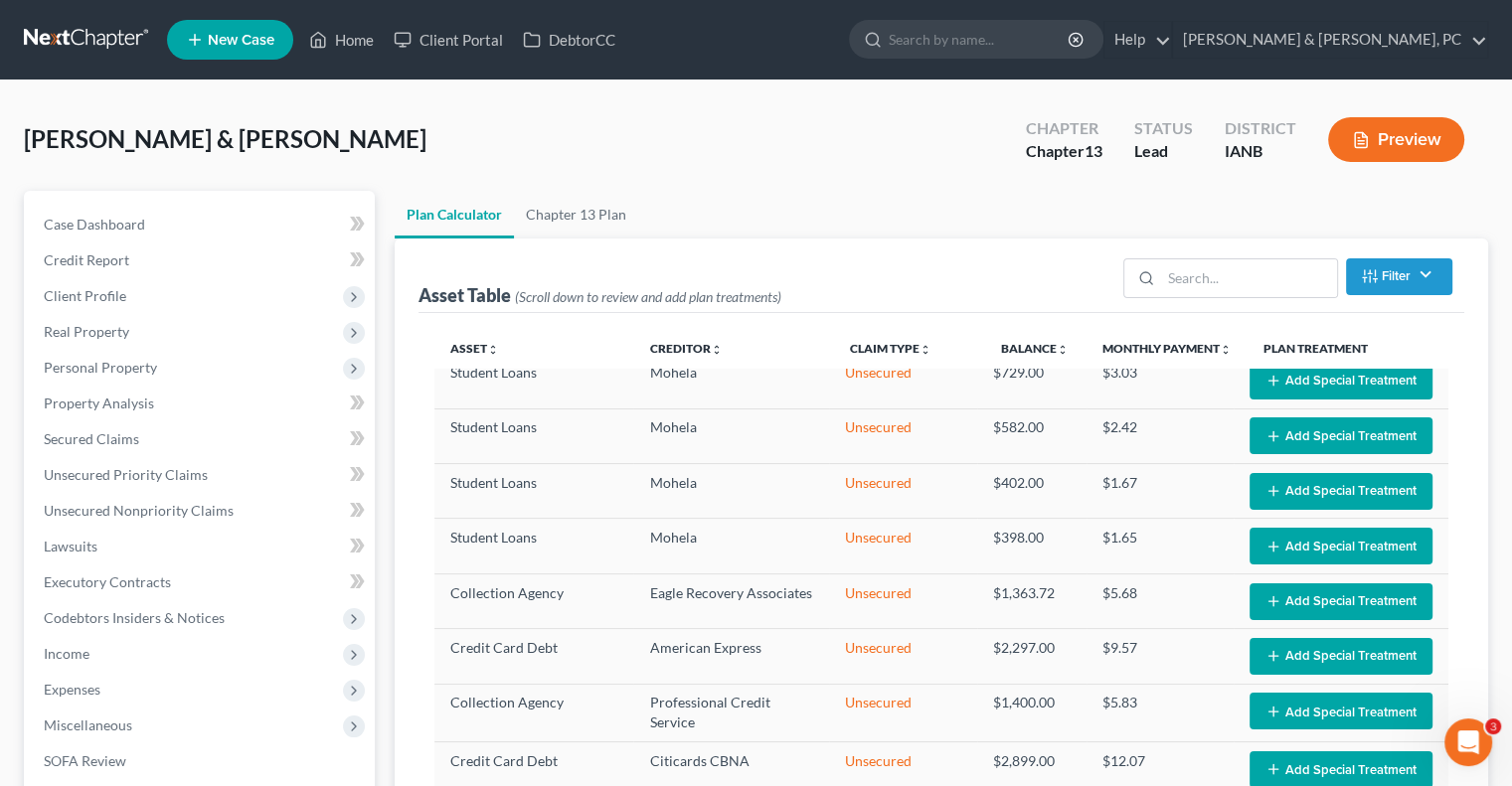 scroll, scrollTop: 813, scrollLeft: 0, axis: vertical 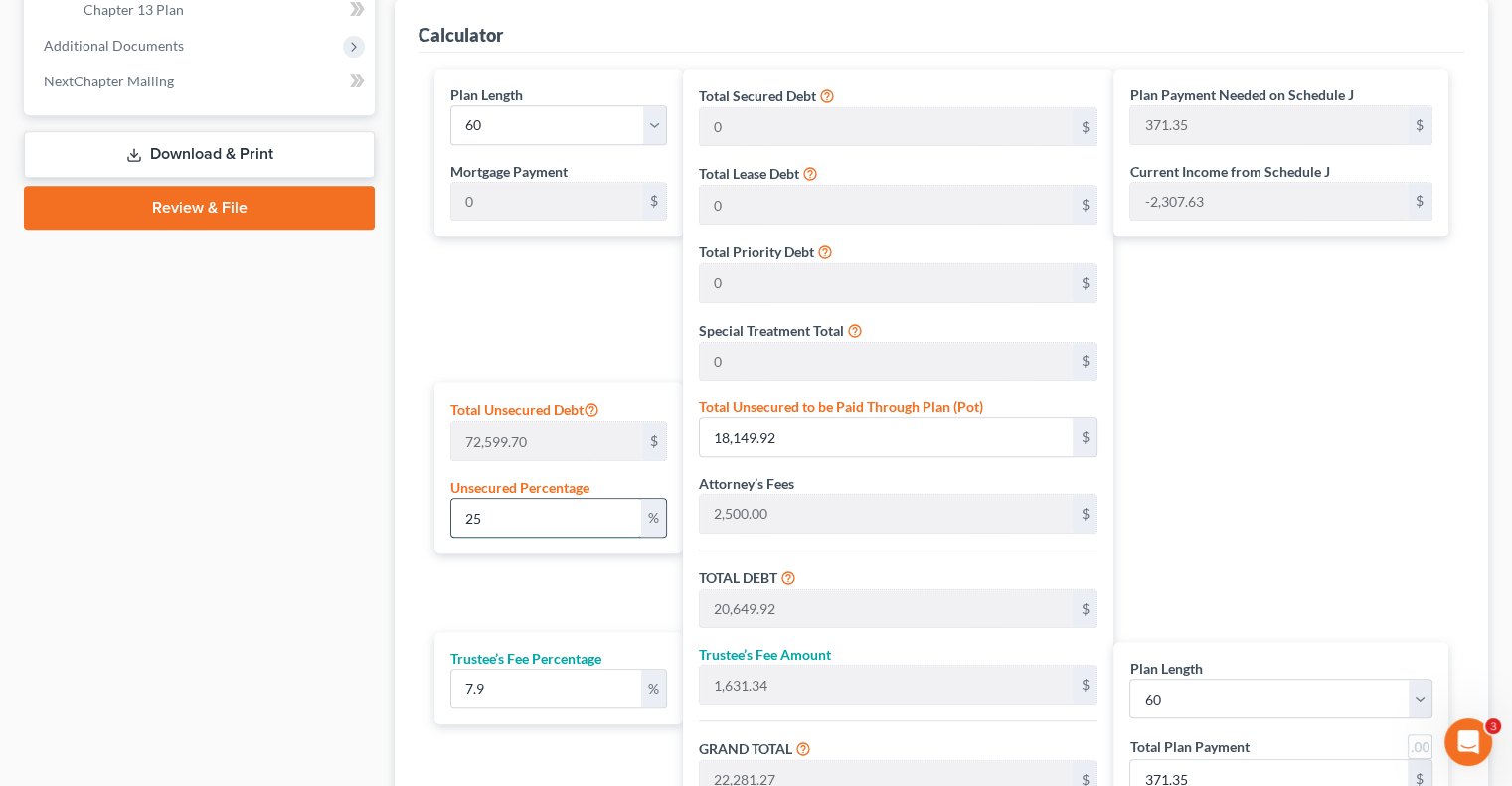 drag, startPoint x: 480, startPoint y: 508, endPoint x: 466, endPoint y: 508, distance: 14 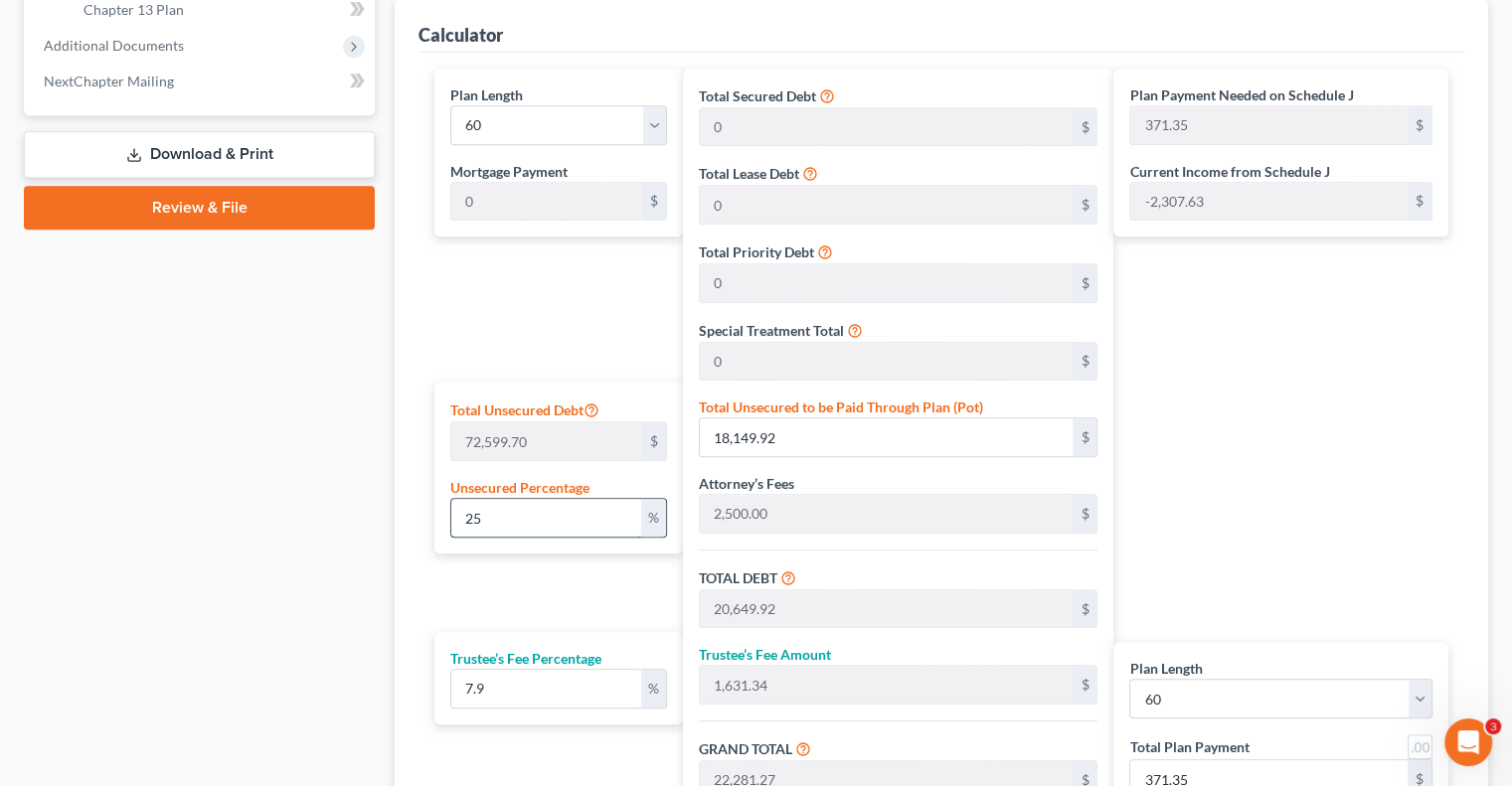 click on "25" at bounding box center (546, 518) 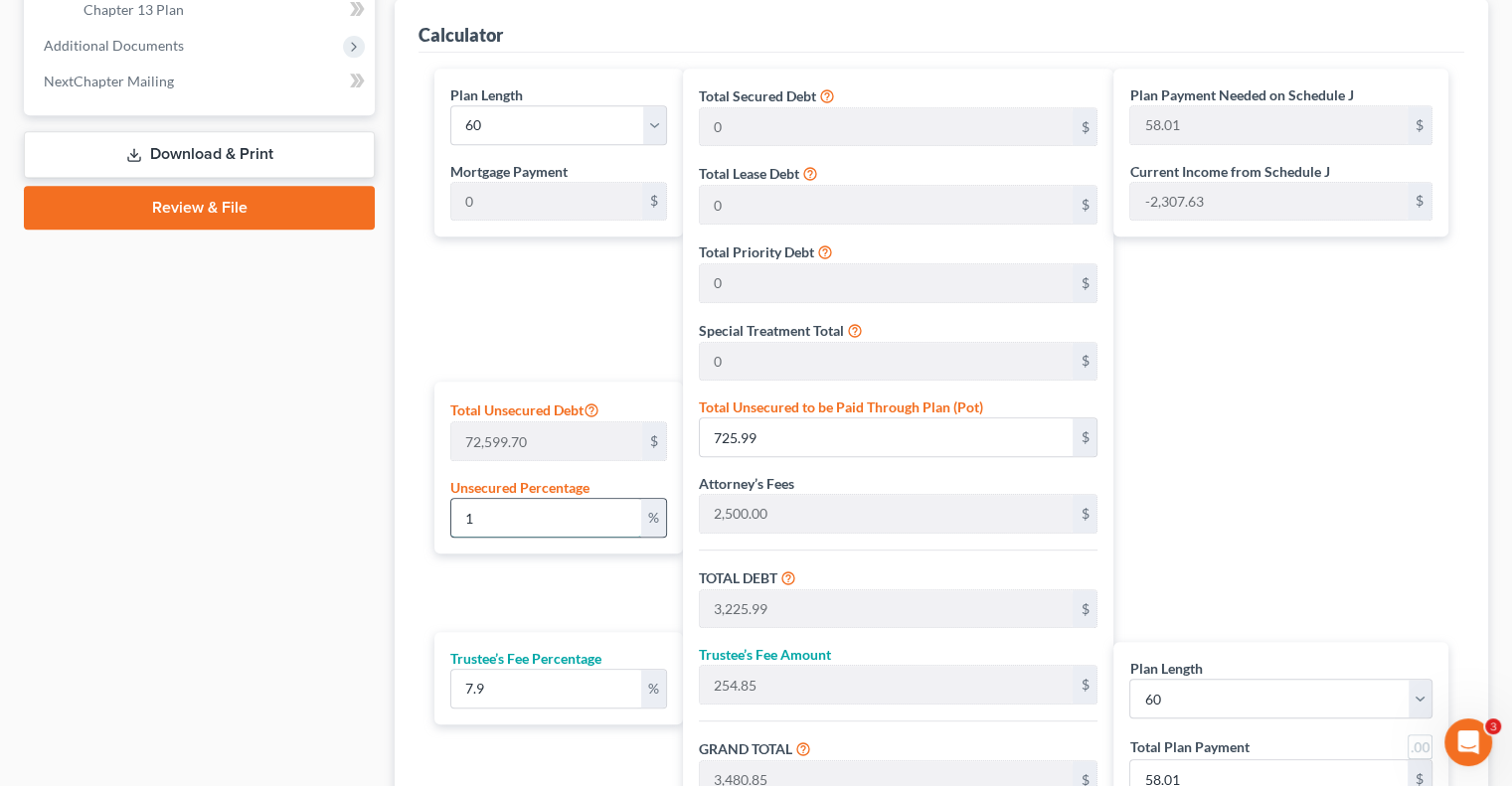 type on "10" 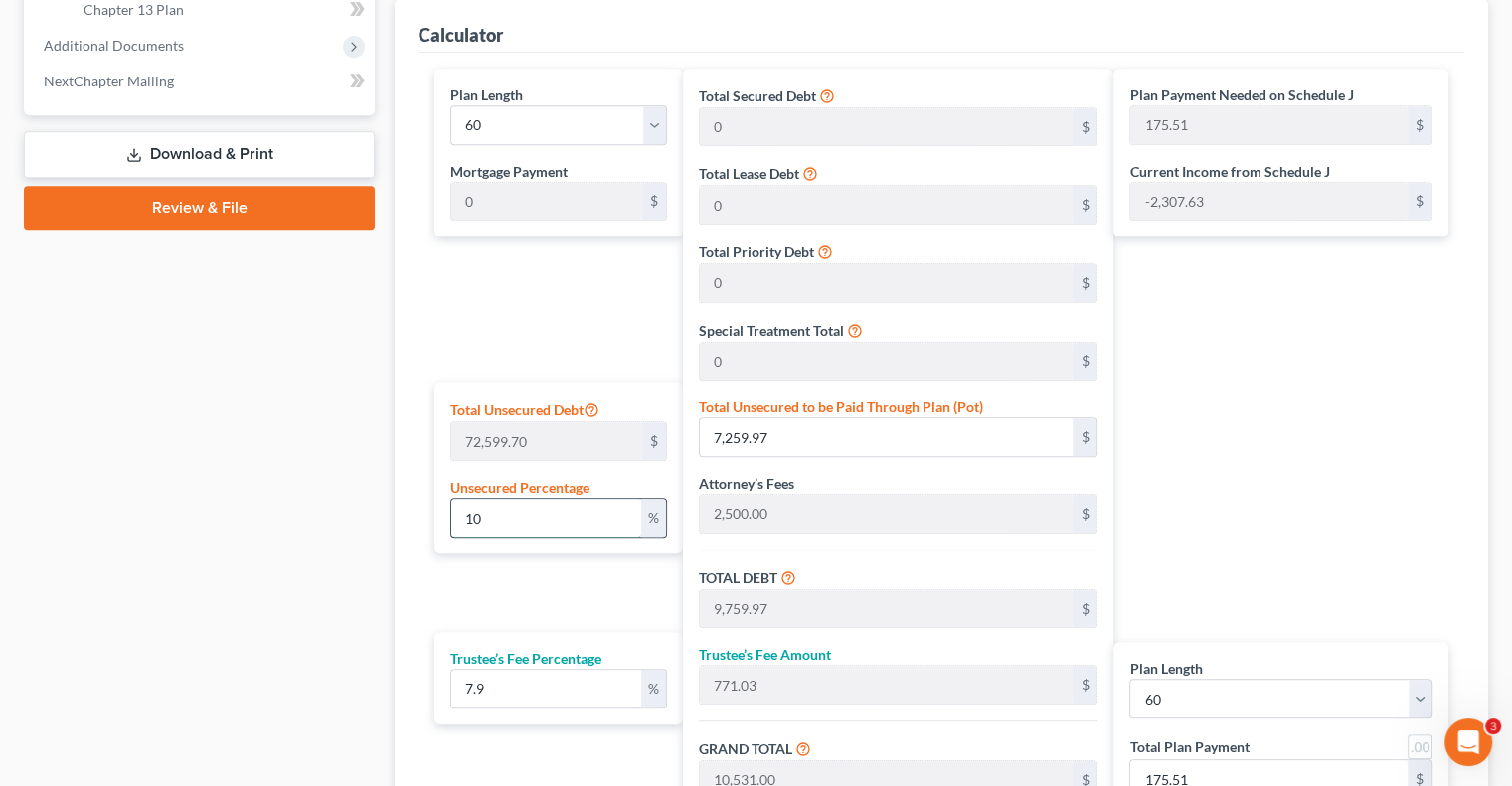 type on "100" 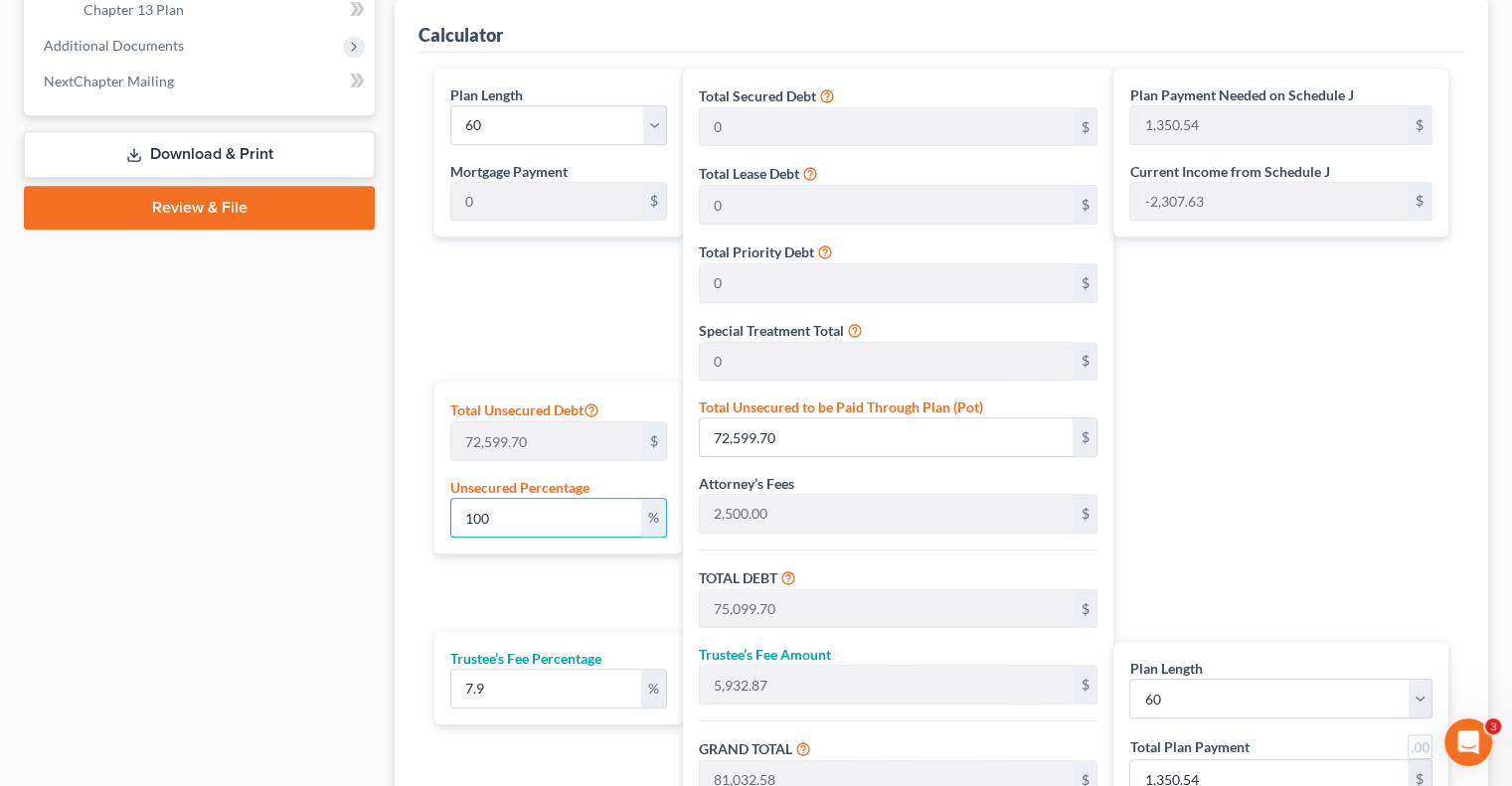 type on "100" 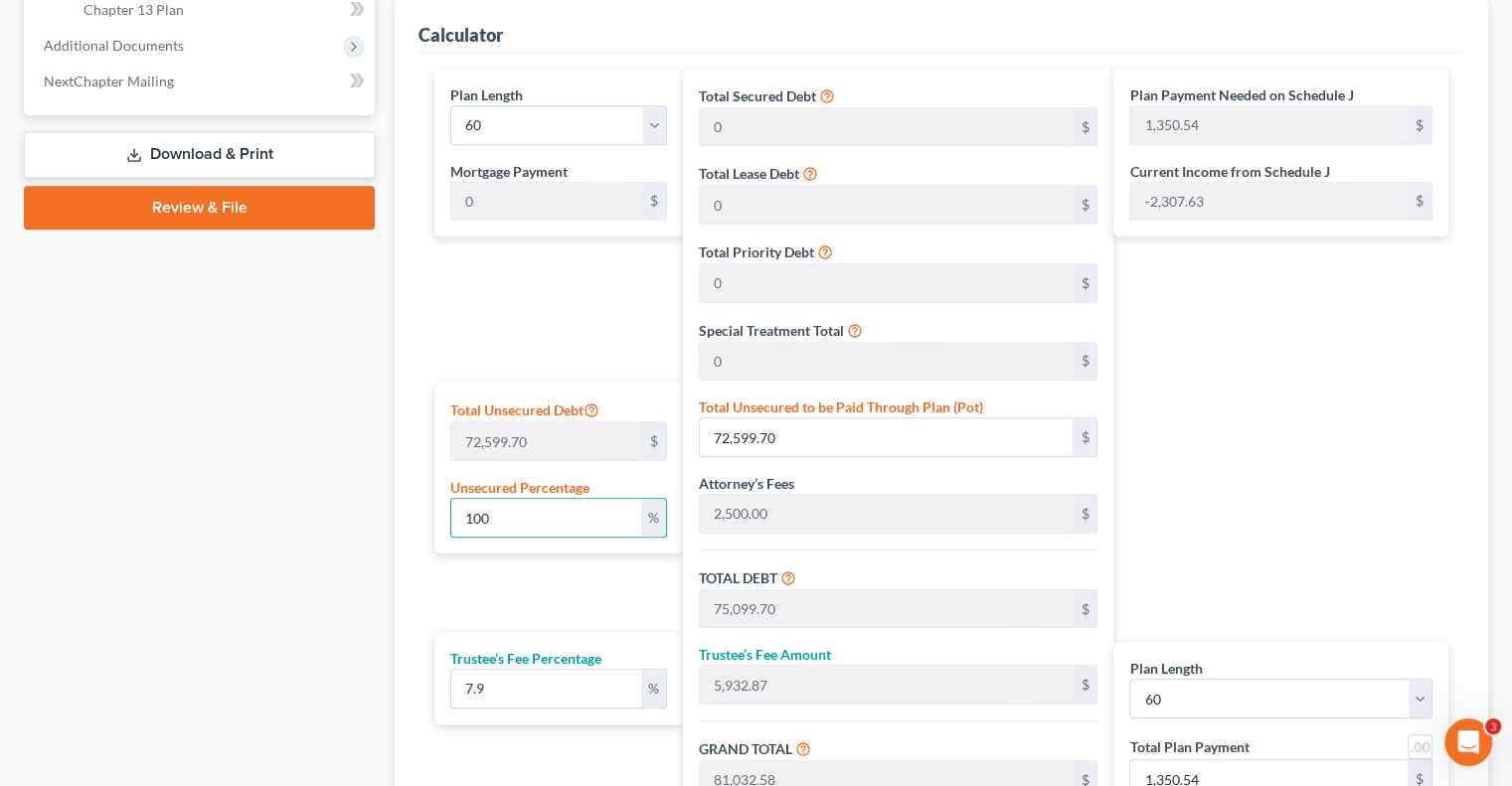 click on "Plan Length  1 2 3 4 5 6 7 8 9 10 11 12 13 14 15 16 17 18 19 20 21 22 23 24 25 26 27 28 29 30 31 32 33 34 35 36 37 38 39 40 41 42 43 44 45 46 47 48 49 50 51 52 53 54 55 56 57 58 59 60 61 62 63 64 65 66 67 68 69 70 71 72 73 74 75 76 77 78 79 80 81 82 83 84 Mortgage Payment 0 $ Total Unsecured Debt  72,599.70 $ Unsecured Percentage 100 % Trustee’s Fee Percentage 7.9 %" at bounding box center [554, 472] 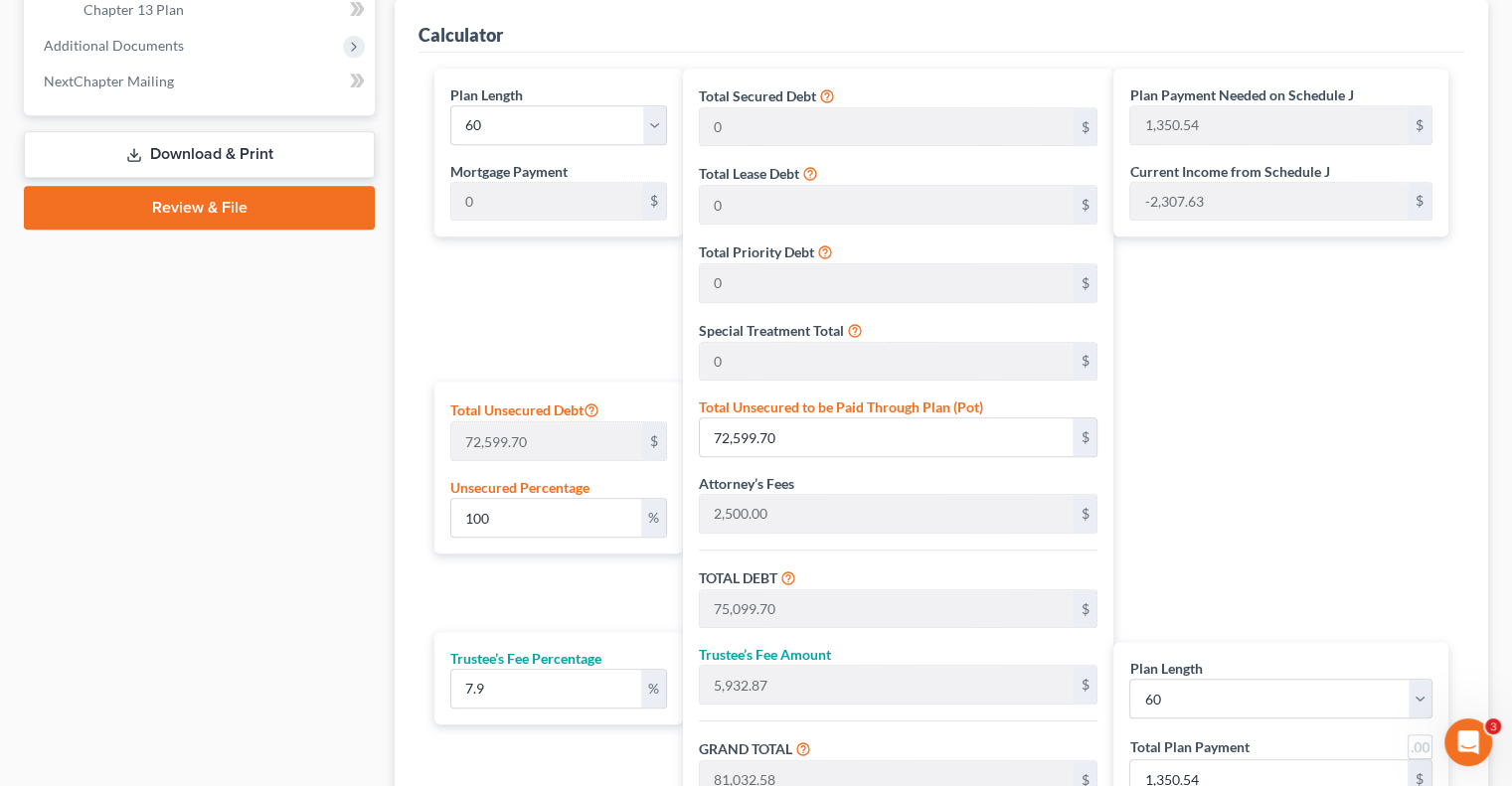 click on "Plan Length  1 2 3 4 5 6 7 8 9 10 11 12 13 14 15 16 17 18 19 20 21 22 23 24 25 26 27 28 29 30 31 32 33 34 35 36 37 38 39 40 41 42 43 44 45 46 47 48 49 50 51 52 53 54 55 56 57 58 59 60 61 62 63 64 65 66 67 68 69 70 71 72 73 74 75 76 77 78 79 80 81 82 83 84 Mortgage Payment 0 $ Total Unsecured Debt  72,599.70 $ Unsecured Percentage 100 % Trustee’s Fee Percentage 7.9 %" at bounding box center (554, 472) 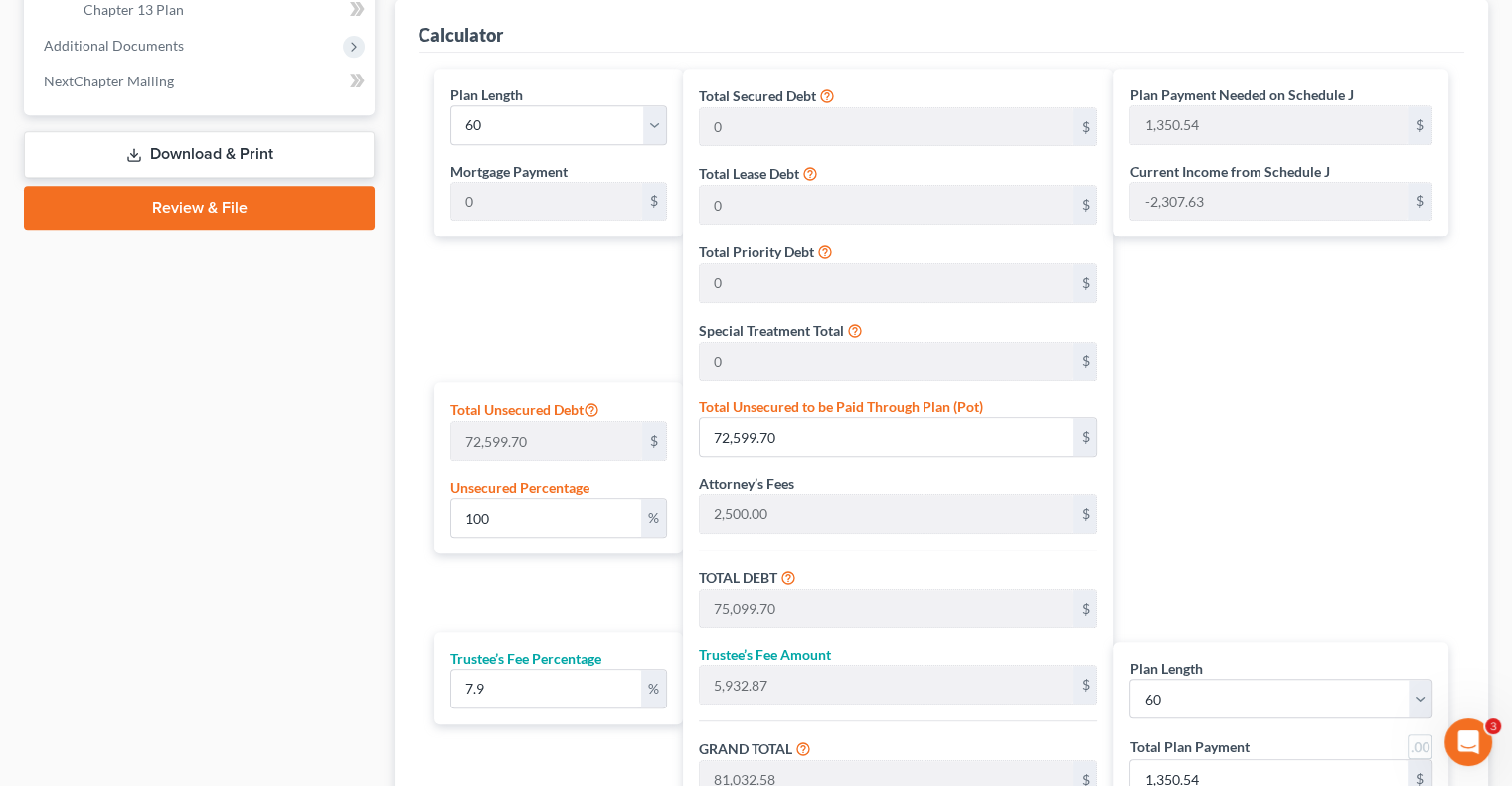 click on "Plan Length  1 2 3 4 5 6 7 8 9 10 11 12 13 14 15 16 17 18 19 20 21 22 23 24 25 26 27 28 29 30 31 32 33 34 35 36 37 38 39 40 41 42 43 44 45 46 47 48 49 50 51 52 53 54 55 56 57 58 59 60 61 62 63 64 65 66 67 68 69 70 71 72 73 74 75 76 77 78 79 80 81 82 83 84 Mortgage Payment 0 $ Total Unsecured Debt  72,599.70 $ Unsecured Percentage 100 % Trustee’s Fee Percentage 7.9 %" at bounding box center (554, 472) 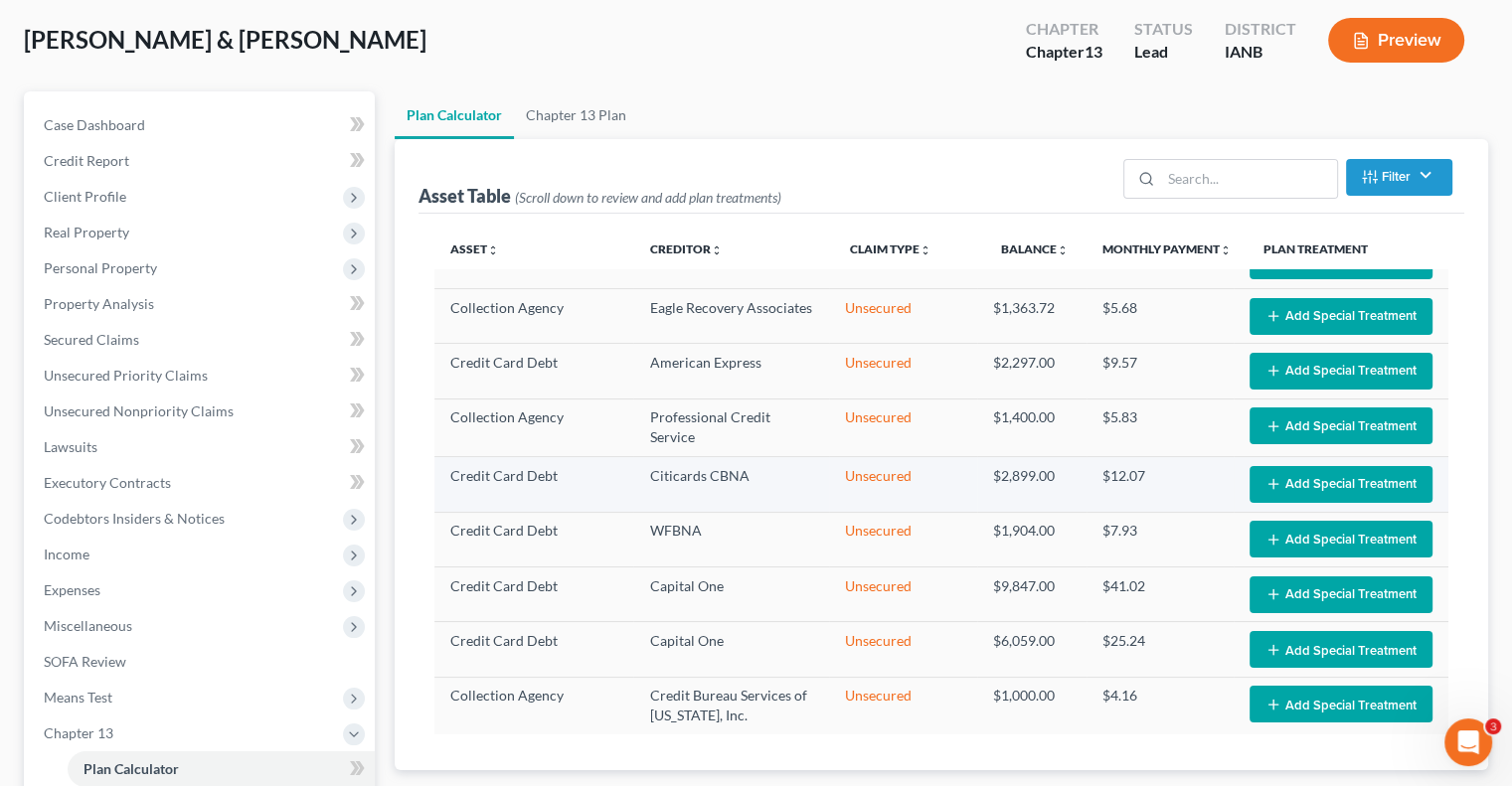 scroll, scrollTop: 199, scrollLeft: 0, axis: vertical 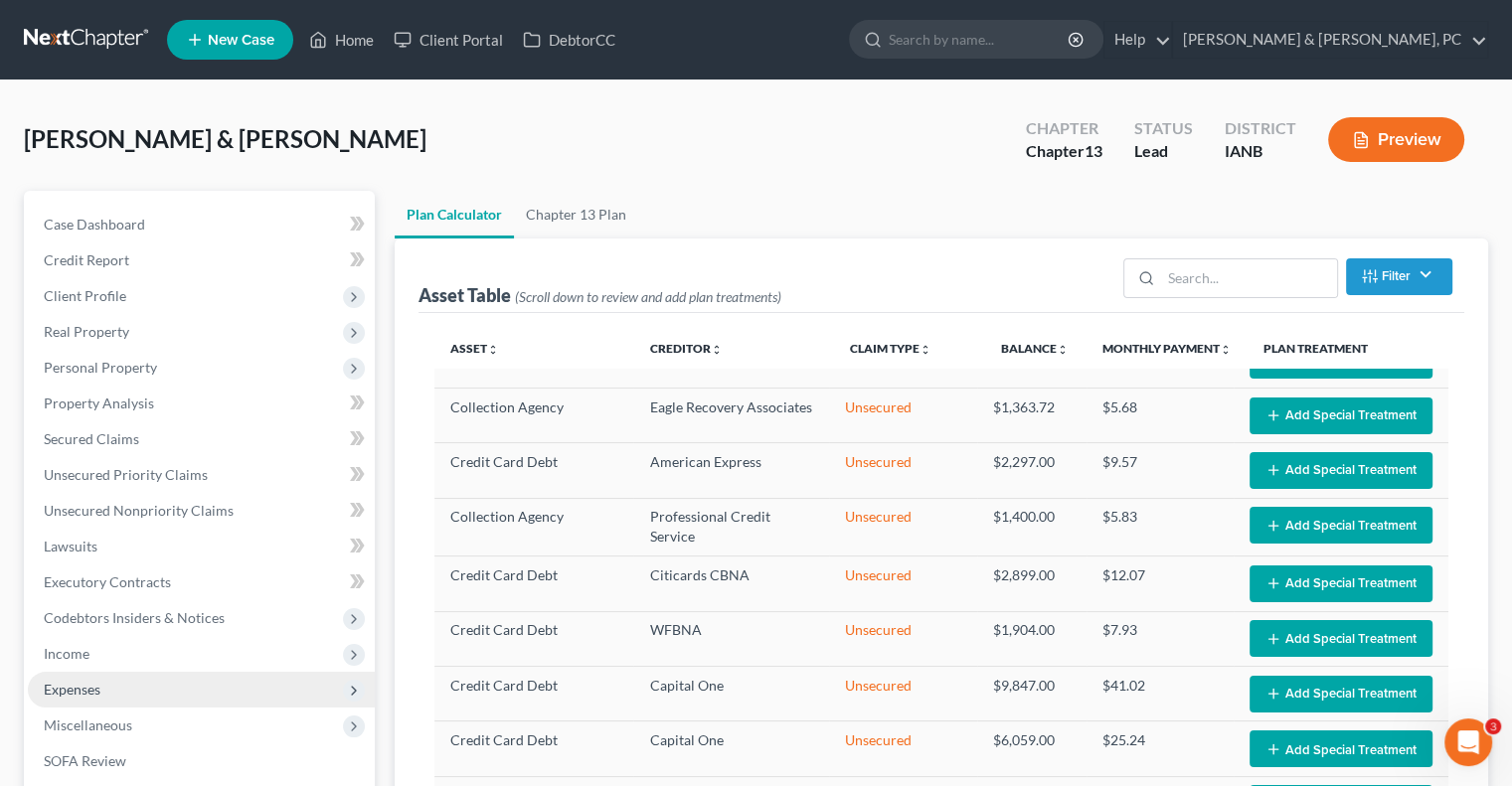 click on "Expenses" at bounding box center [72, 689] 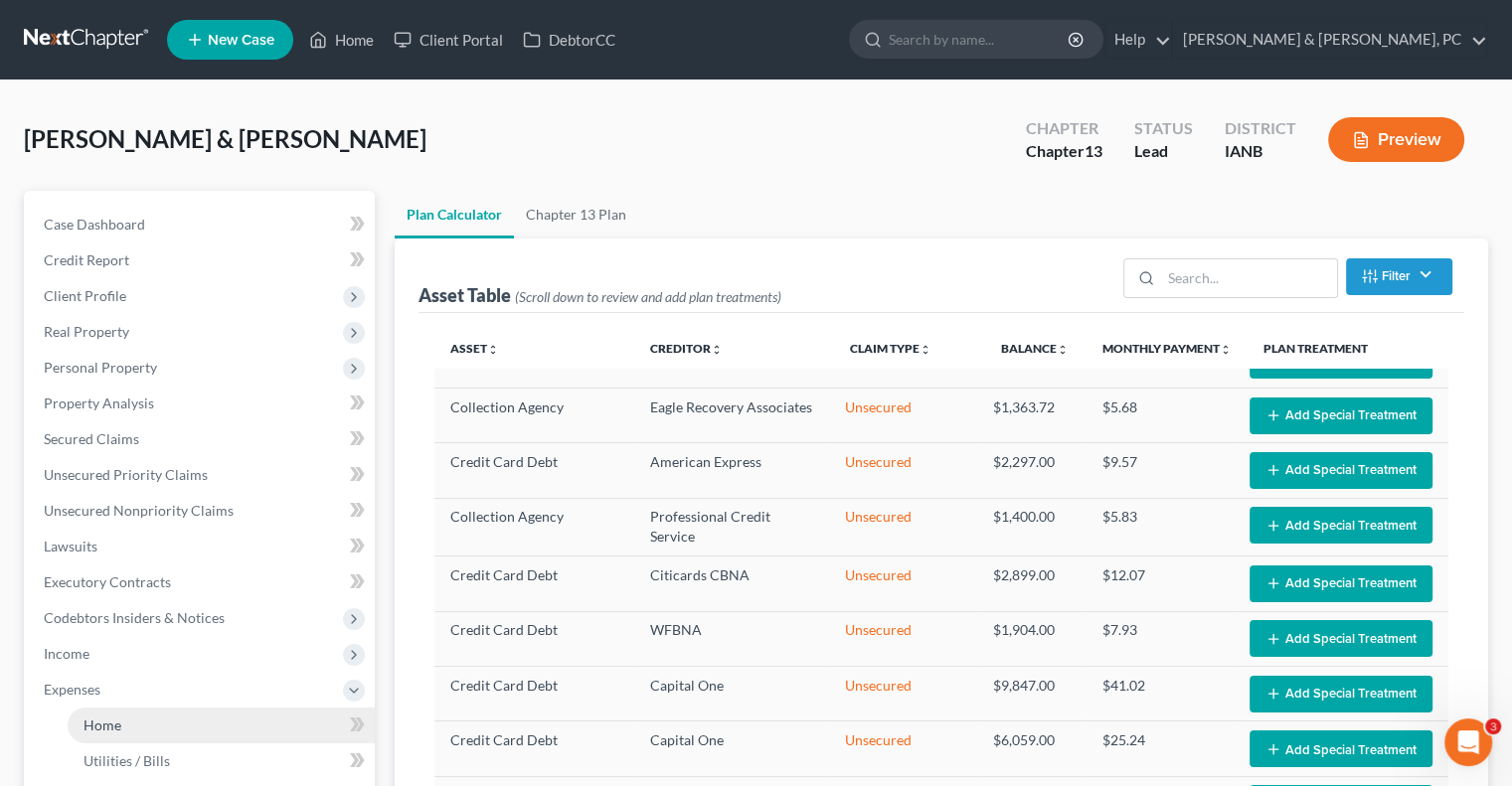 click on "Home" at bounding box center [102, 724] 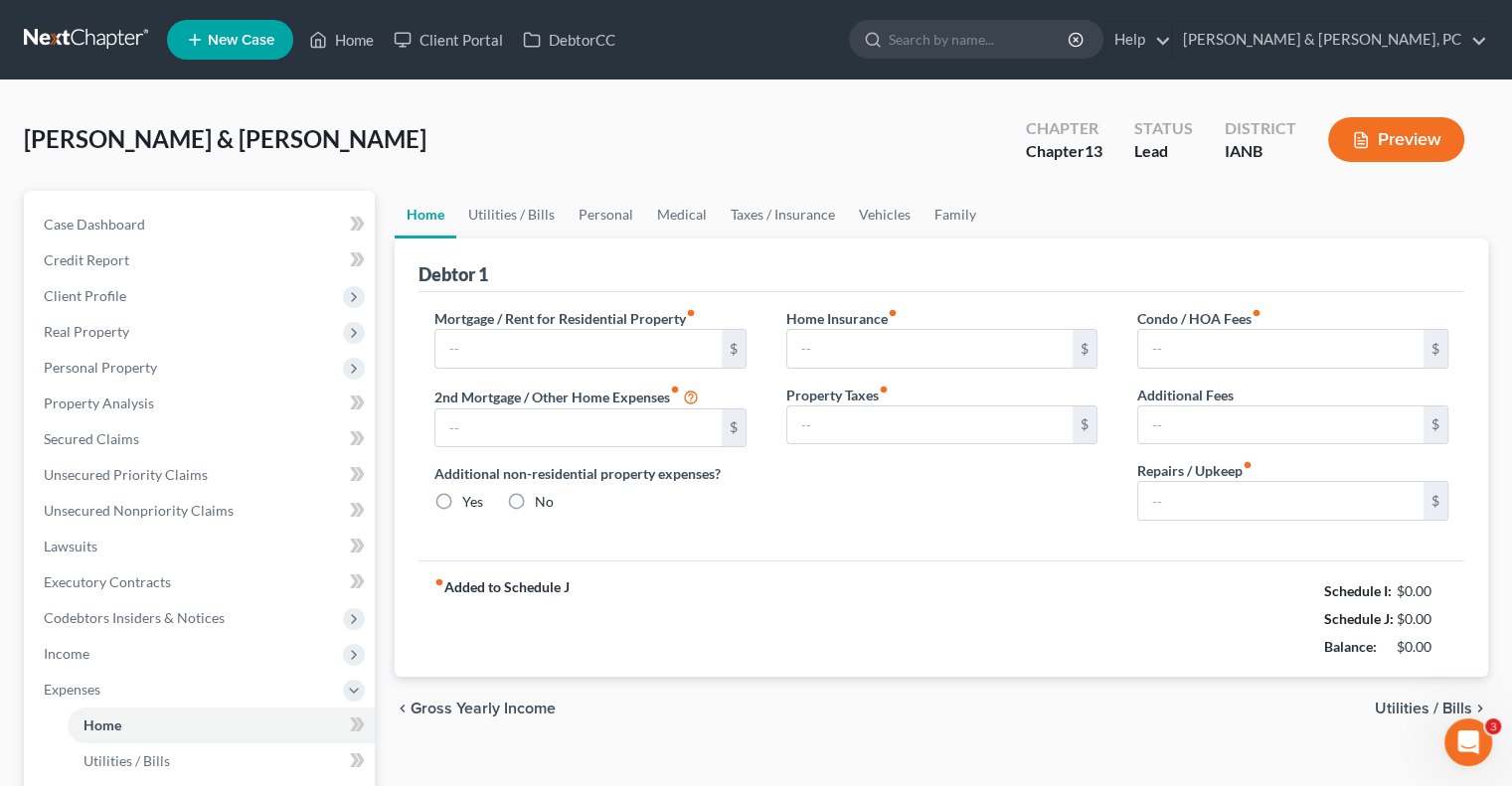 type on "2,170.90" 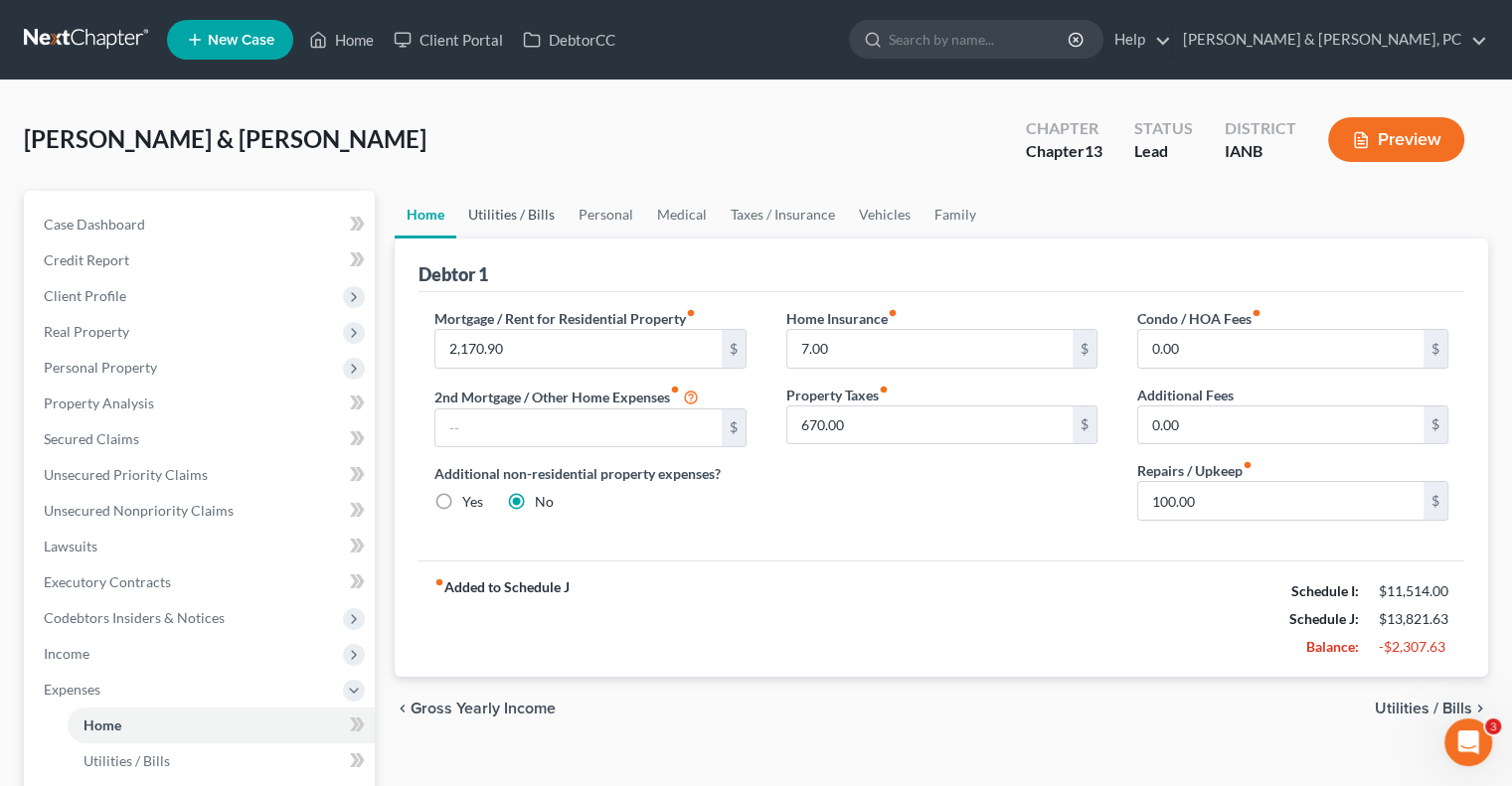 click on "Utilities / Bills" at bounding box center [511, 215] 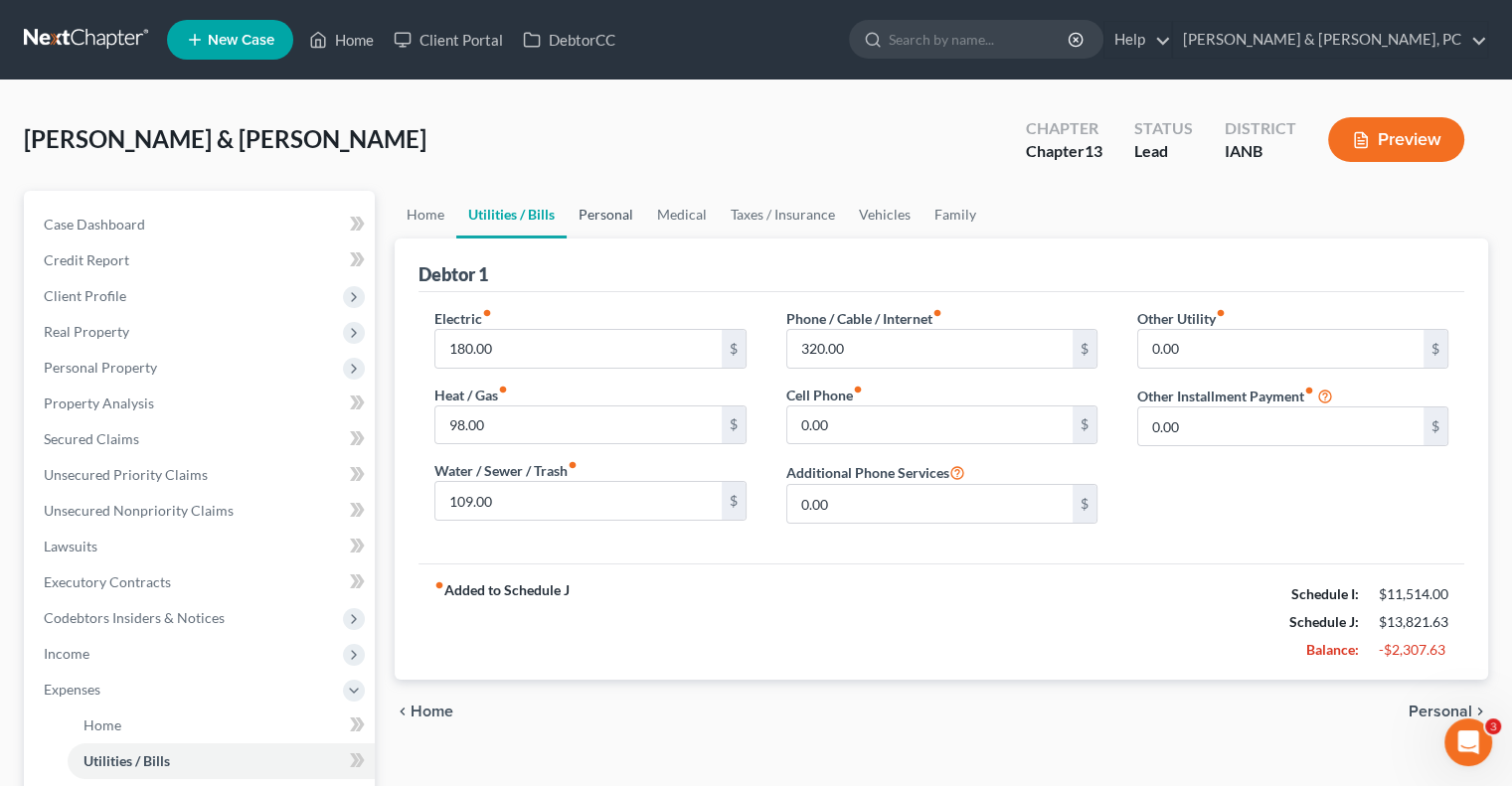 click on "Personal" at bounding box center [605, 215] 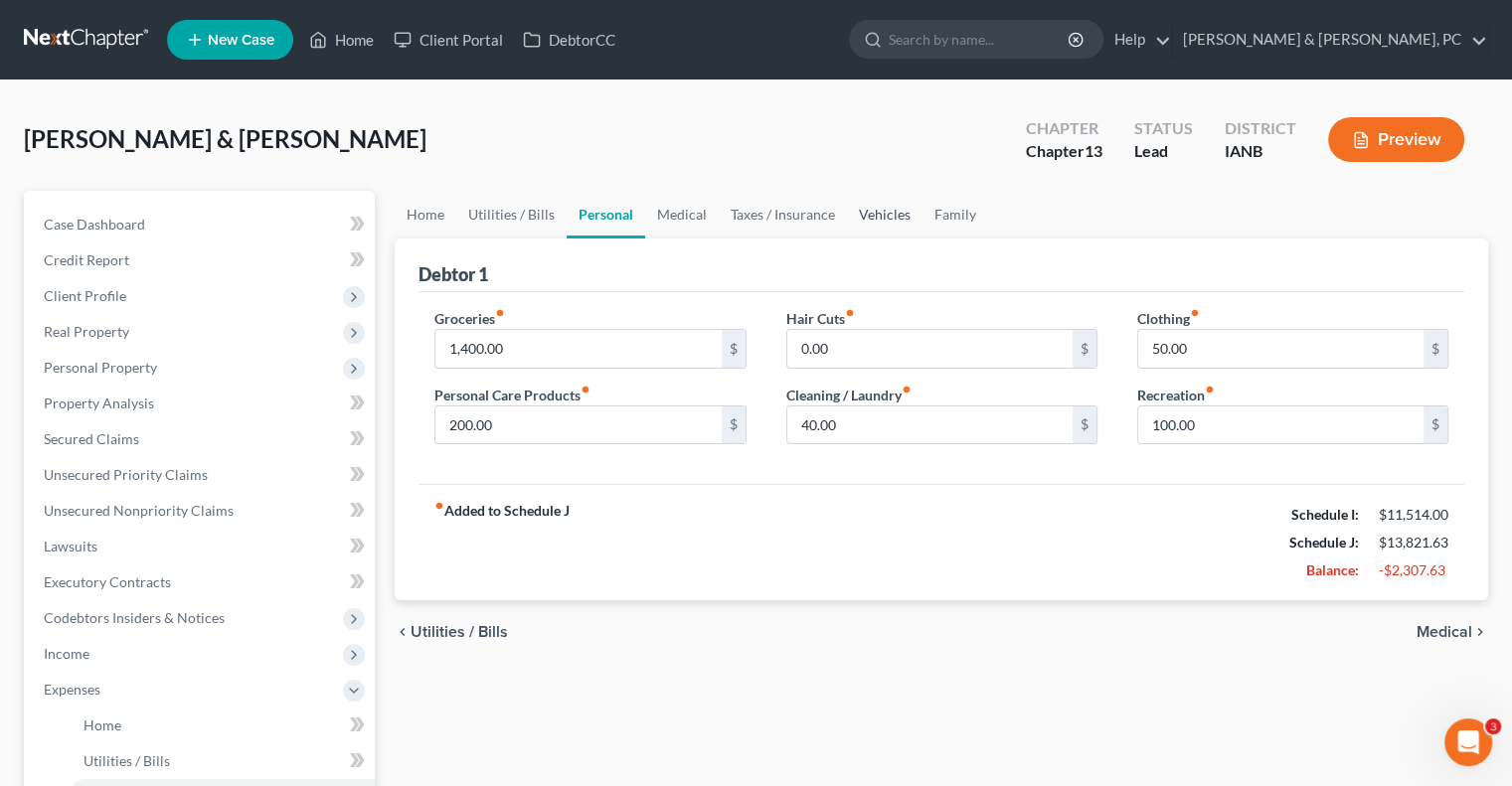 click on "Vehicles" at bounding box center [885, 215] 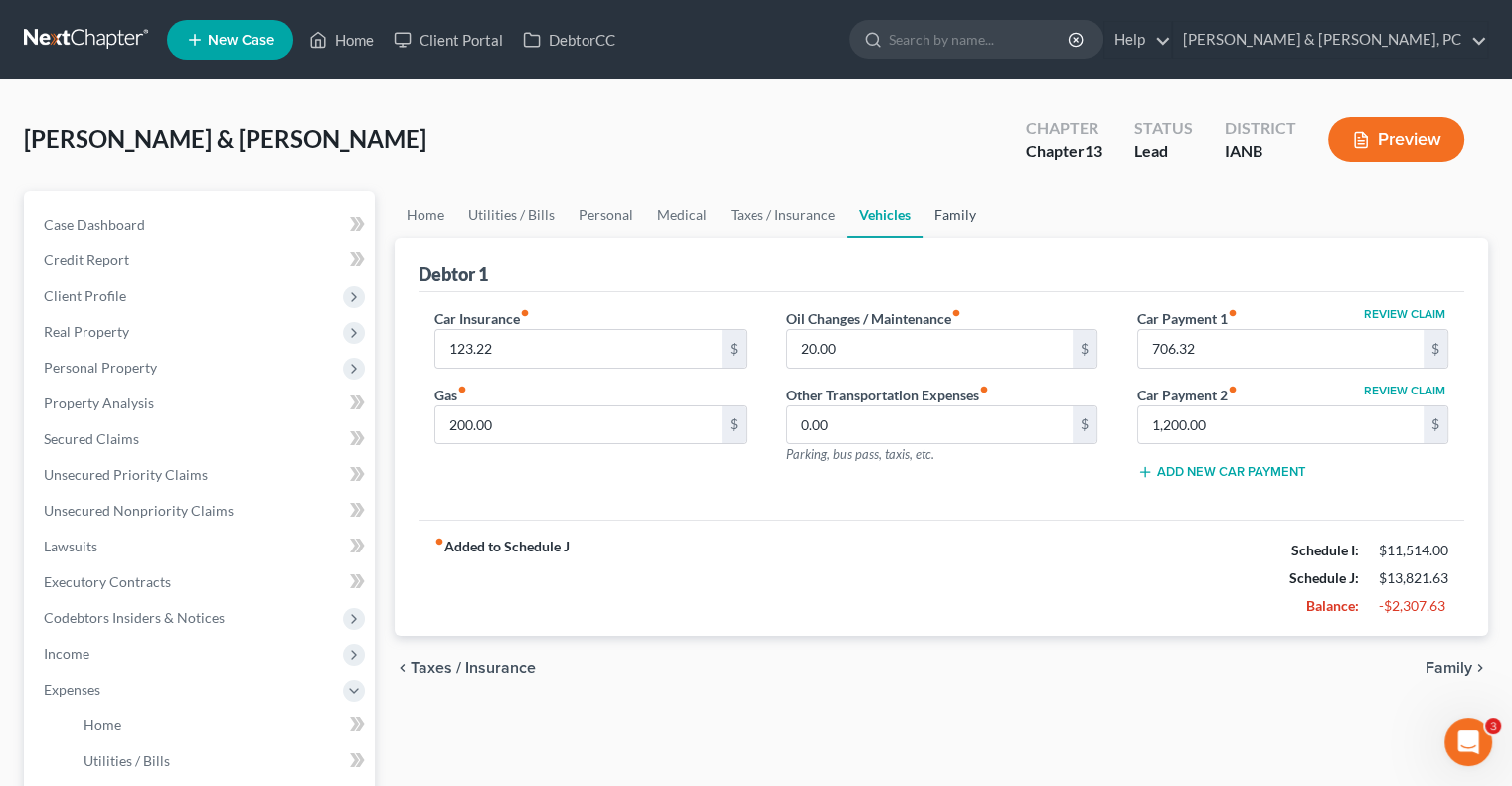 click on "Family" at bounding box center (955, 215) 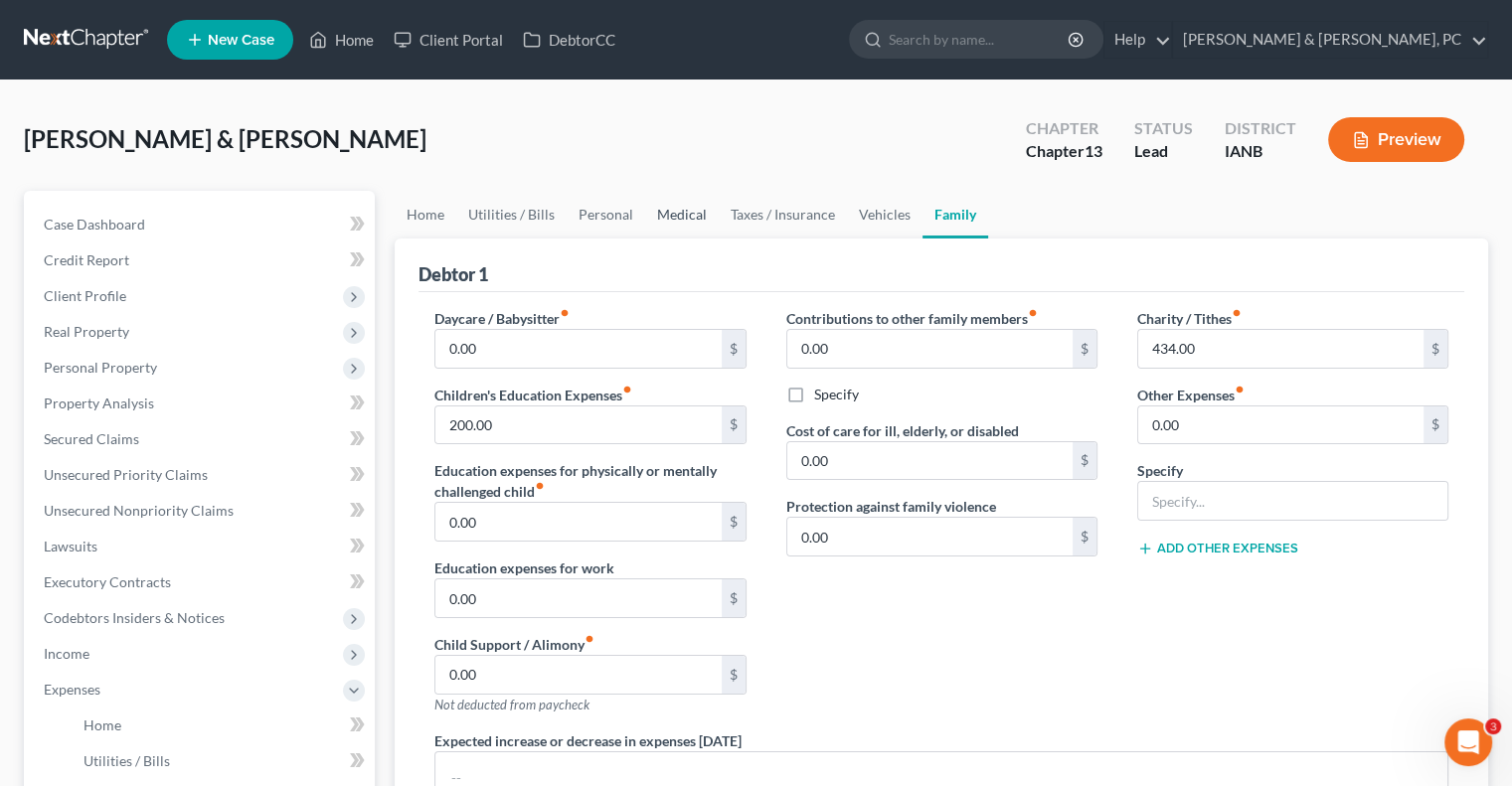 click on "Medical" at bounding box center [682, 215] 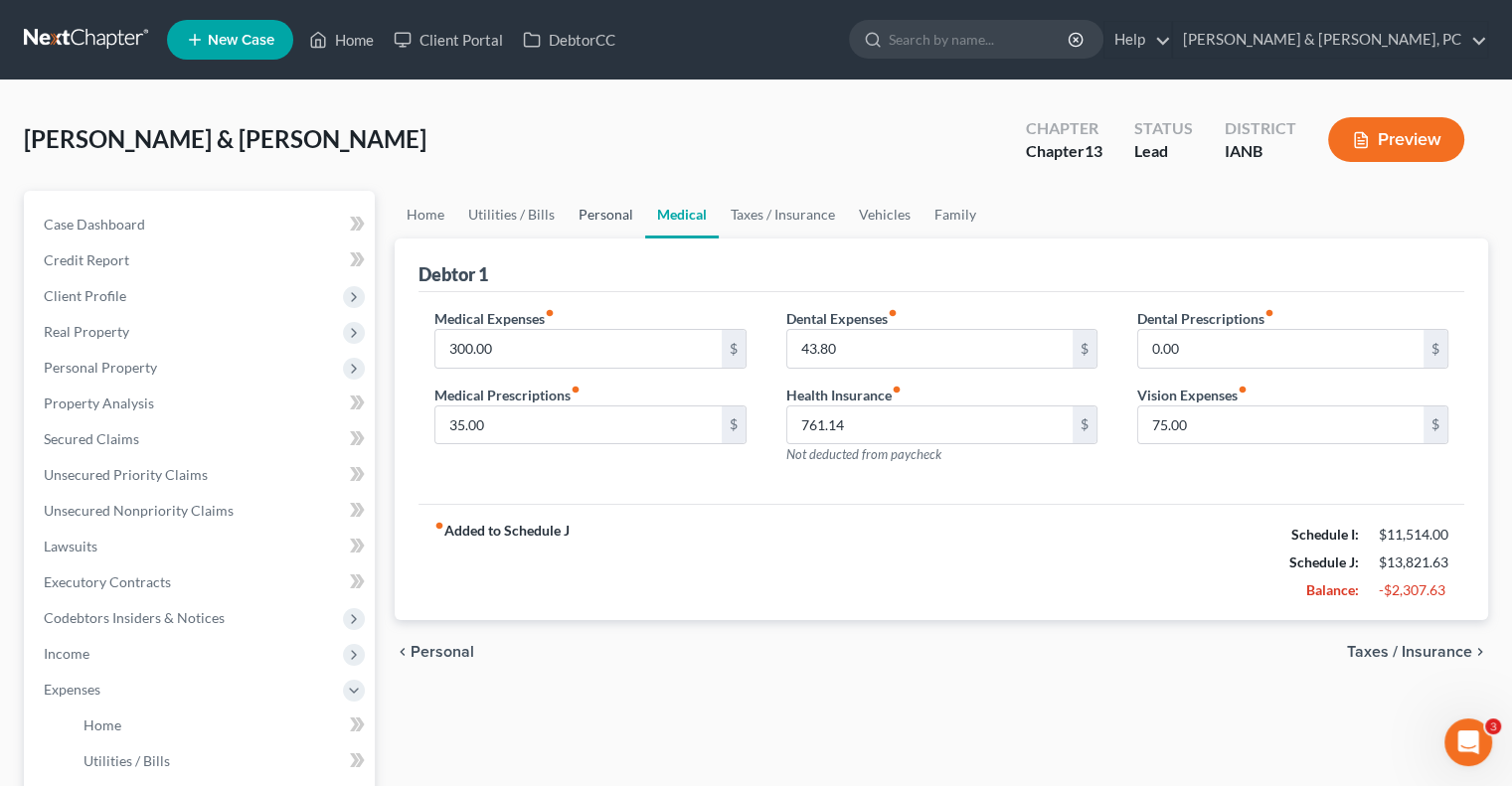 click on "Personal" at bounding box center (605, 215) 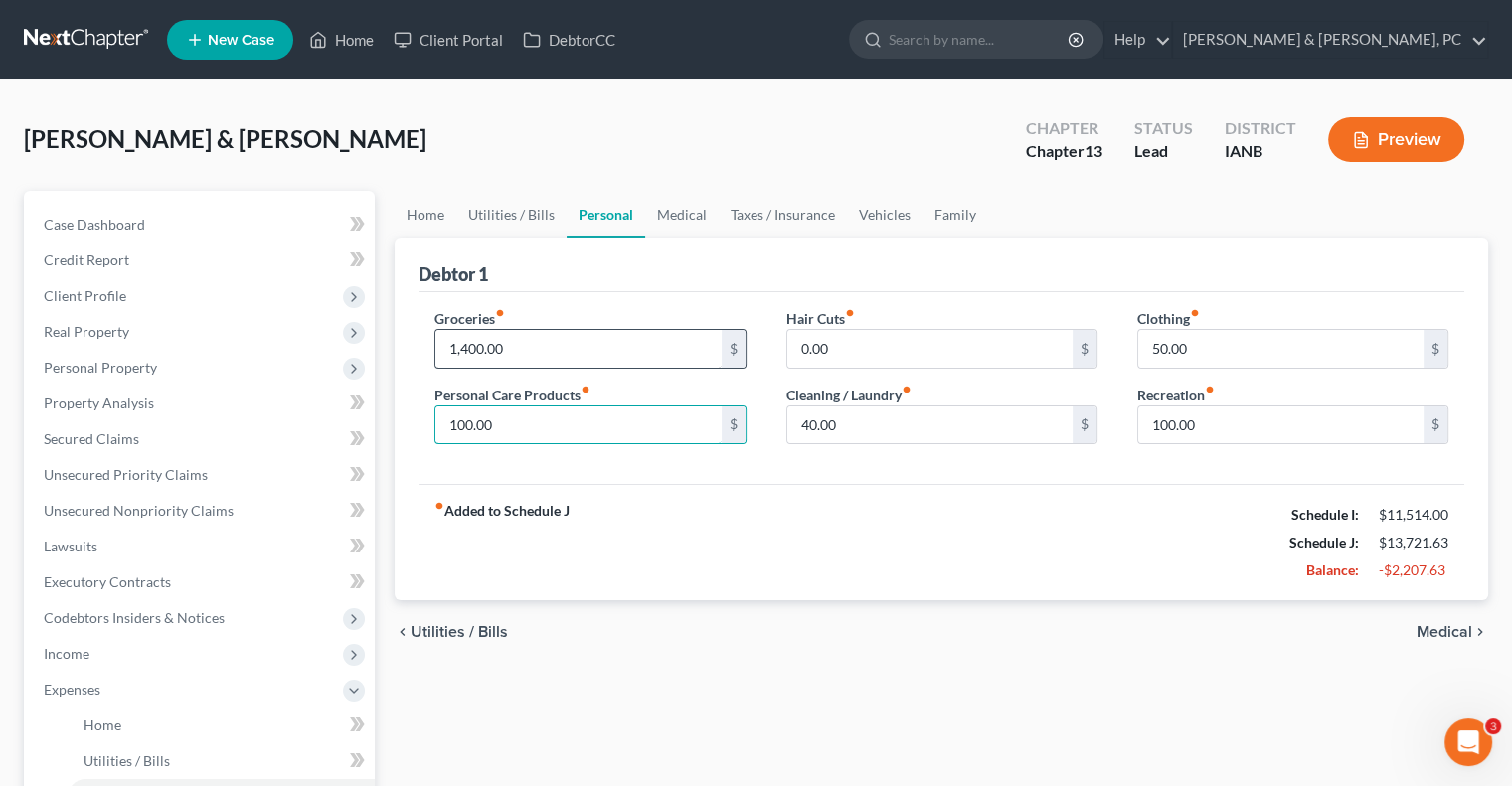 type on "100.00" 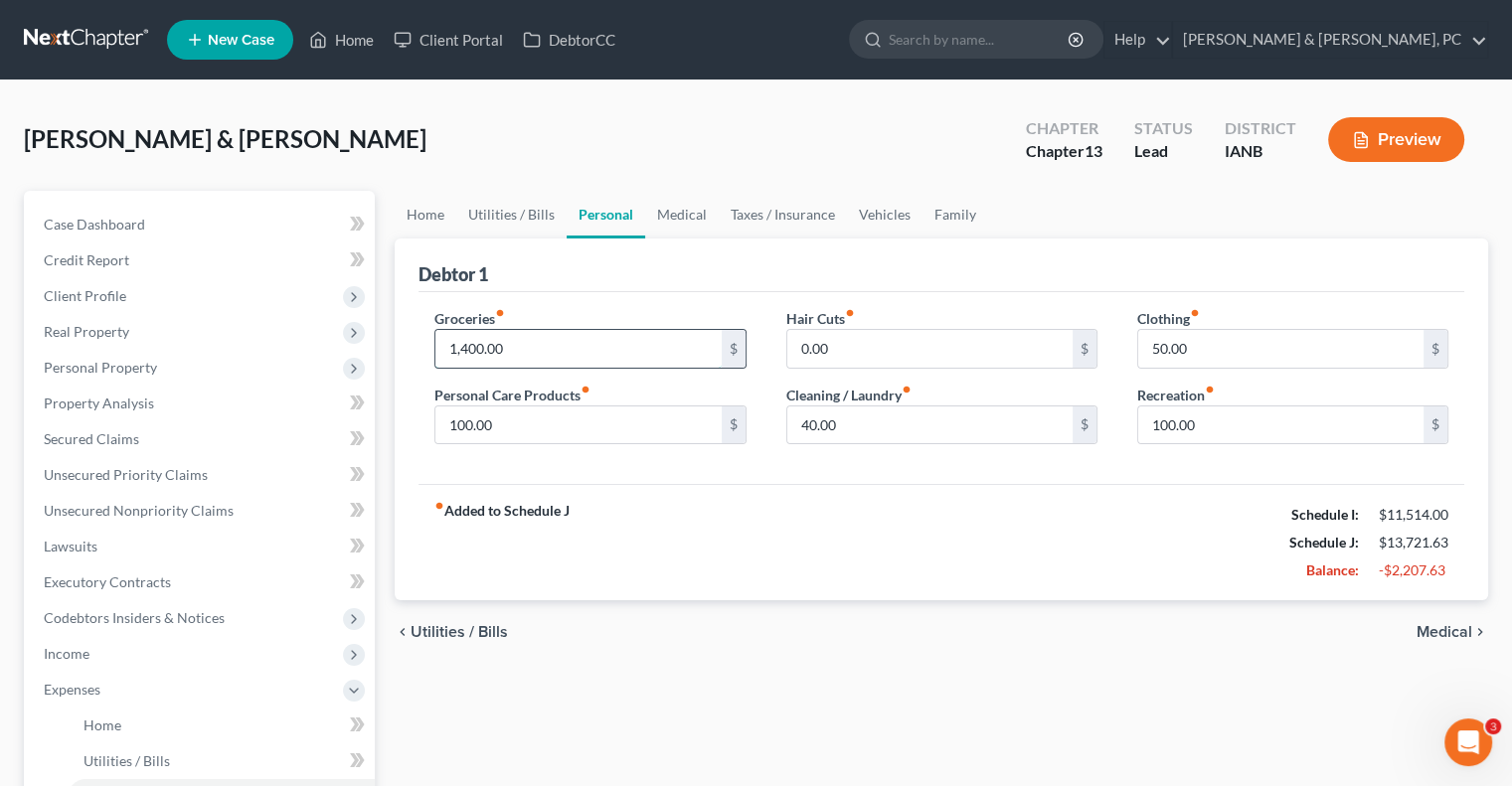 click on "1,400.00" at bounding box center [578, 349] 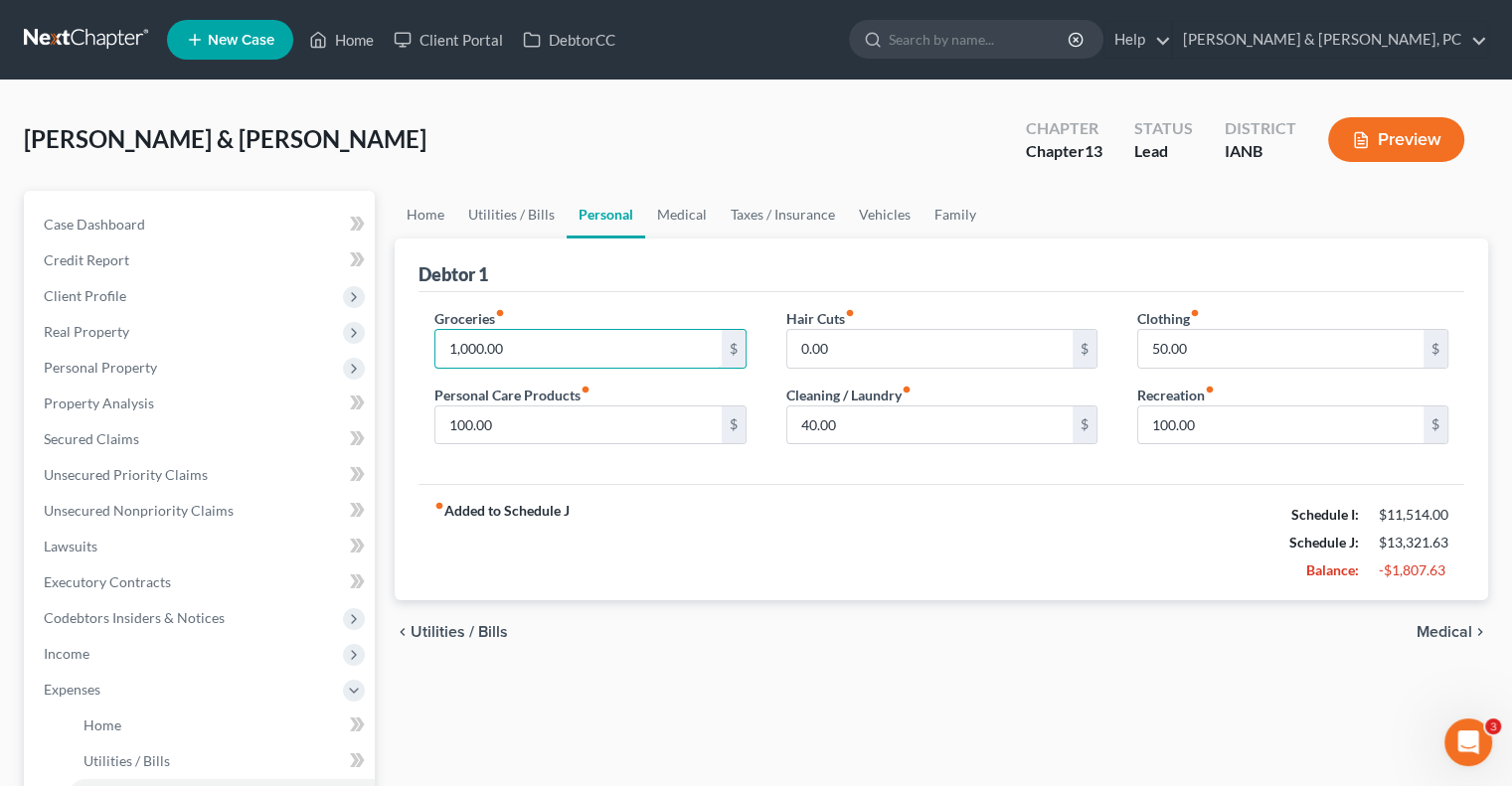 type on "1,000.00" 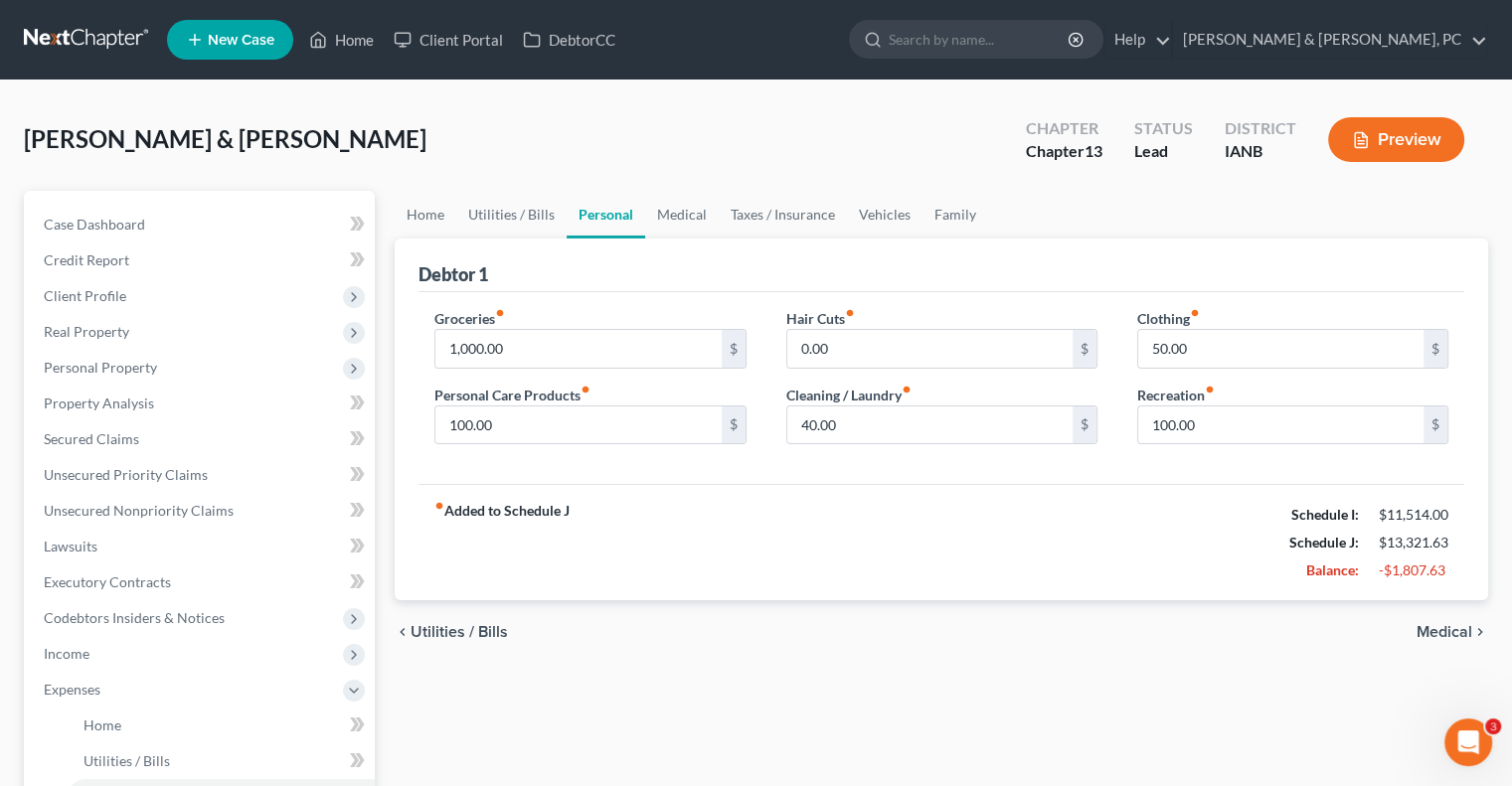 click on "fiber_manual_record  Added to Schedule J Schedule I: $11,514.00 Schedule J: $13,321.63 Balance: -$1,807.63" at bounding box center (941, 542) 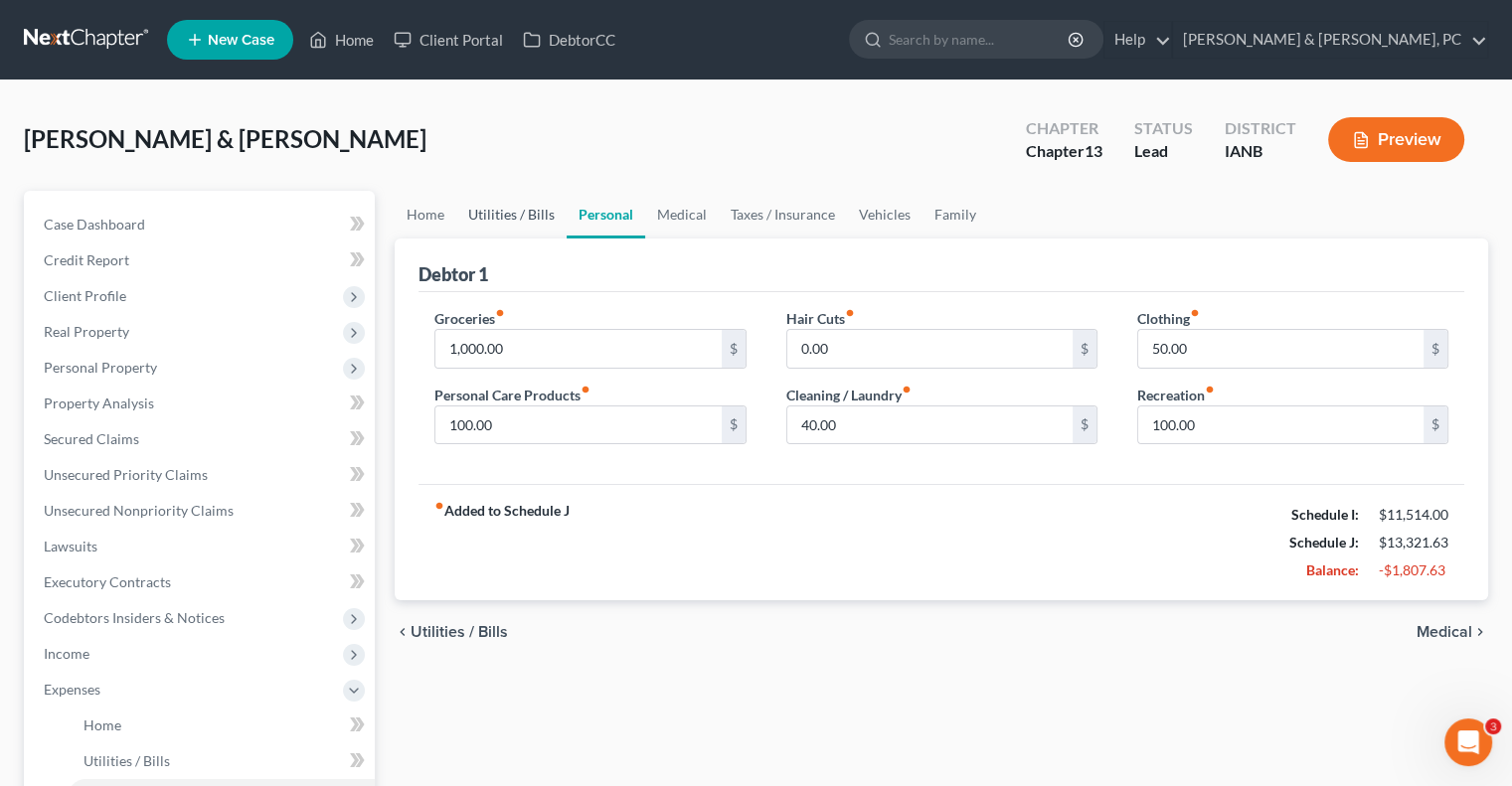 click on "Utilities / Bills" at bounding box center (511, 215) 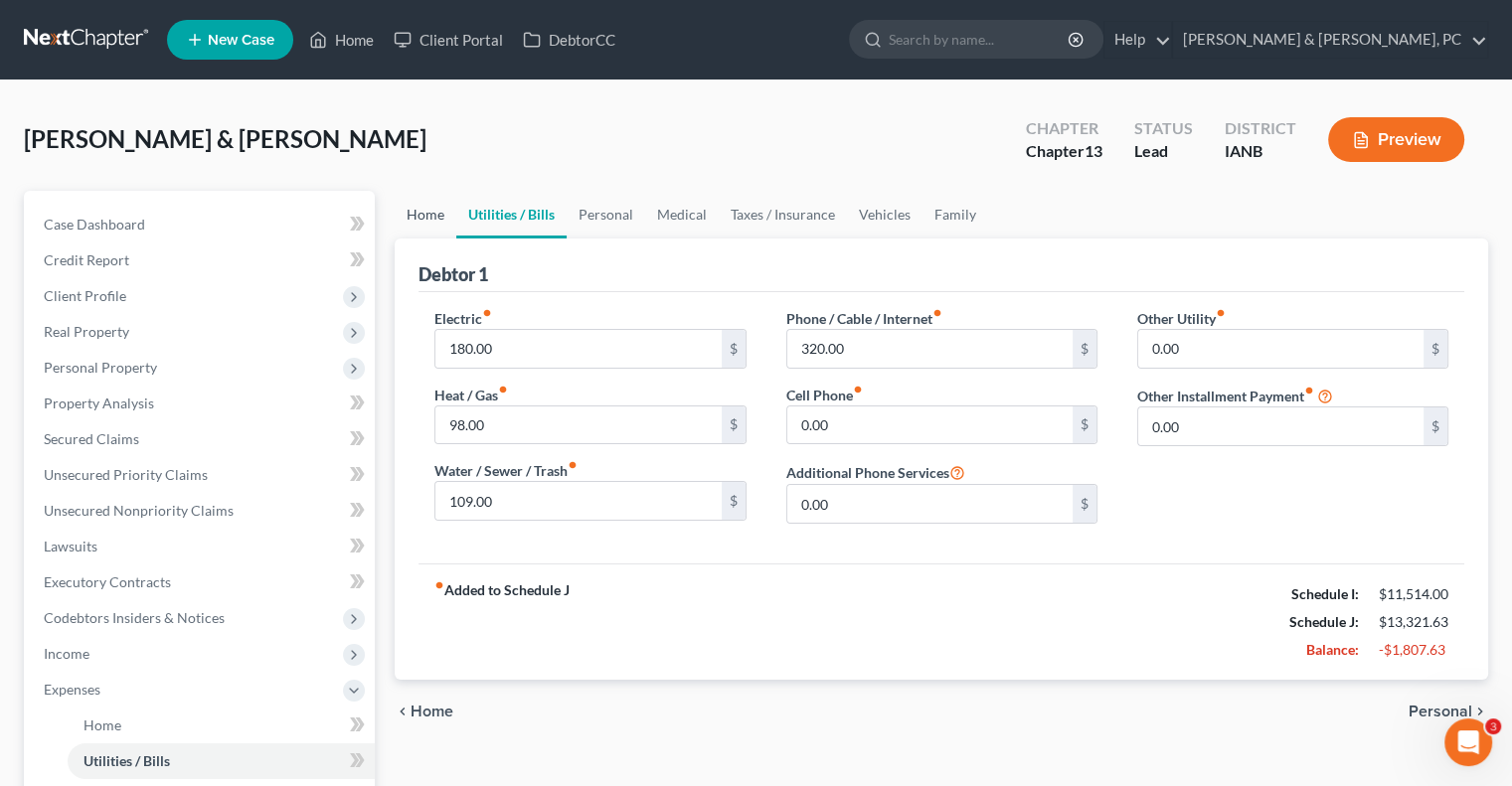 click on "Home" at bounding box center (425, 215) 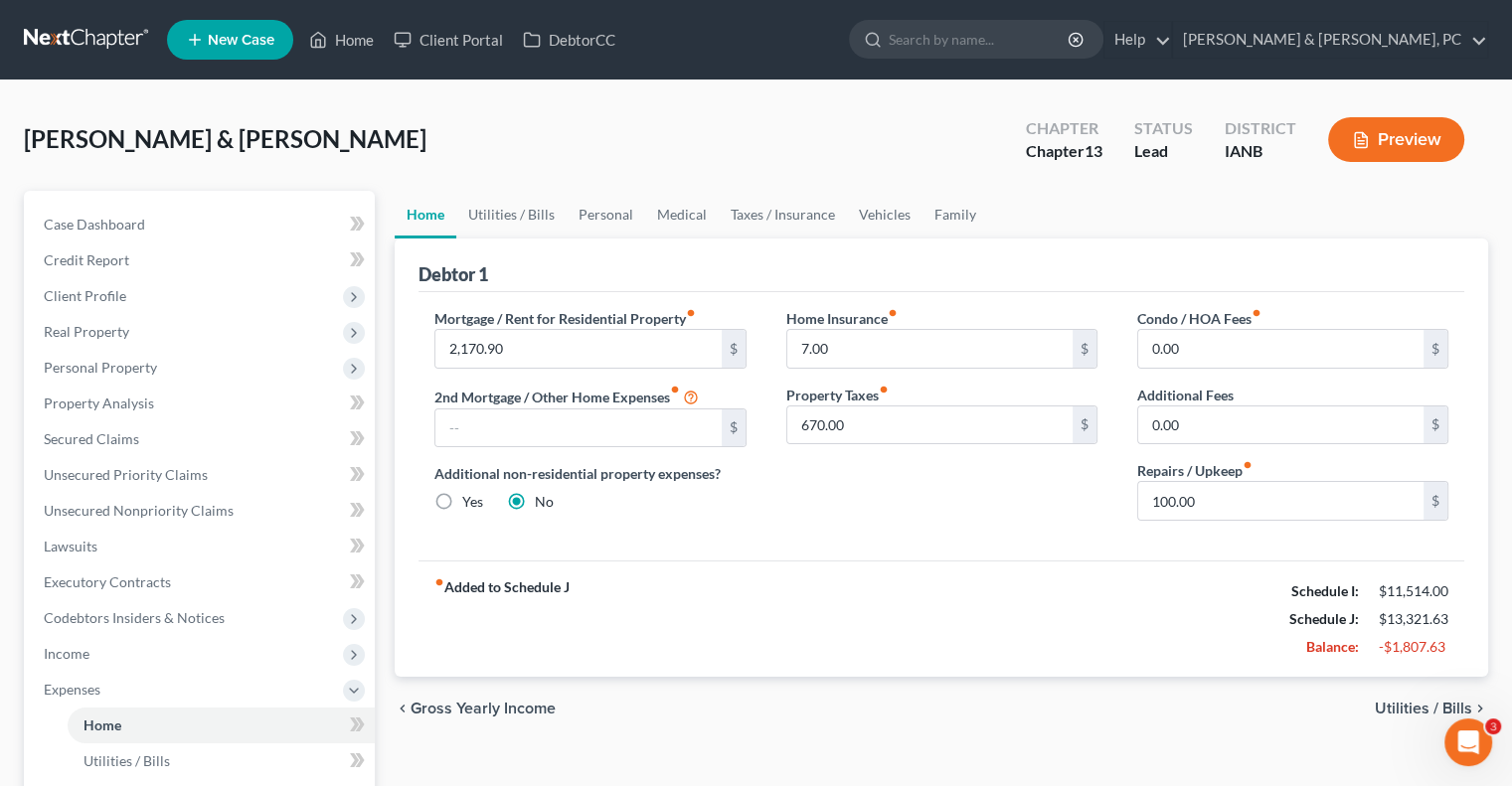 click on "Mortgage / Rent for Residential Property  fiber_manual_record 2,170.90 $ 2nd Mortgage / Other Home Expenses  fiber_manual_record   $ Additional non-residential property expenses? Yes No" at bounding box center [589, 422] 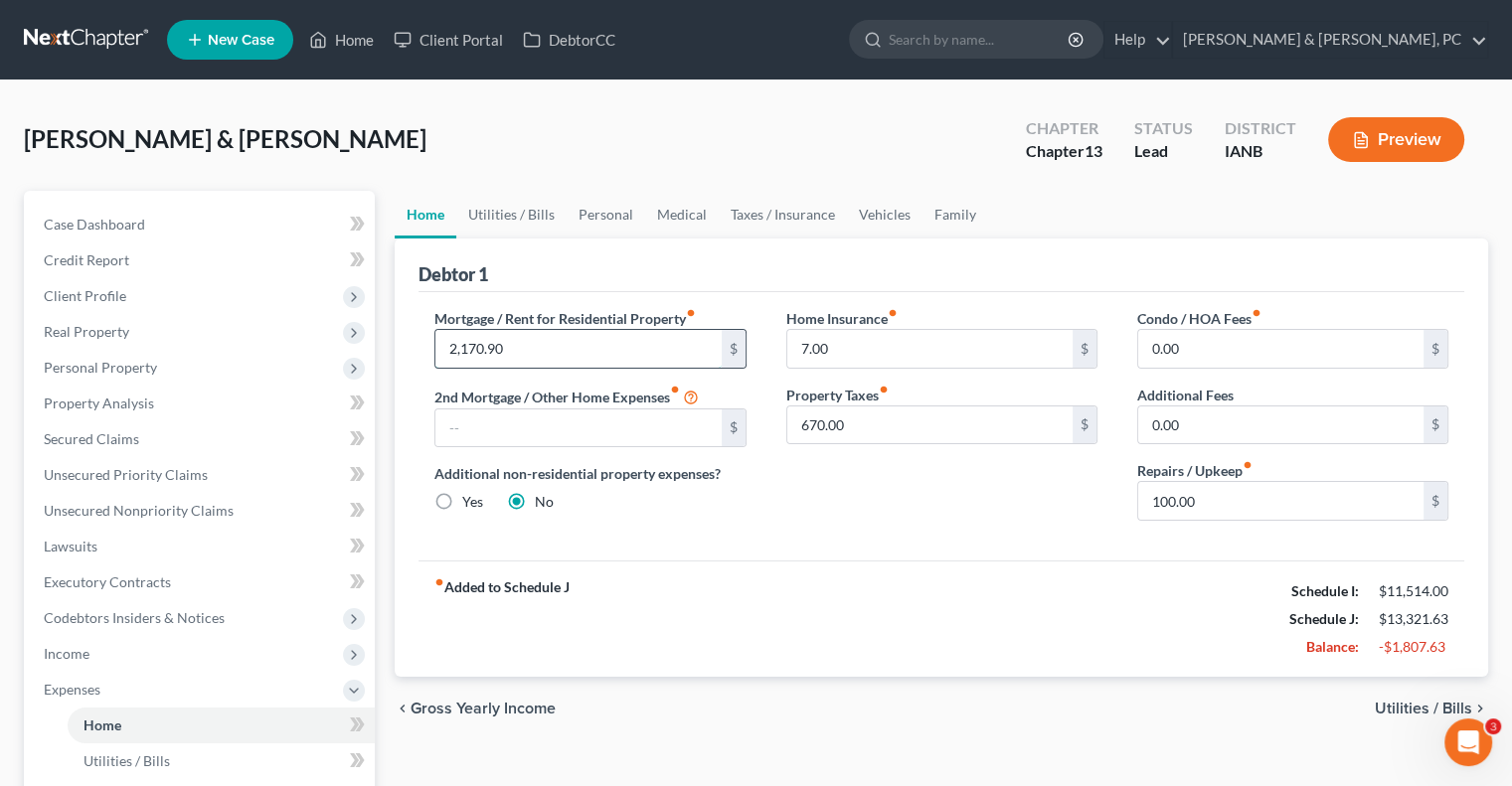 click on "2,170.90" at bounding box center (578, 349) 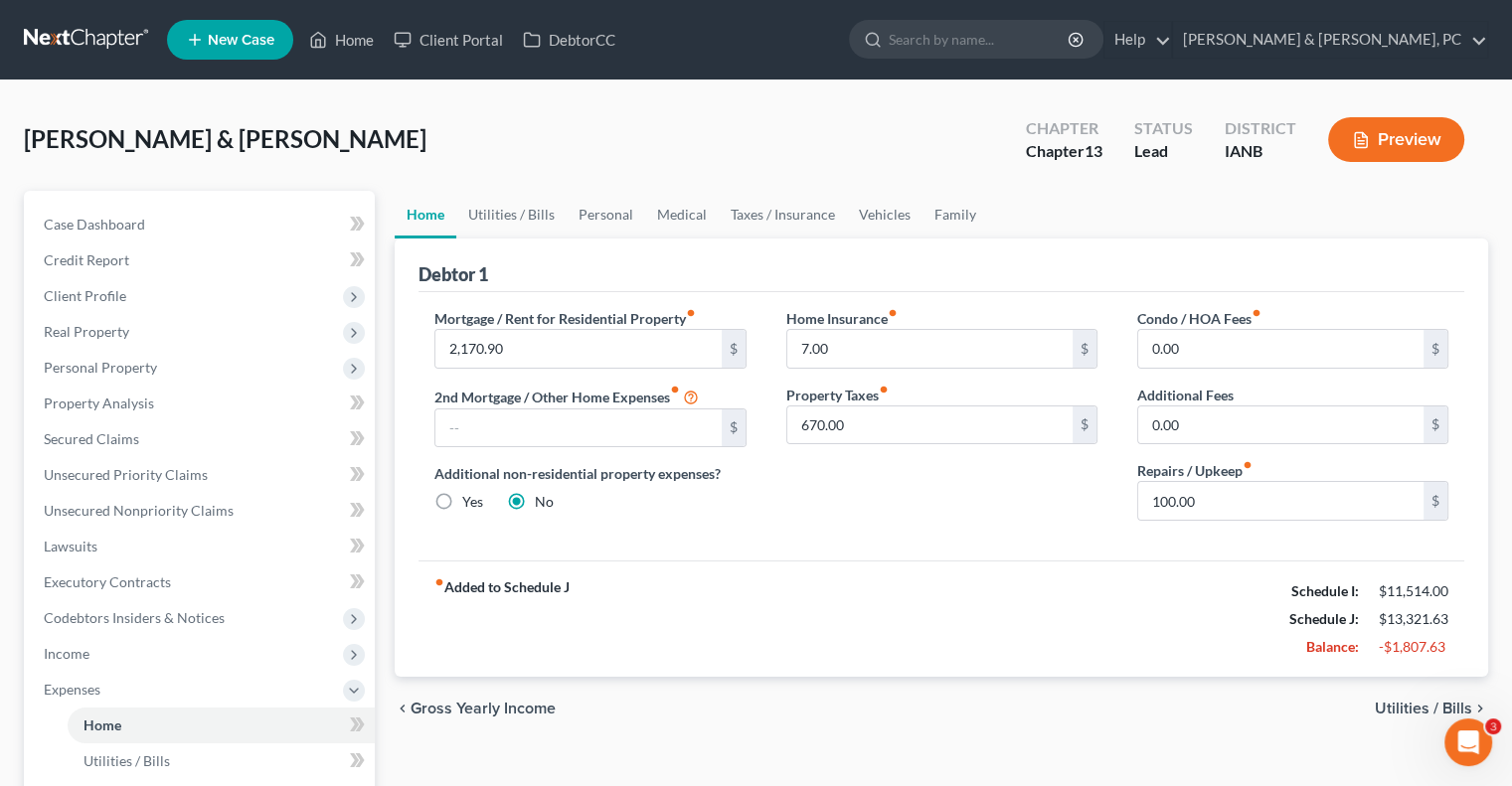 click on "fiber_manual_record  Added to Schedule J Schedule I: $11,514.00 Schedule J: $13,321.63 Balance: -$1,807.63" at bounding box center [941, 618] 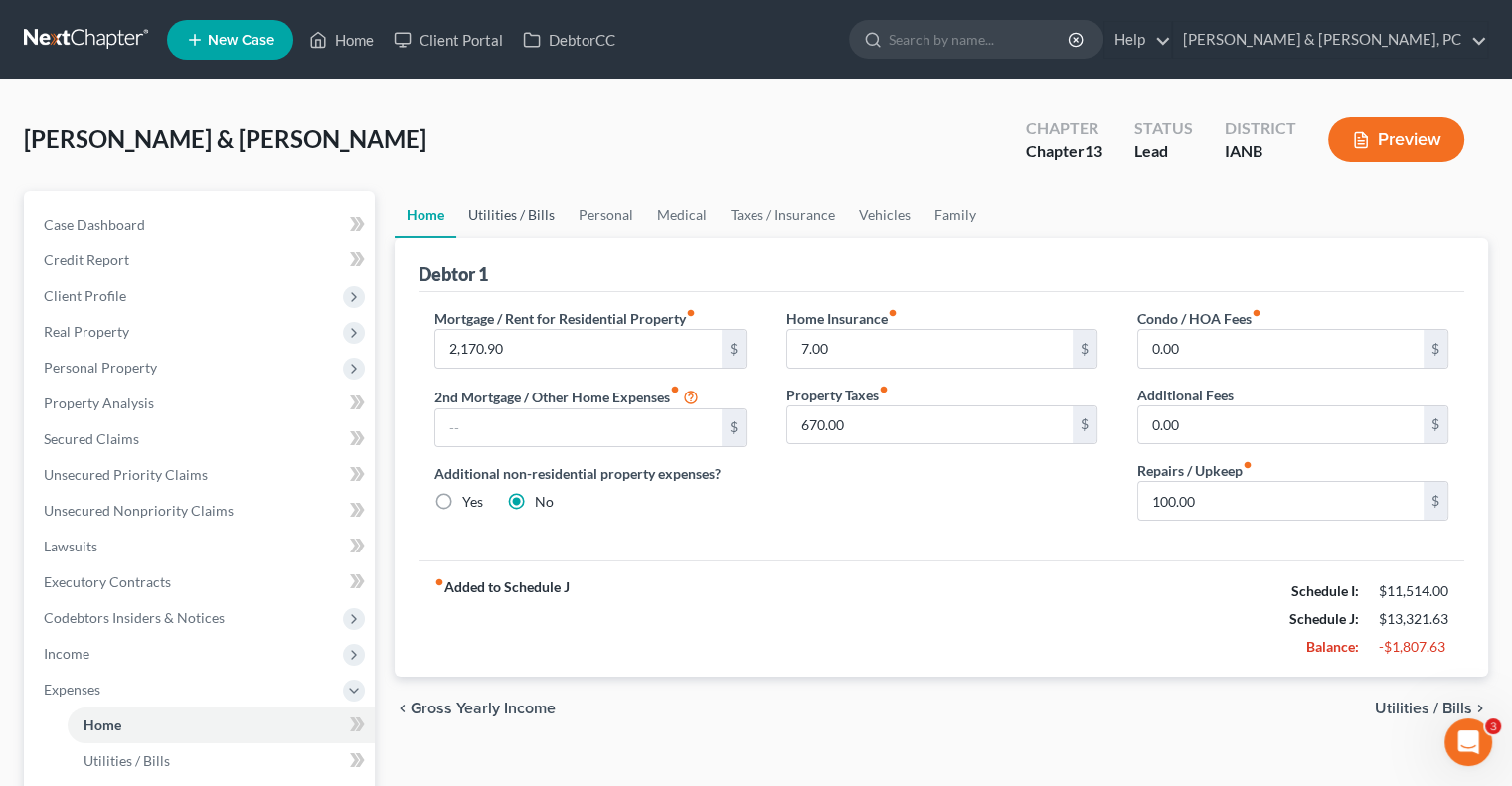 click on "Utilities / Bills" at bounding box center [511, 215] 